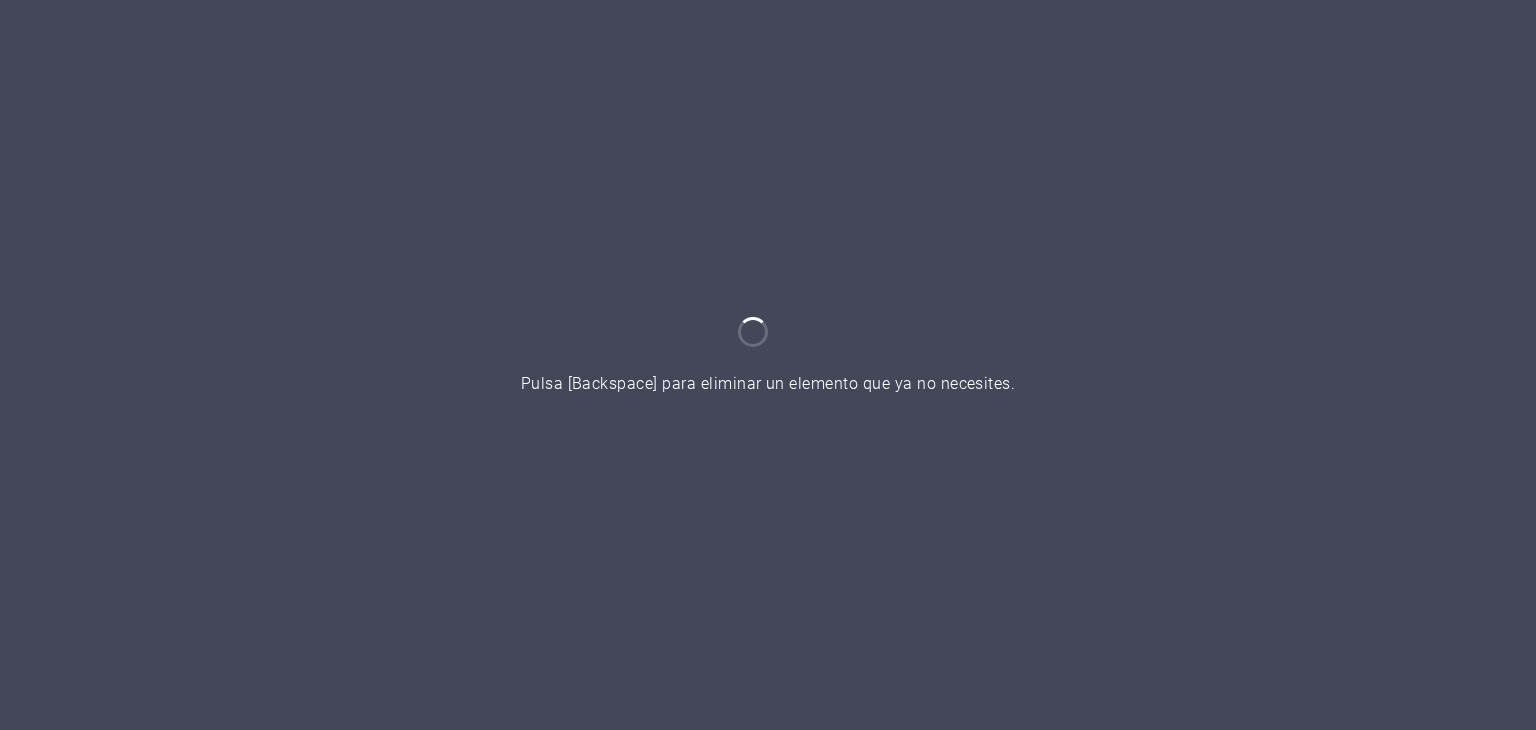scroll, scrollTop: 0, scrollLeft: 0, axis: both 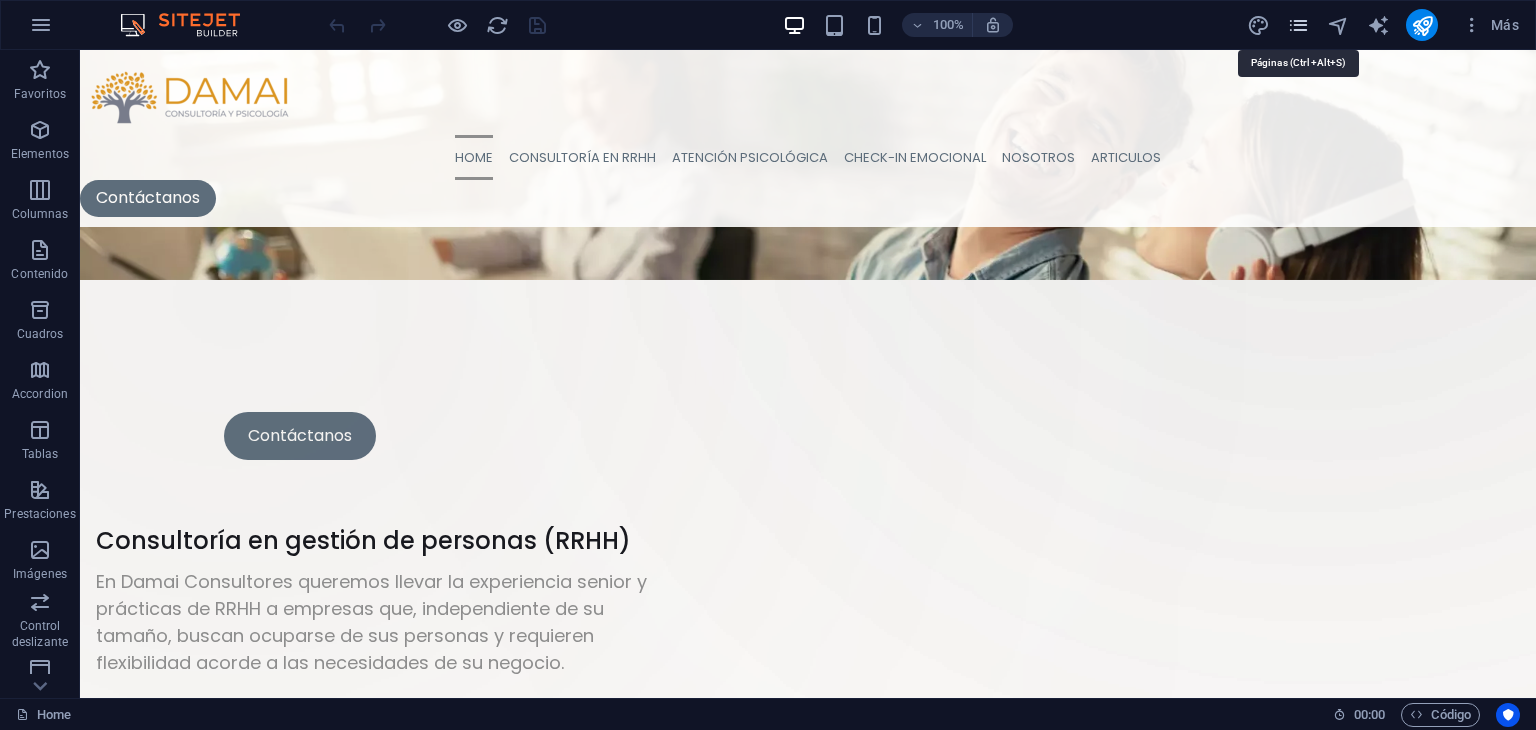 click at bounding box center (1298, 25) 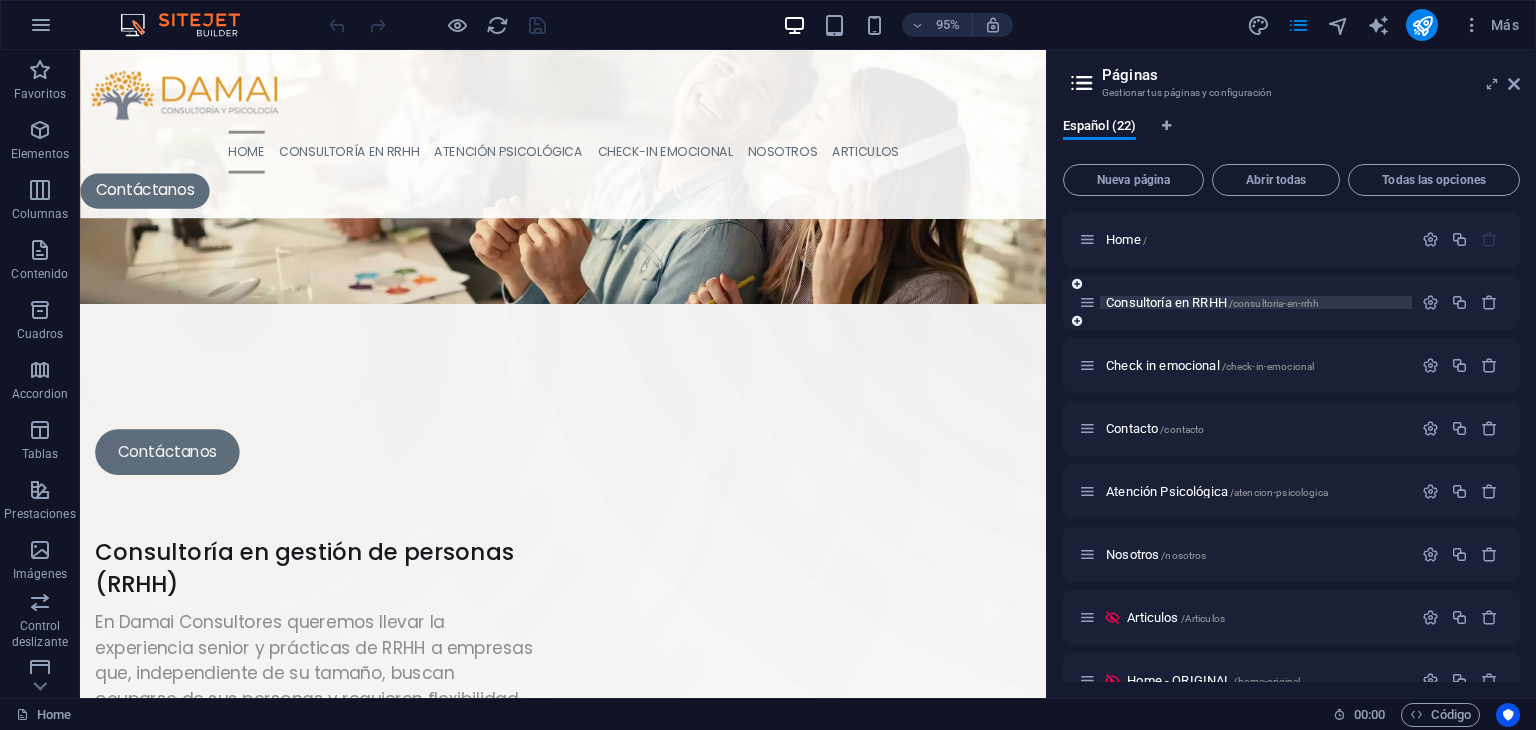 click on "Consultoría en RRHH /consultoria-en-rrhh" at bounding box center [1212, 302] 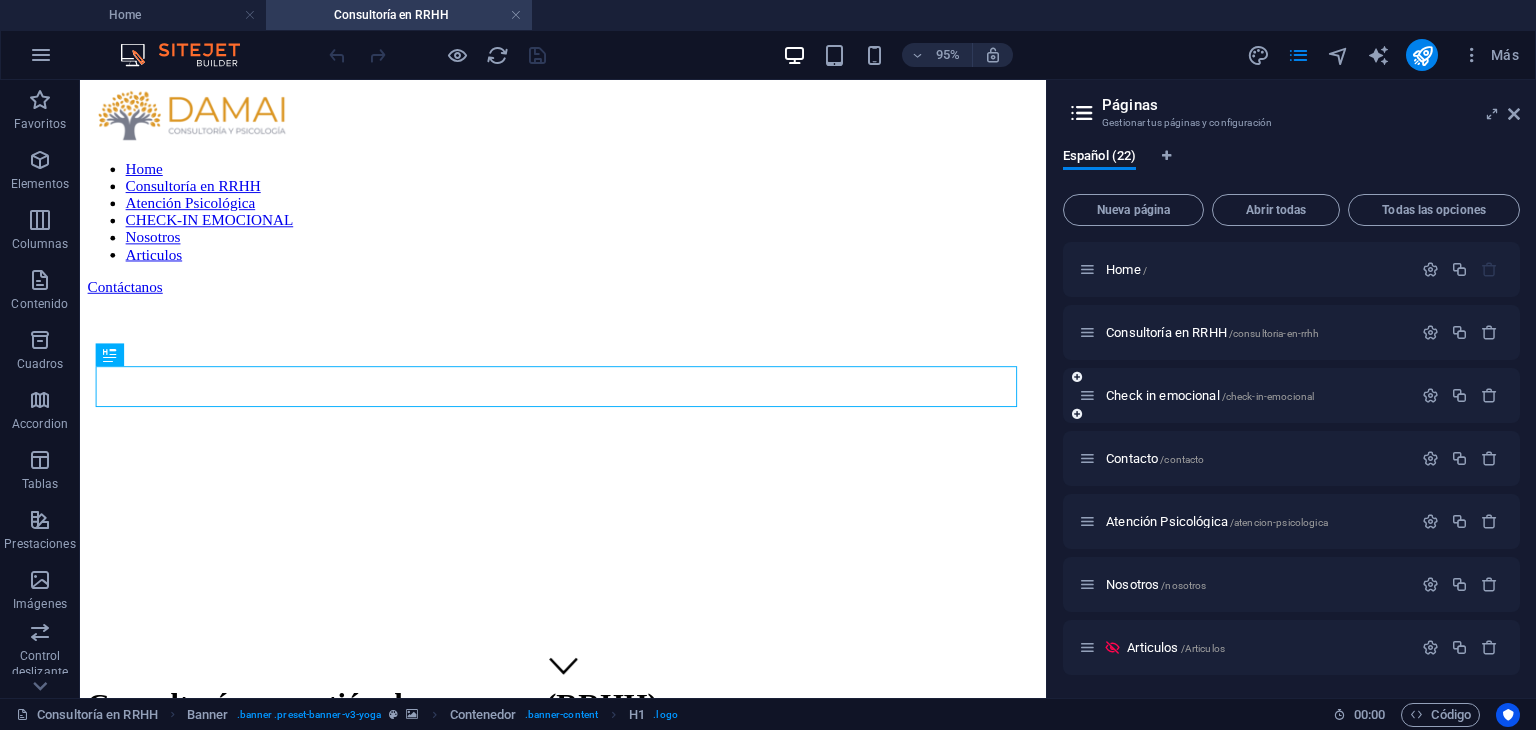 scroll, scrollTop: 0, scrollLeft: 0, axis: both 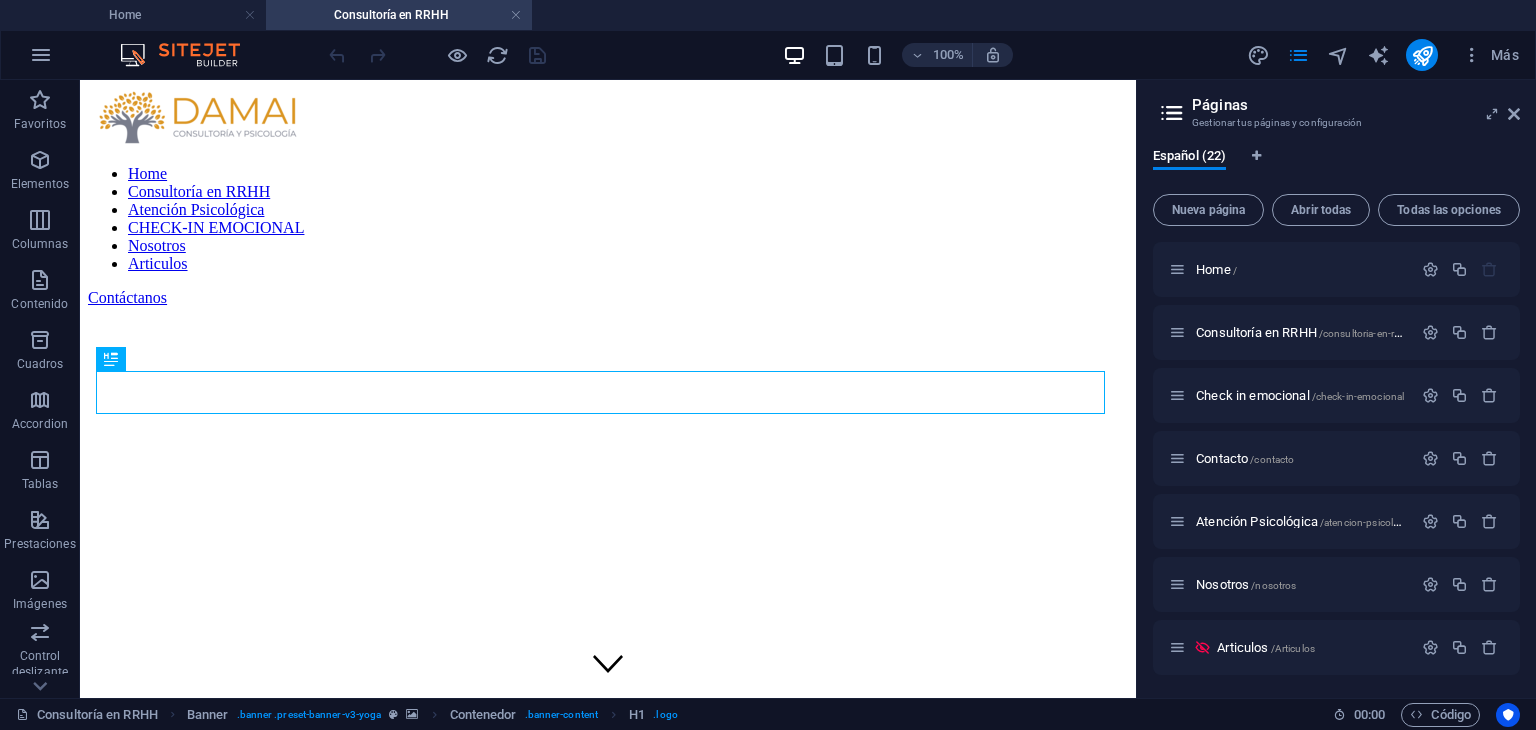 drag, startPoint x: 1047, startPoint y: 234, endPoint x: 1269, endPoint y: 230, distance: 222.03603 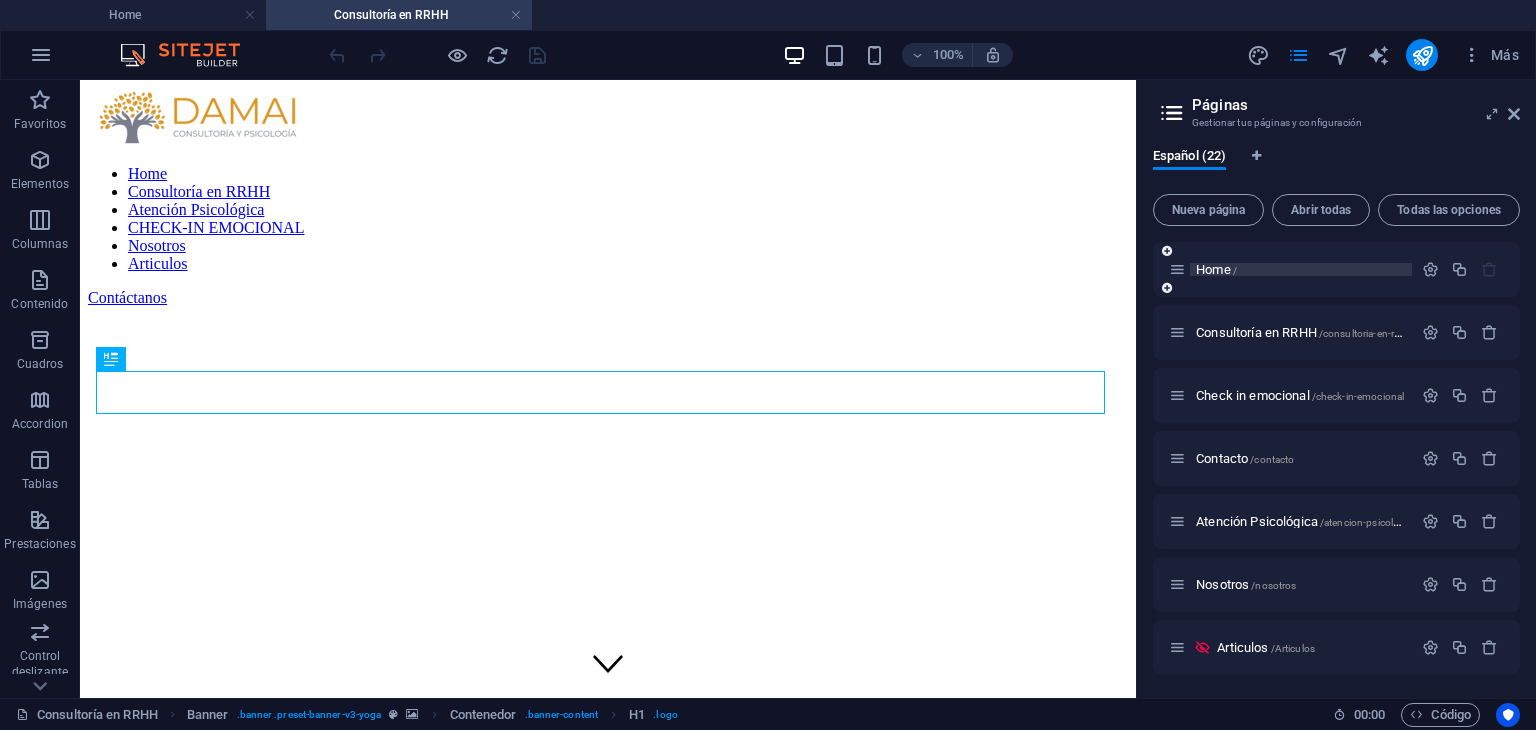 click on "Home /" at bounding box center (1216, 269) 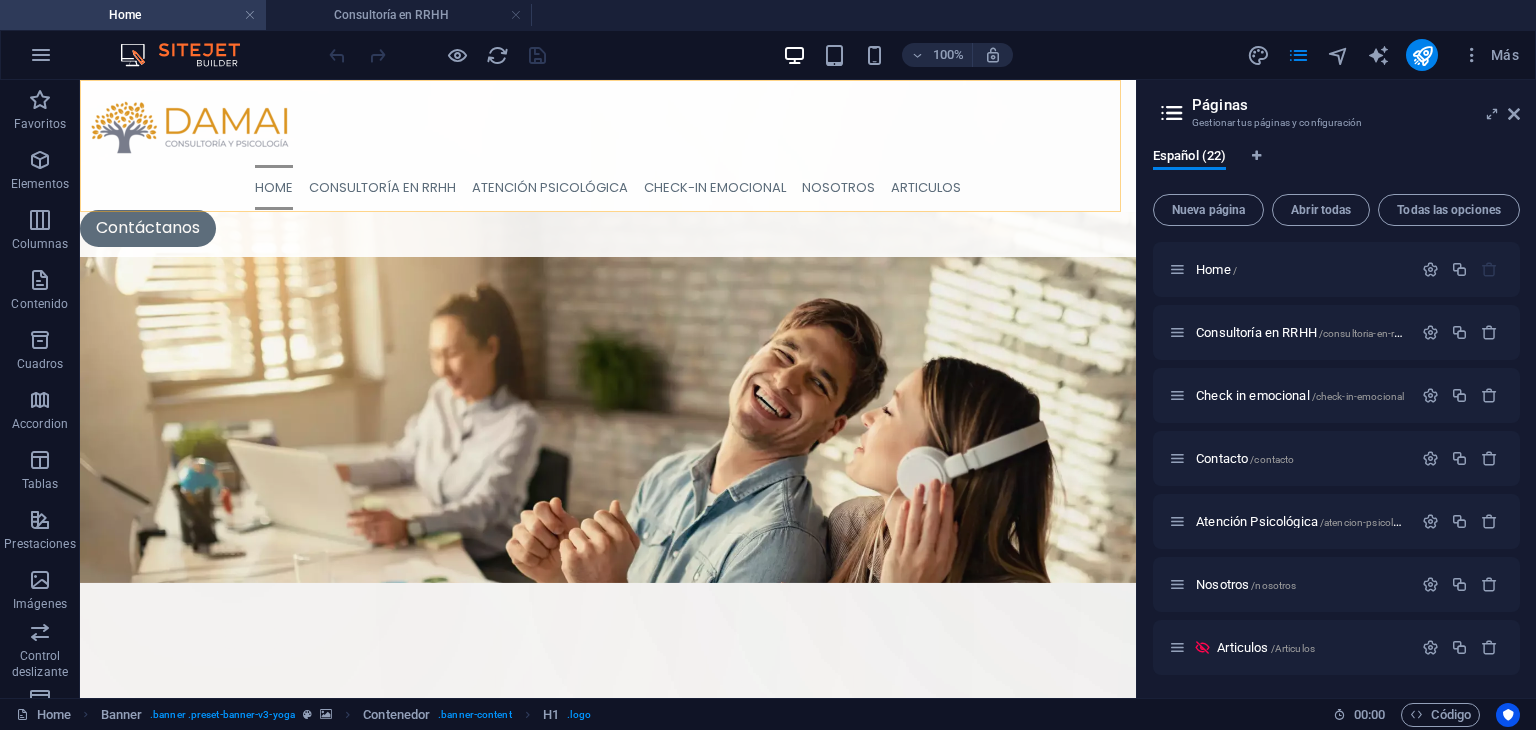 scroll, scrollTop: 254, scrollLeft: 0, axis: vertical 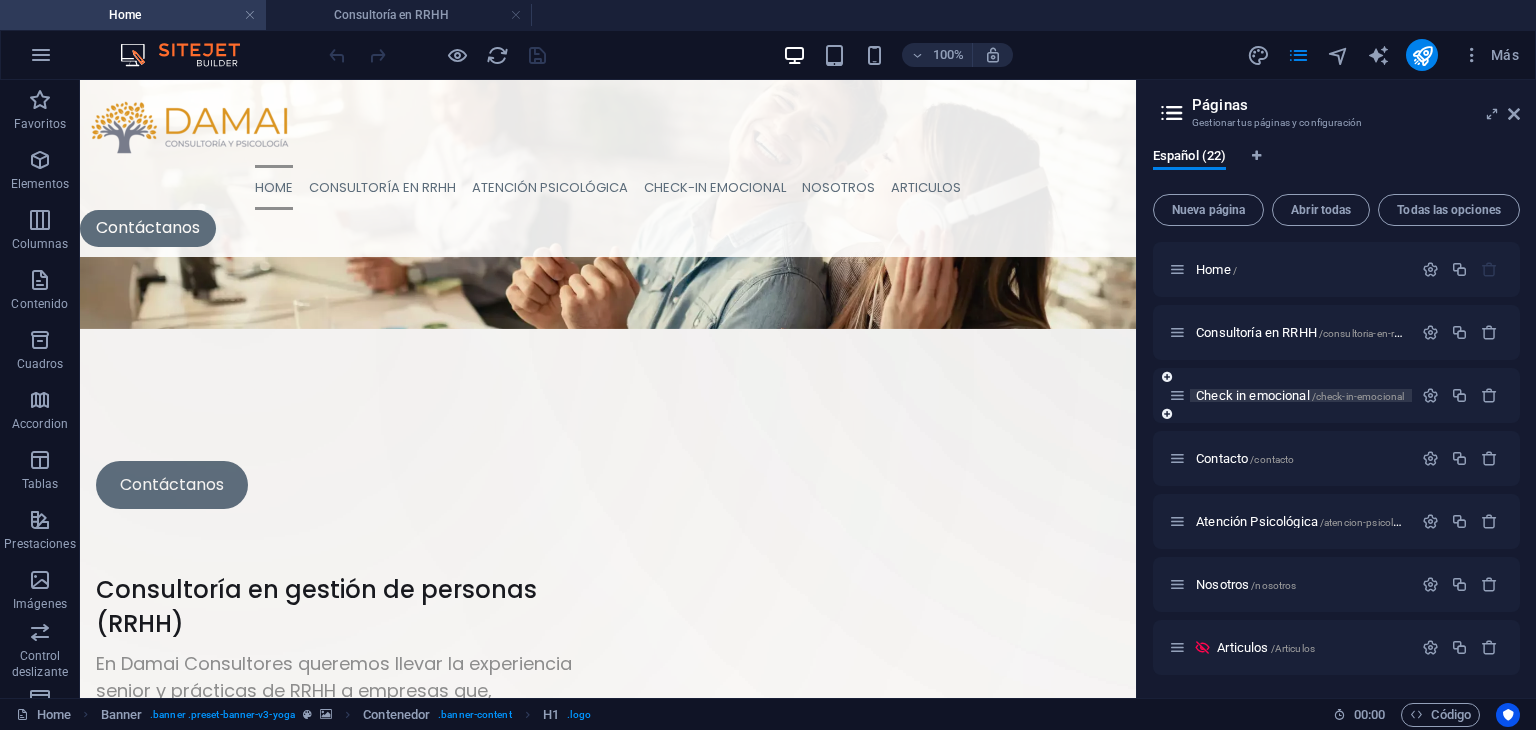 click on "Check in emocional /check-in-emocional" at bounding box center (1300, 395) 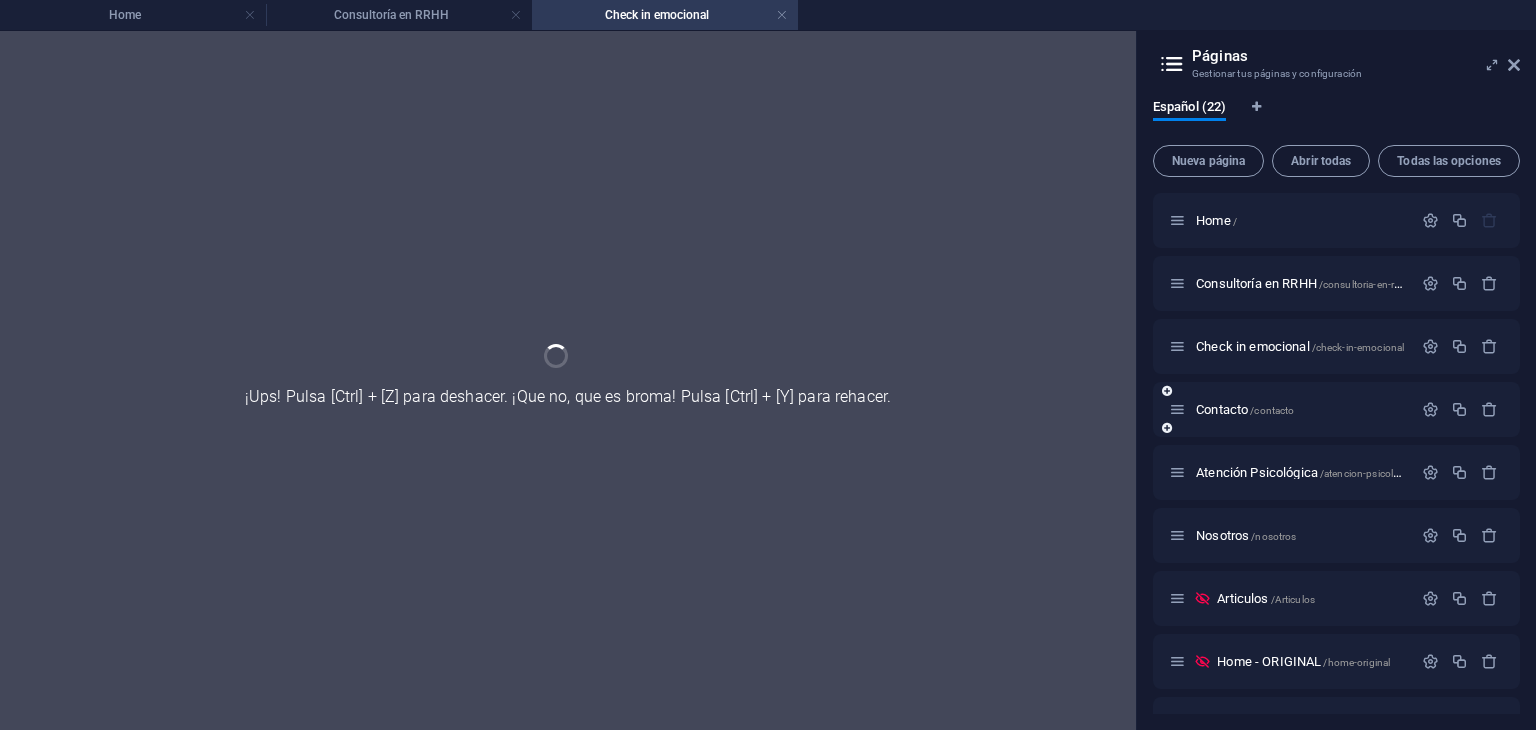 scroll, scrollTop: 0, scrollLeft: 0, axis: both 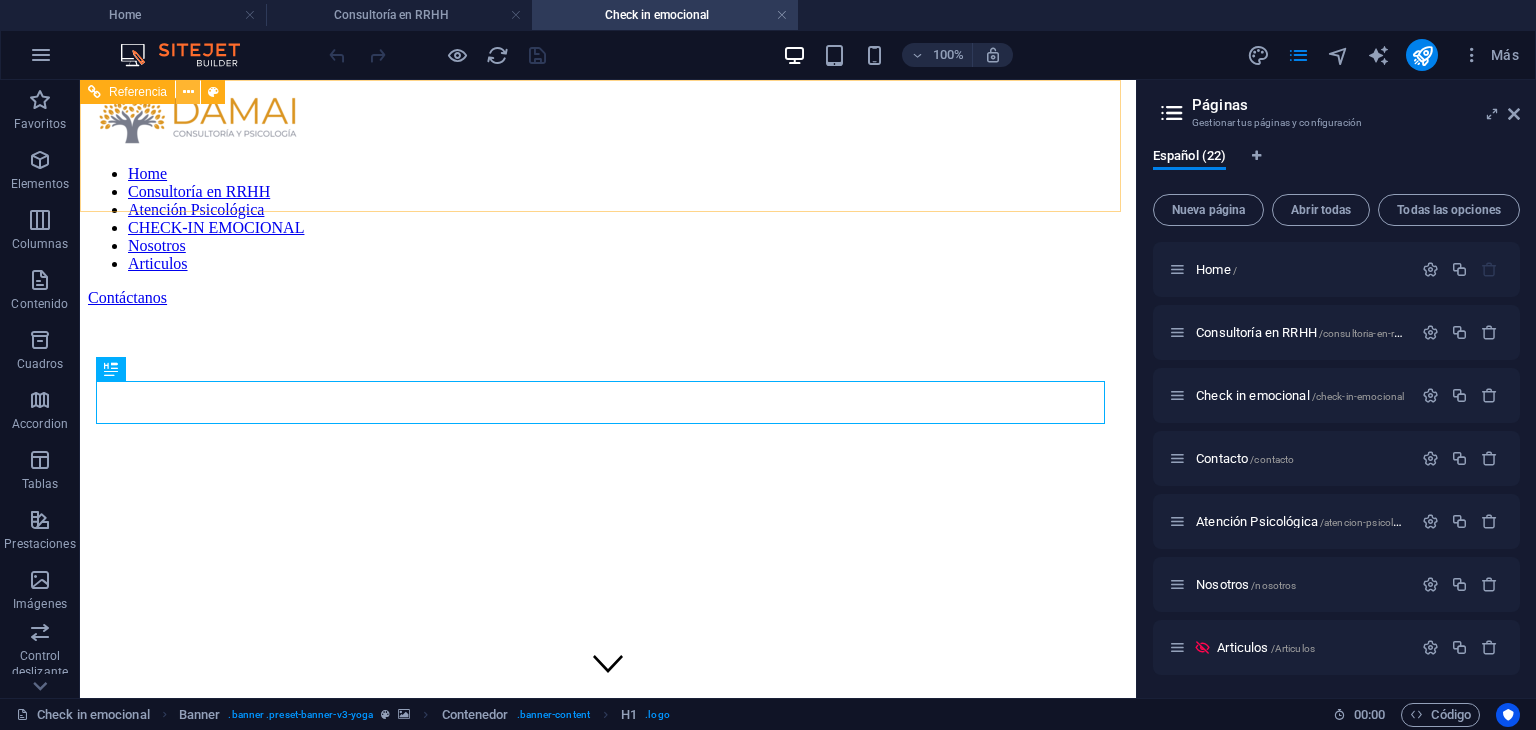 click at bounding box center [188, 92] 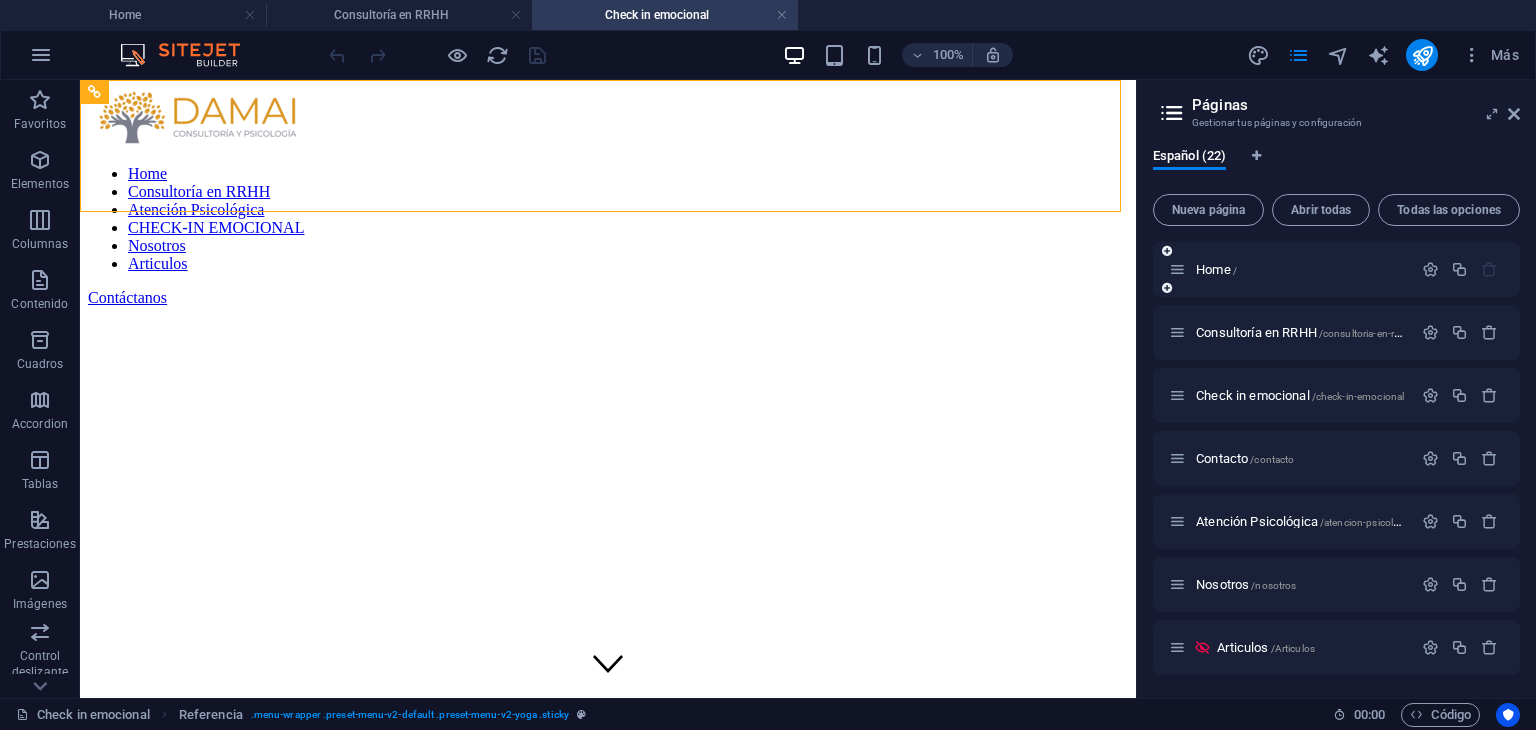 click on "Home /" at bounding box center [1290, 269] 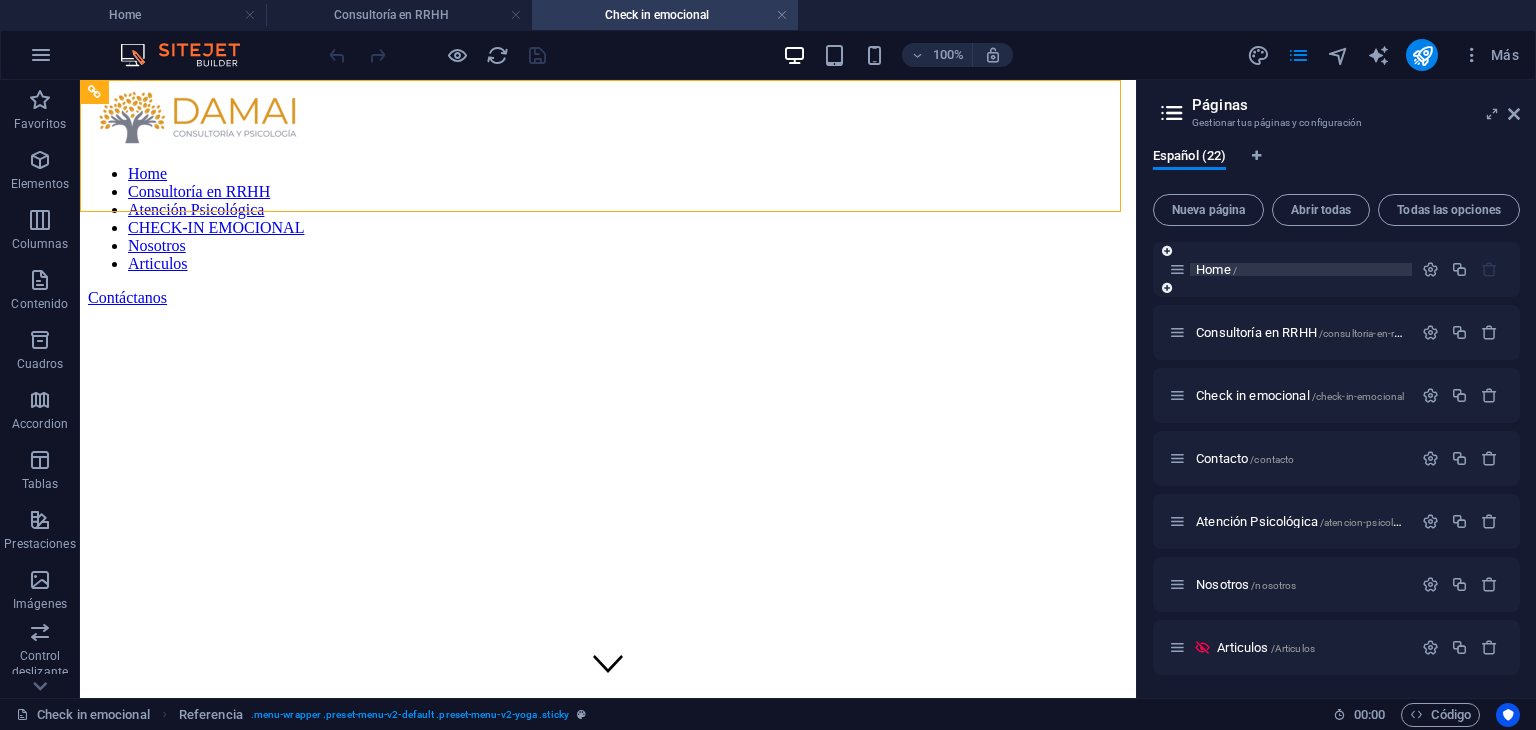 click on "Home /" at bounding box center [1216, 269] 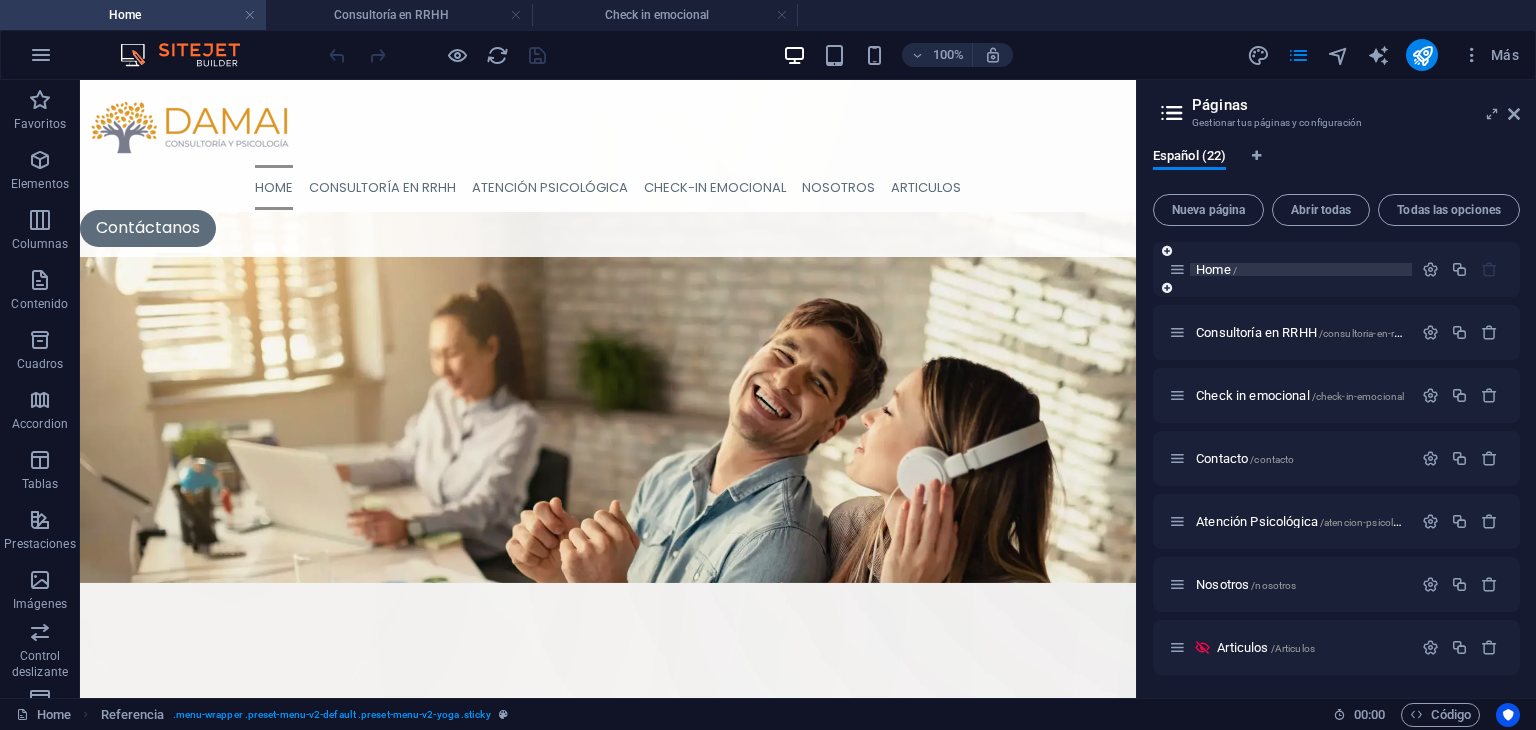 scroll, scrollTop: 254, scrollLeft: 0, axis: vertical 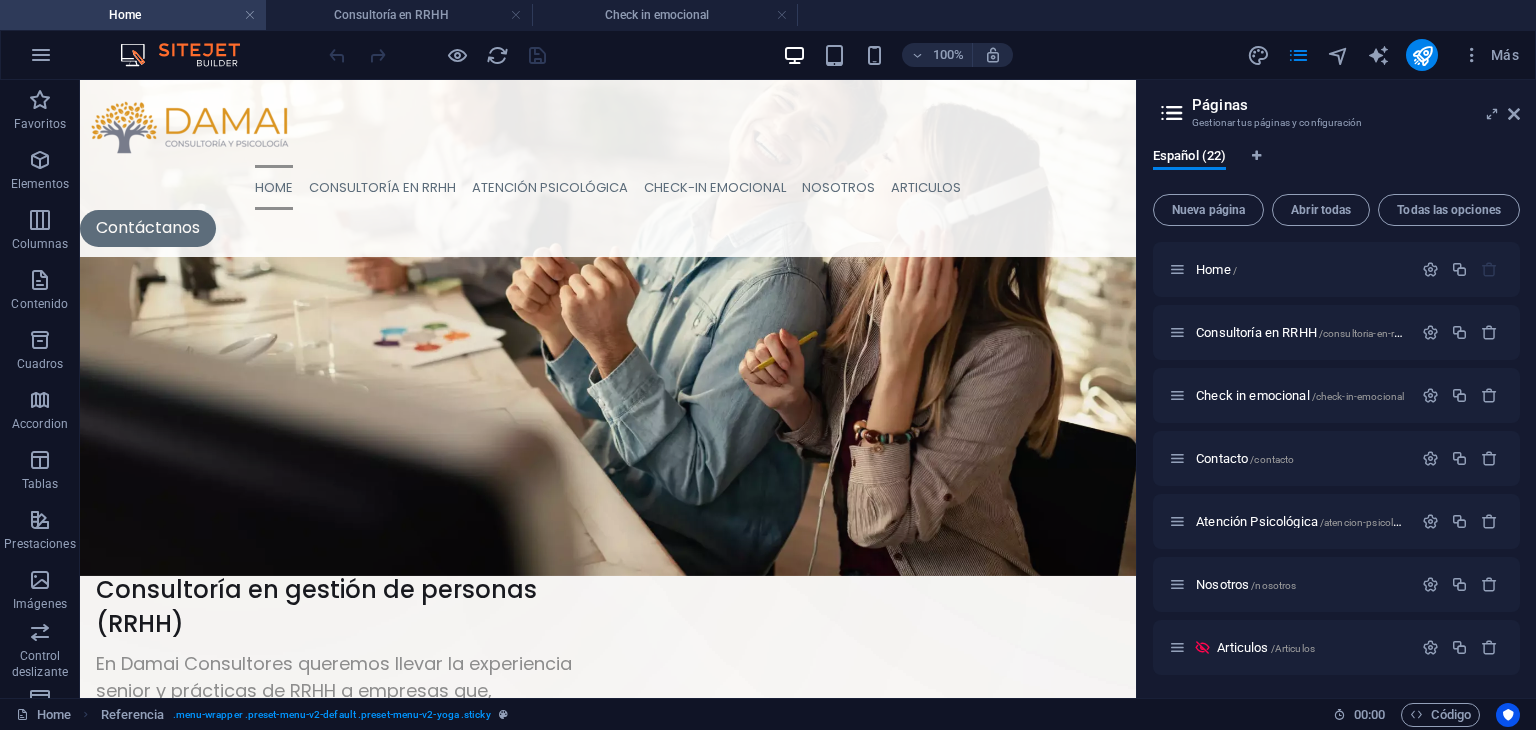 click on "Páginas Gestionar tus páginas y configuración Español (22) Nueva página Abrir todas Todas las opciones Home / Consultoría en RRHH /consultoria-en-rrhh Check in emocional /check-in-emocional Contacto /contacto Atención Psicológica /atencion-psicologica Nosotros /nosotros Articulos /Articulos Home - ORIGINAL /home-original Instructors - ORIGINAL /instructors-original Nueva página 2 /nueva-pagina-2 Nueva página 1 /nueva-pagina-1 Nueva página /nueva-pagina About Us /about-us Location     /location Blog /blog Legal Notice /legal-notice Privacy /privacy Blog Post /blog-post Post Articluos /post-articluos Wireframe 02: Diseño de página única /wireframe-02-elemento Blog-damai: Diseño de página única /blog-damai-elemento Blog-damai-home: Diseño de página única /blog-damai-home-elemento" at bounding box center (1336, 389) 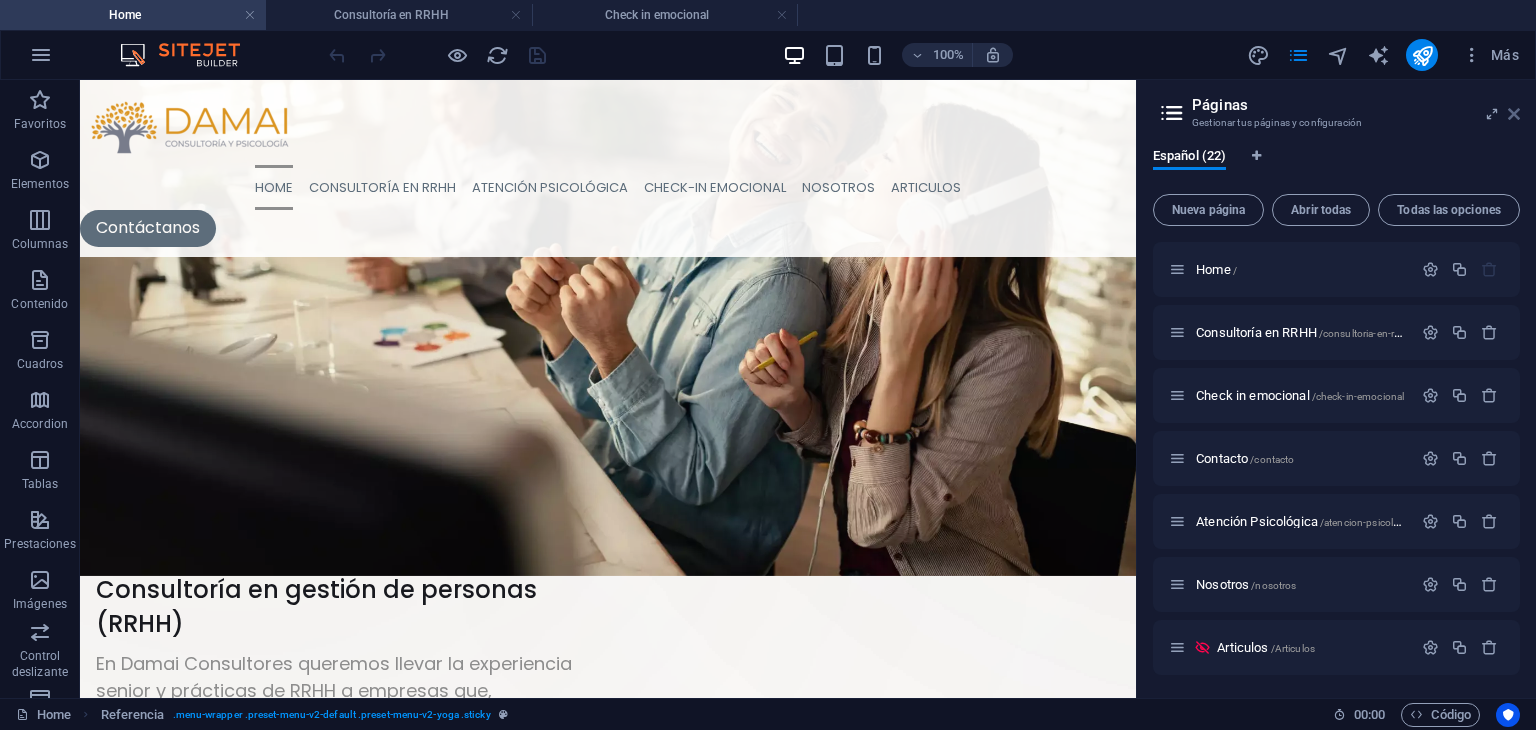 click at bounding box center [1514, 114] 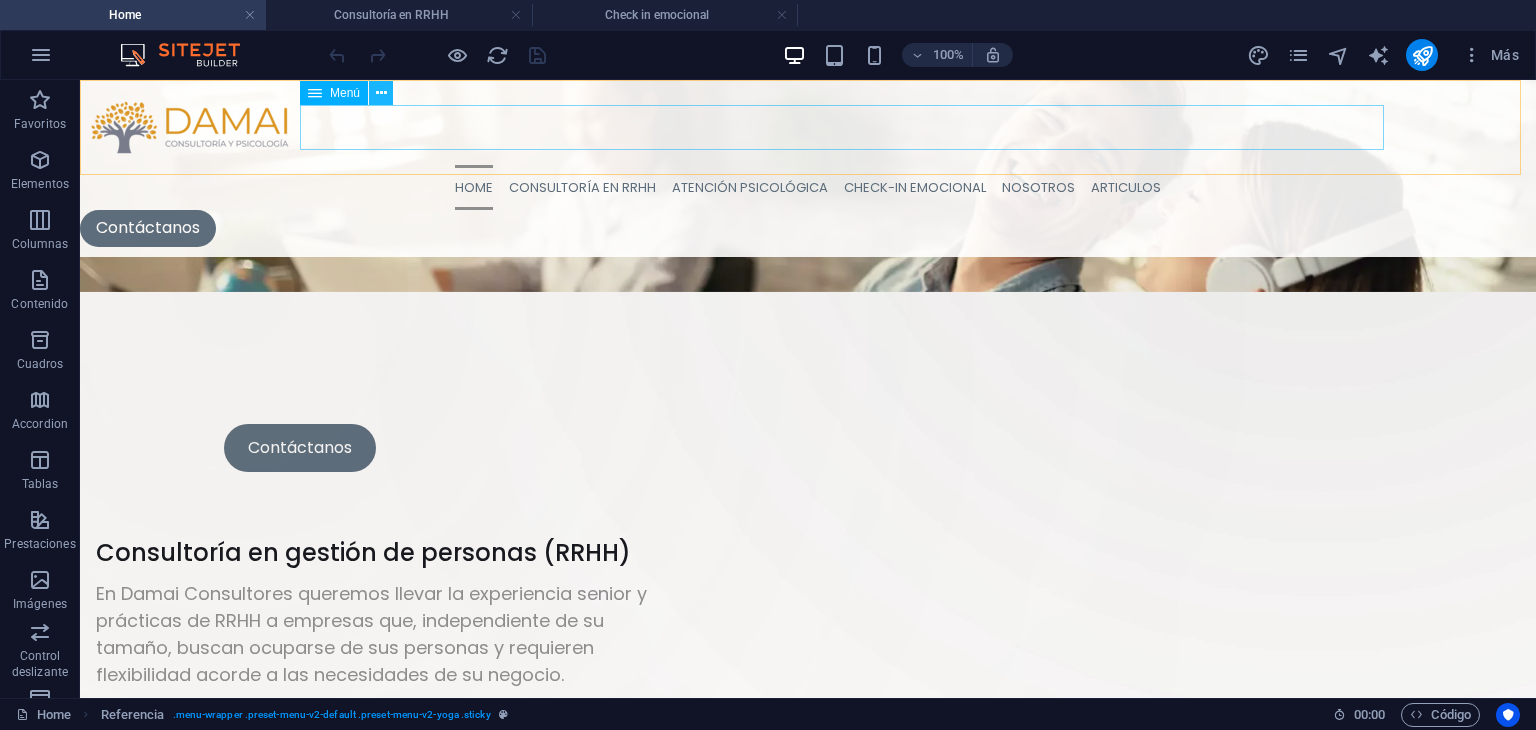 click at bounding box center (381, 93) 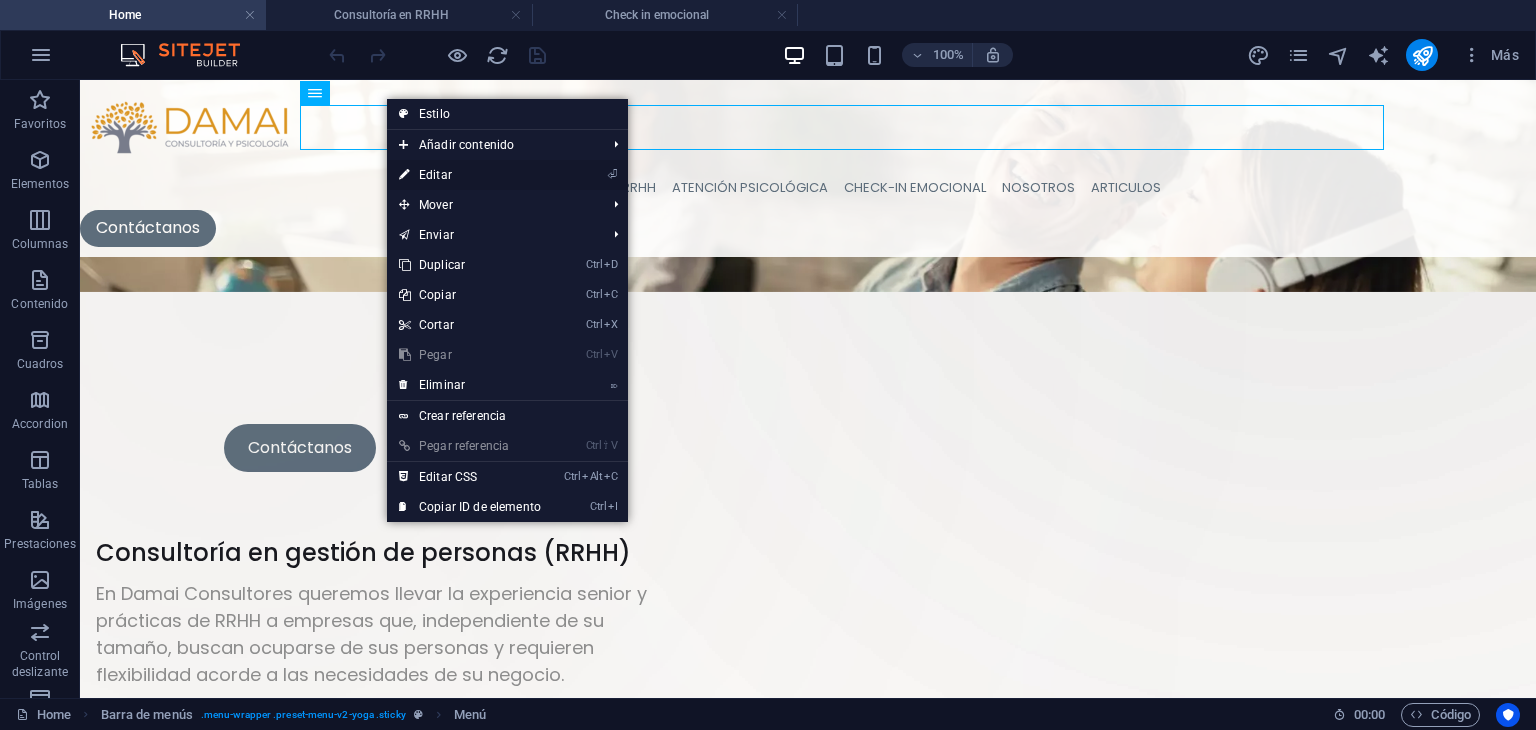 click on "⏎  Editar" at bounding box center (470, 175) 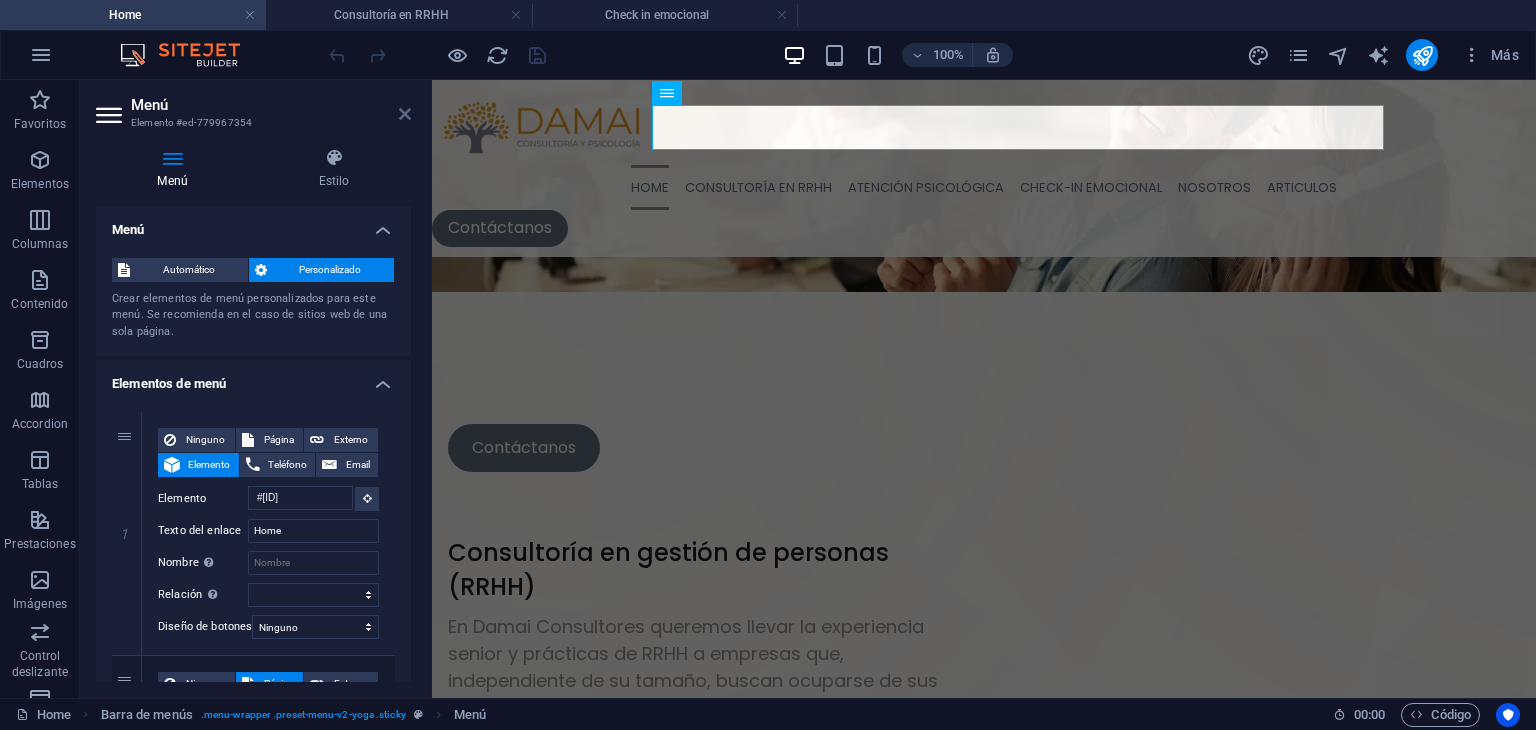 click at bounding box center [405, 114] 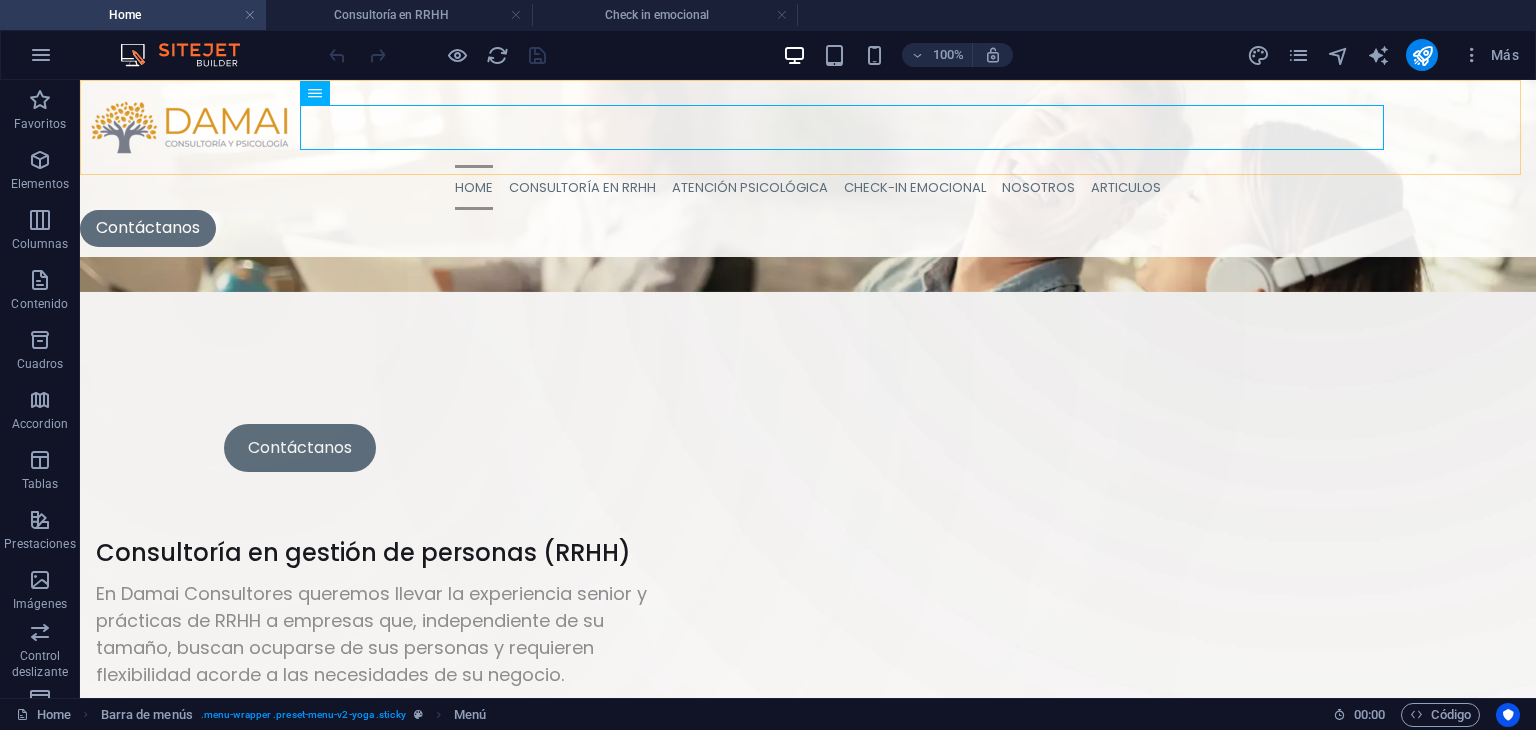 click on "Home Consultoría en RRHH Atención Psicológica CHECK-IN EMOCIONAL Nosotros Articulos Contáctanos" at bounding box center [808, 168] 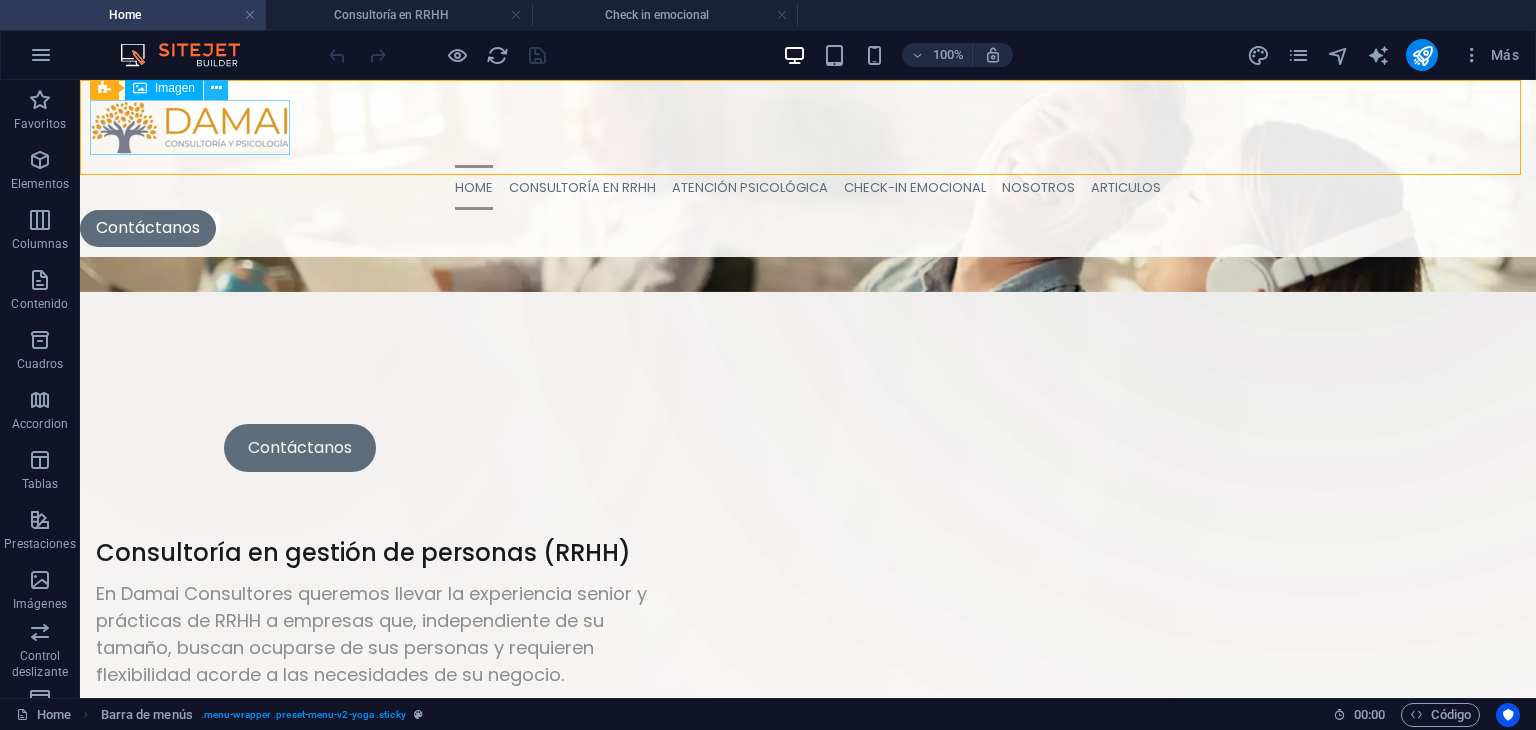 click at bounding box center (216, 88) 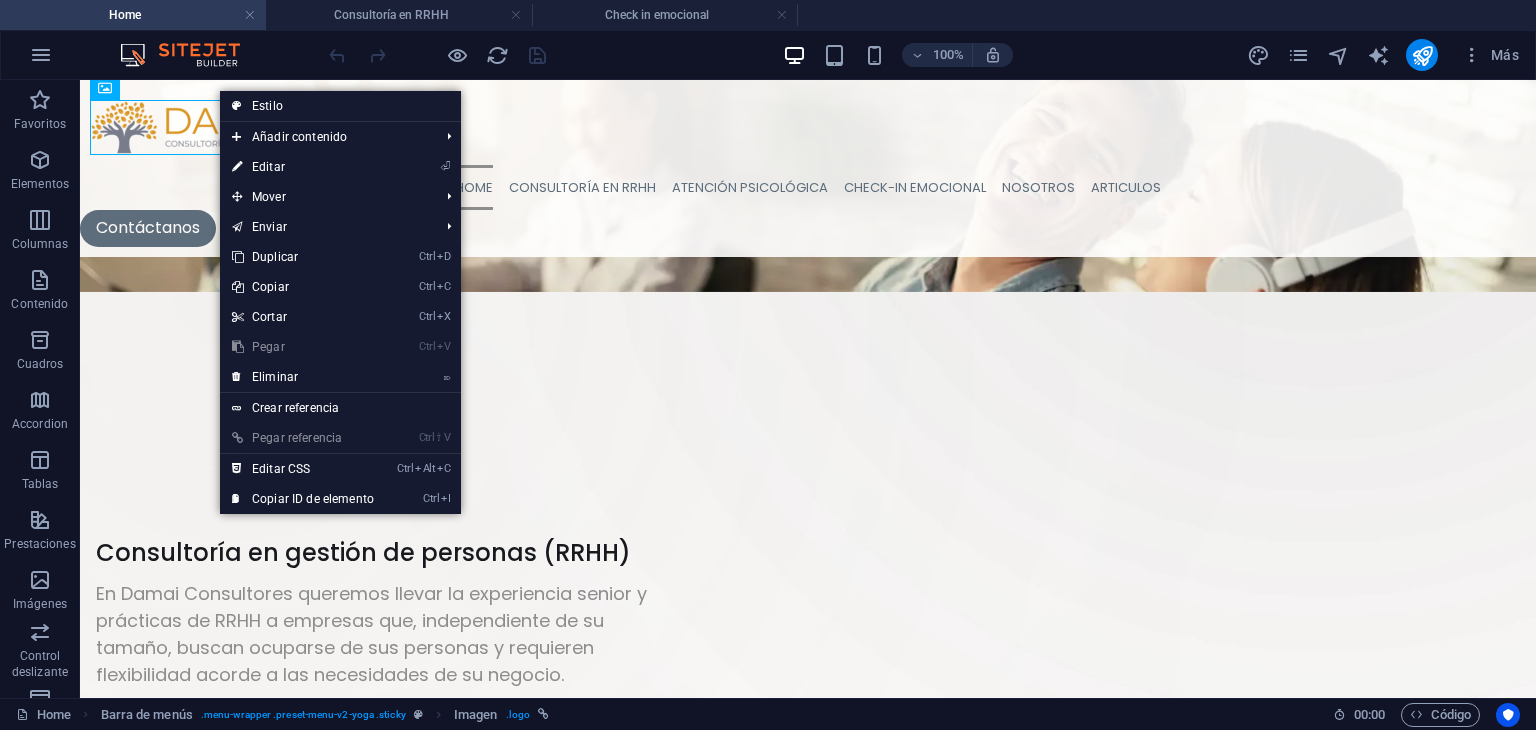 click on "⏎  Editar" at bounding box center (303, 167) 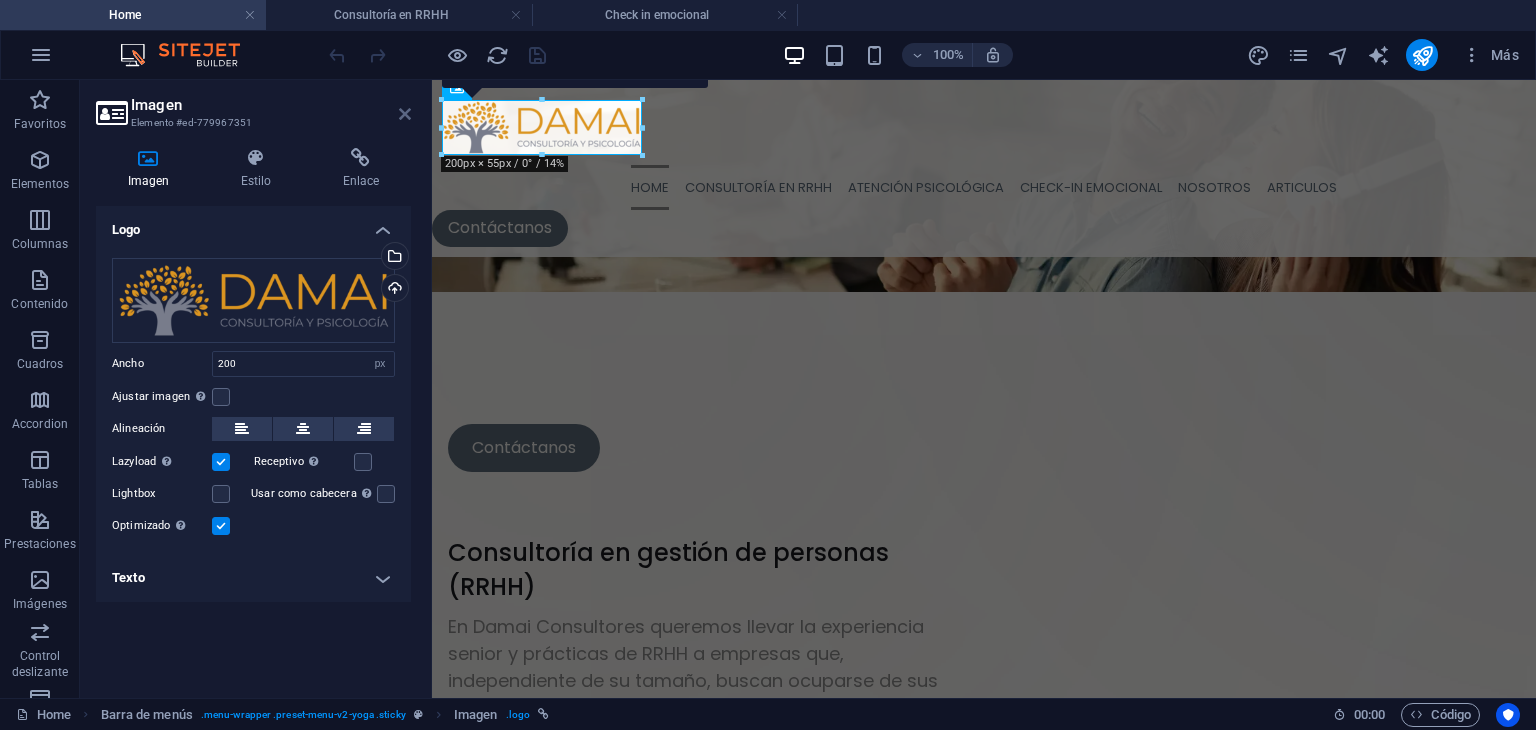 click at bounding box center (405, 114) 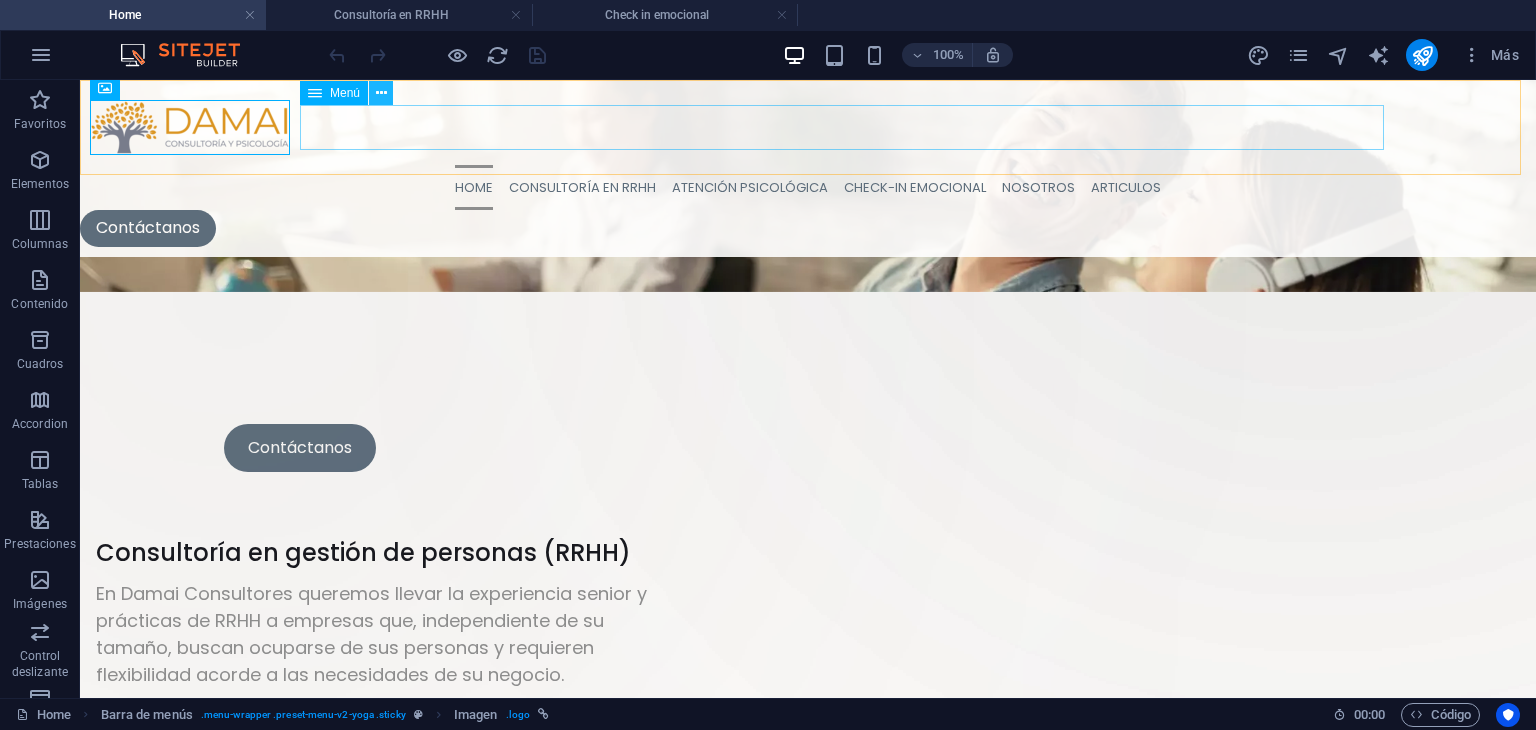 click at bounding box center [381, 93] 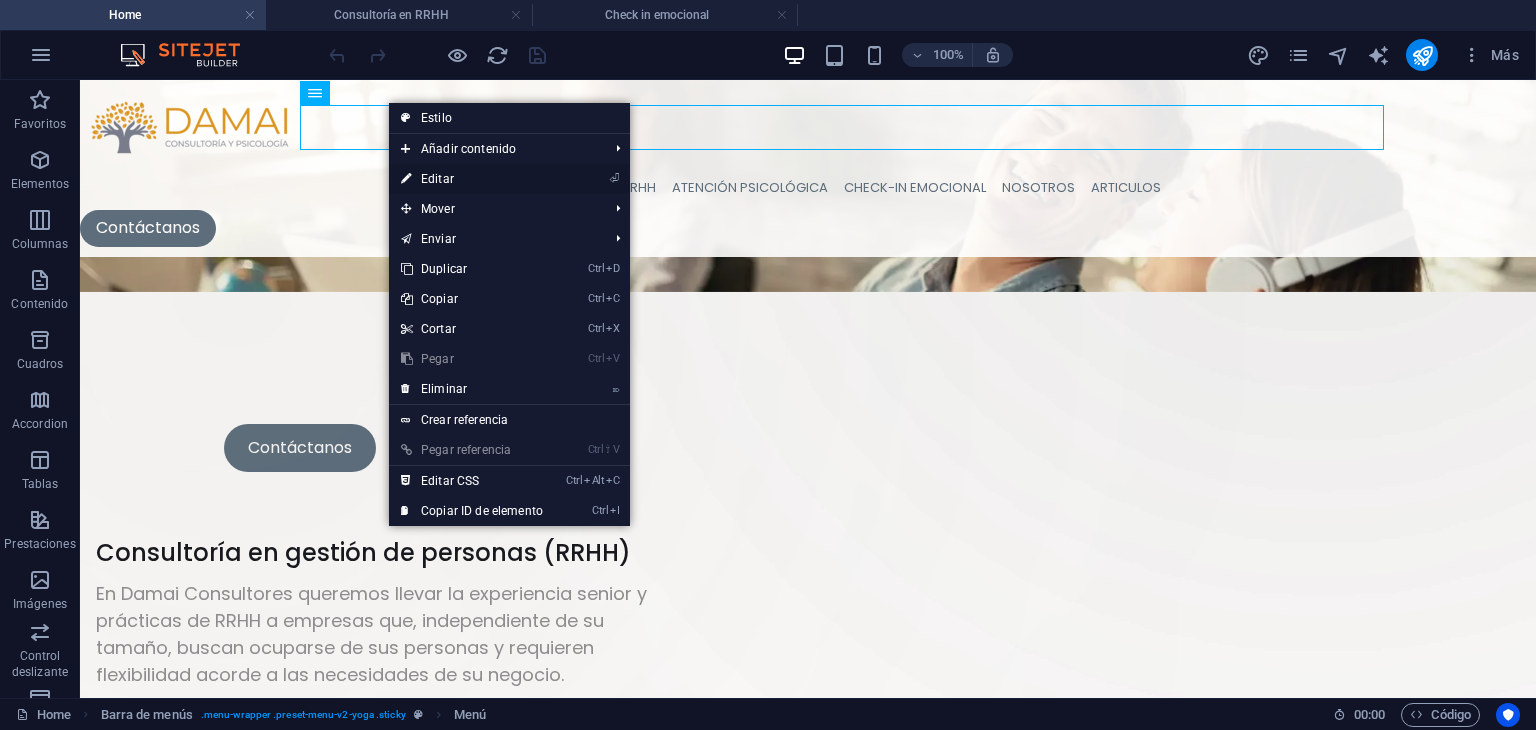 click on "⏎  Editar" at bounding box center (472, 179) 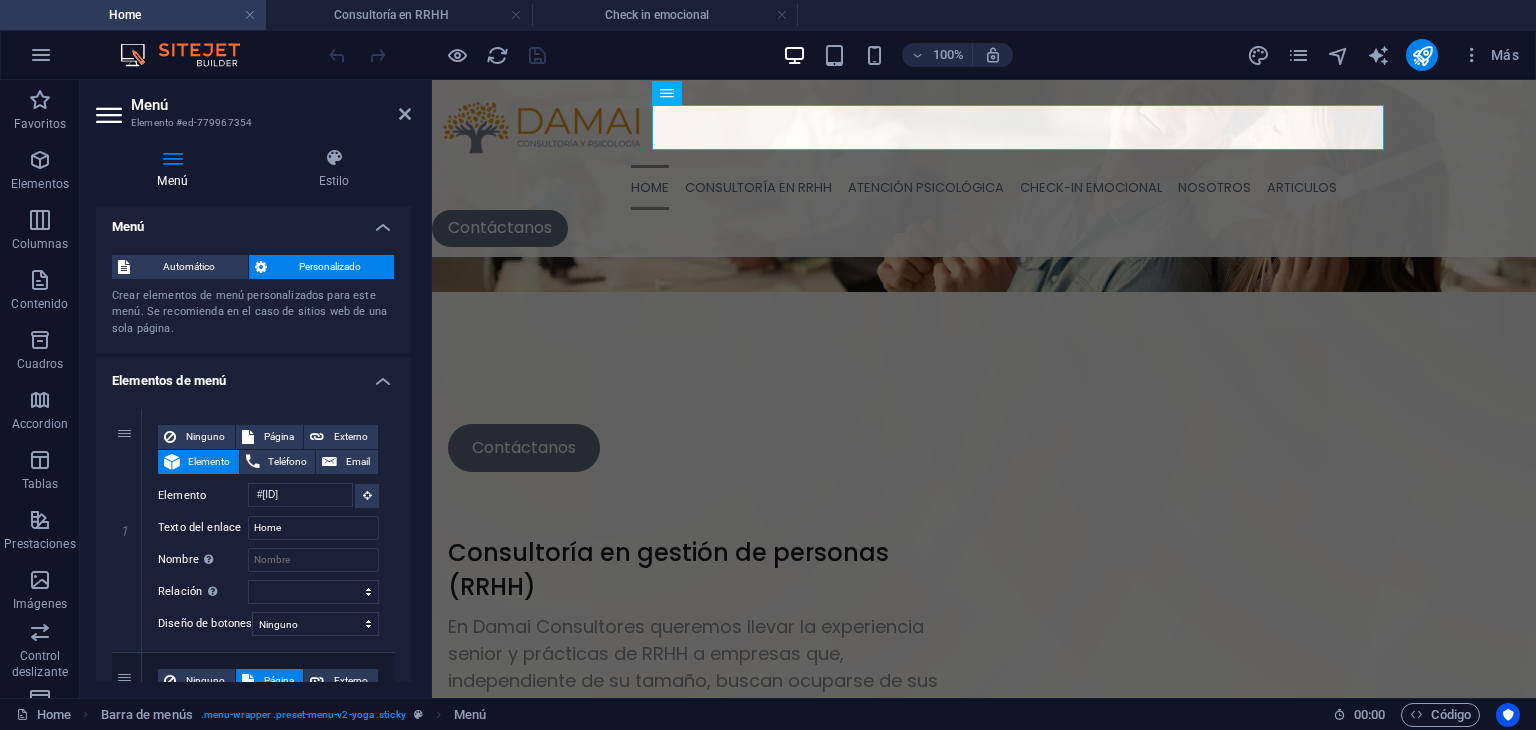 scroll, scrollTop: 0, scrollLeft: 0, axis: both 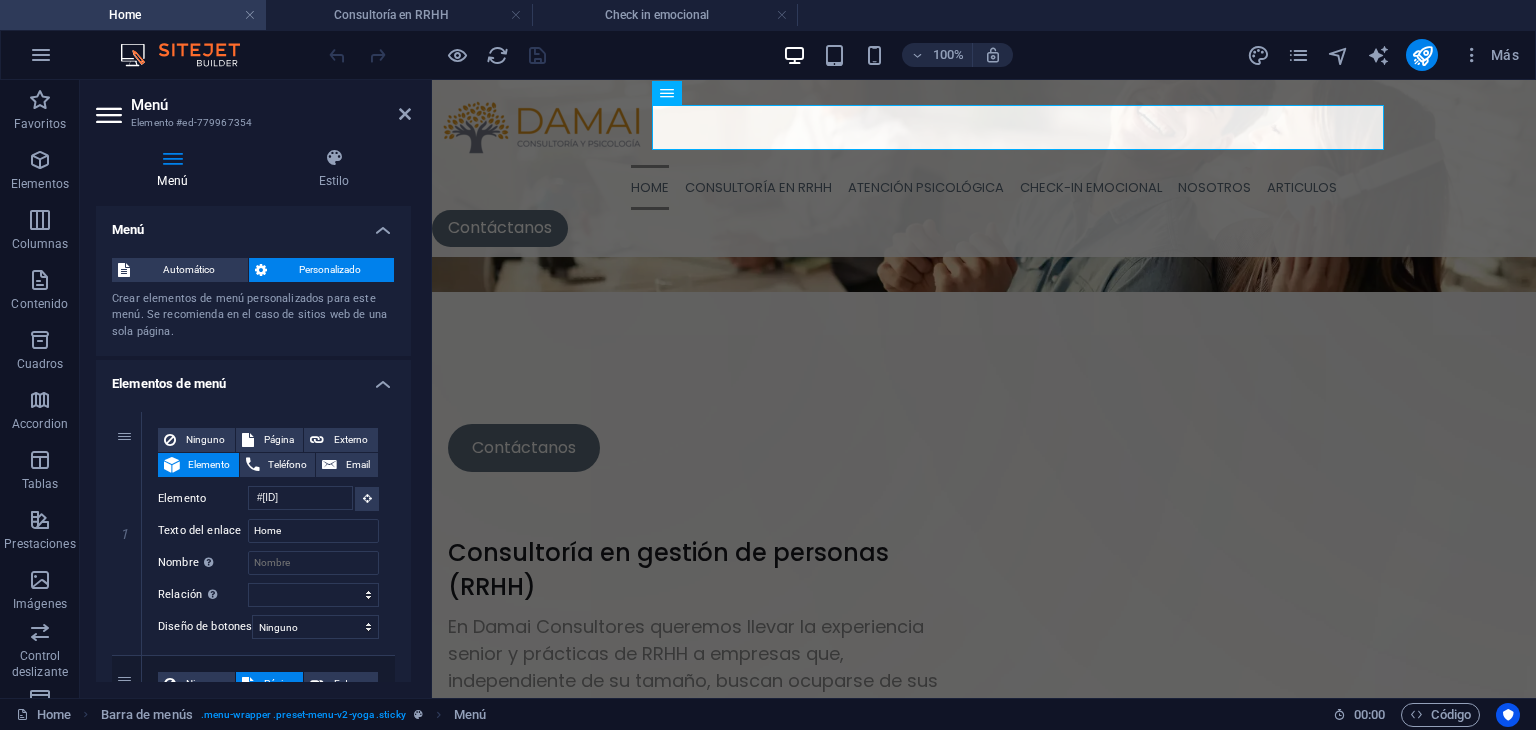 click on "Elementos de menú" at bounding box center [253, 378] 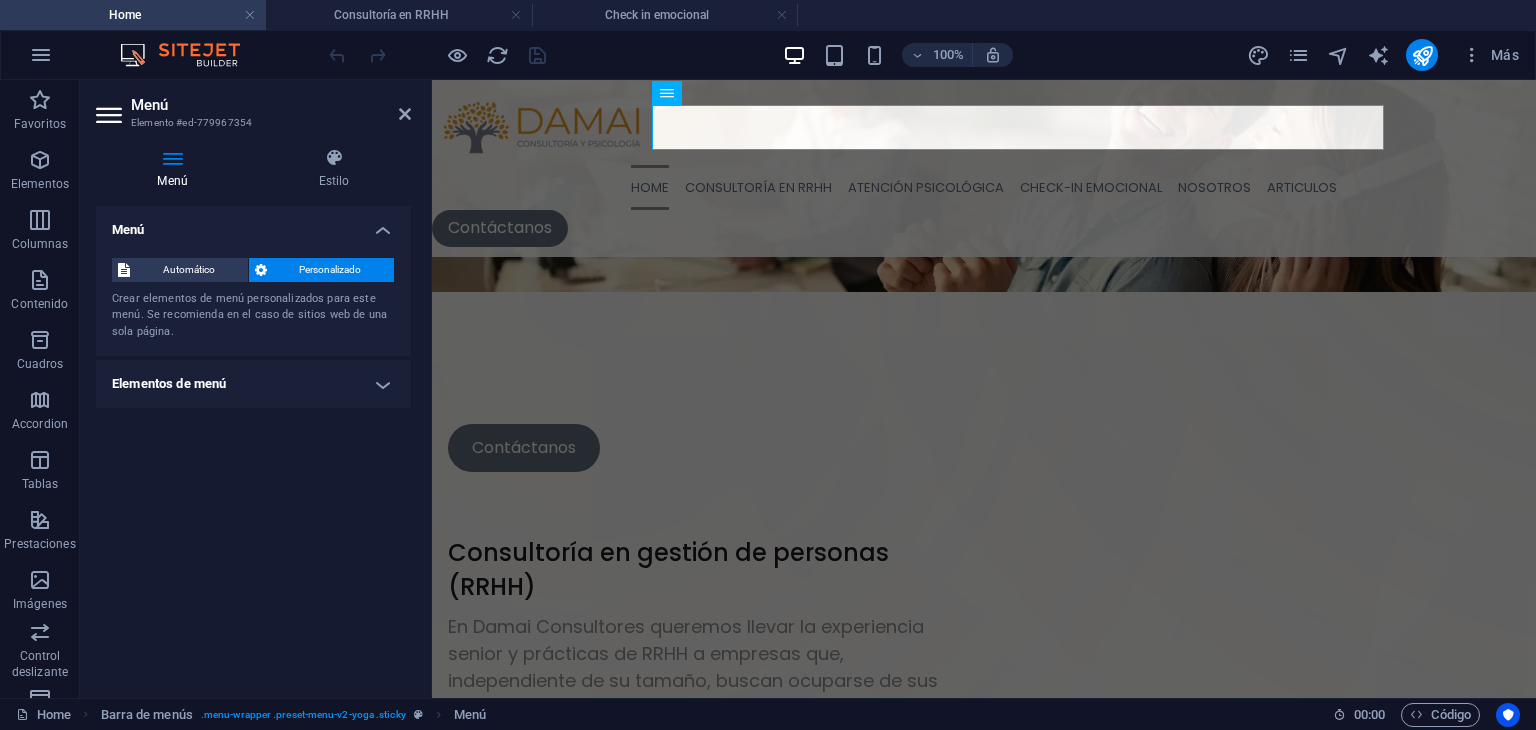 click on "Menú" at bounding box center [253, 224] 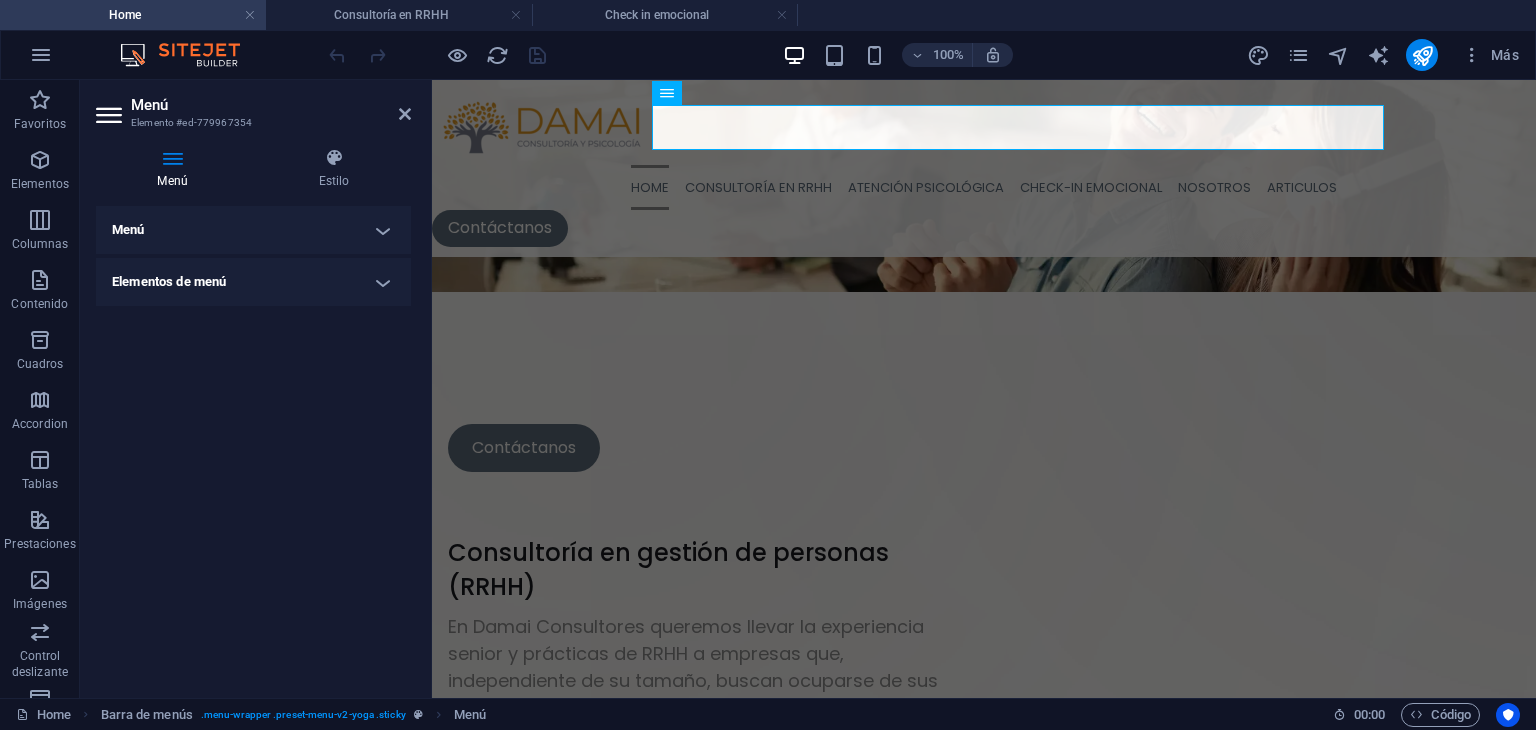 click on "Menú" at bounding box center [253, 230] 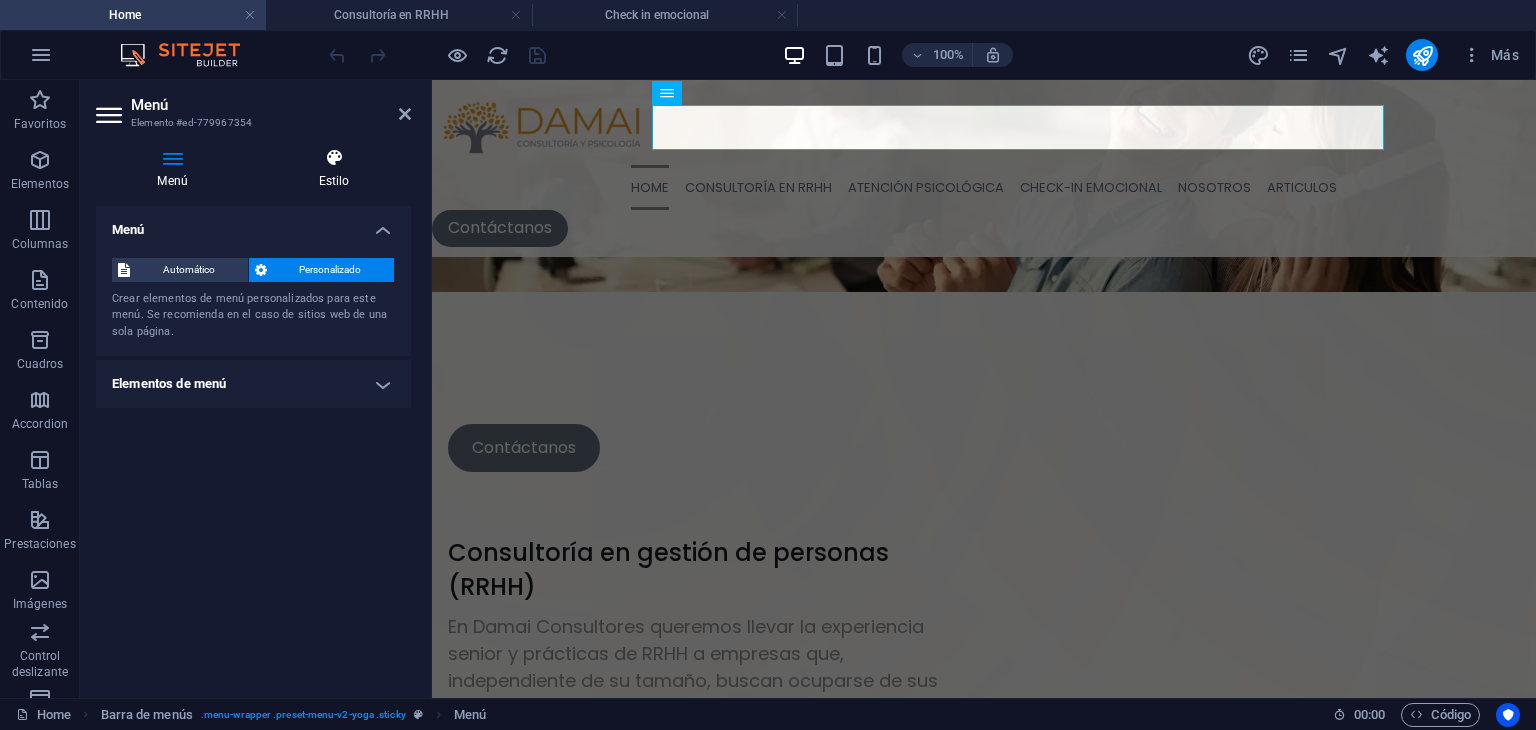 click on "Estilo" at bounding box center [334, 169] 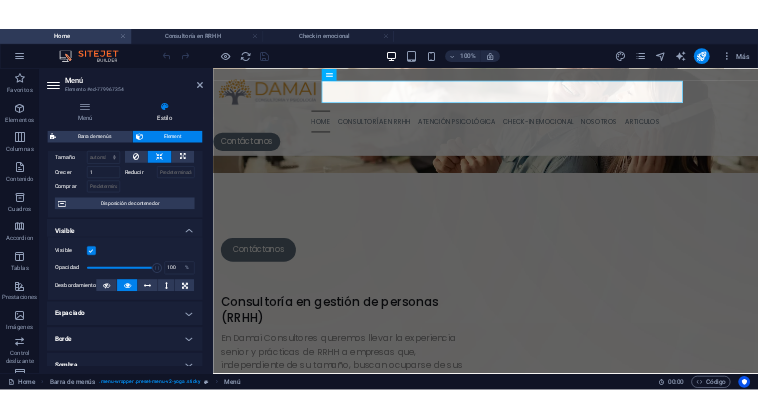 scroll, scrollTop: 0, scrollLeft: 0, axis: both 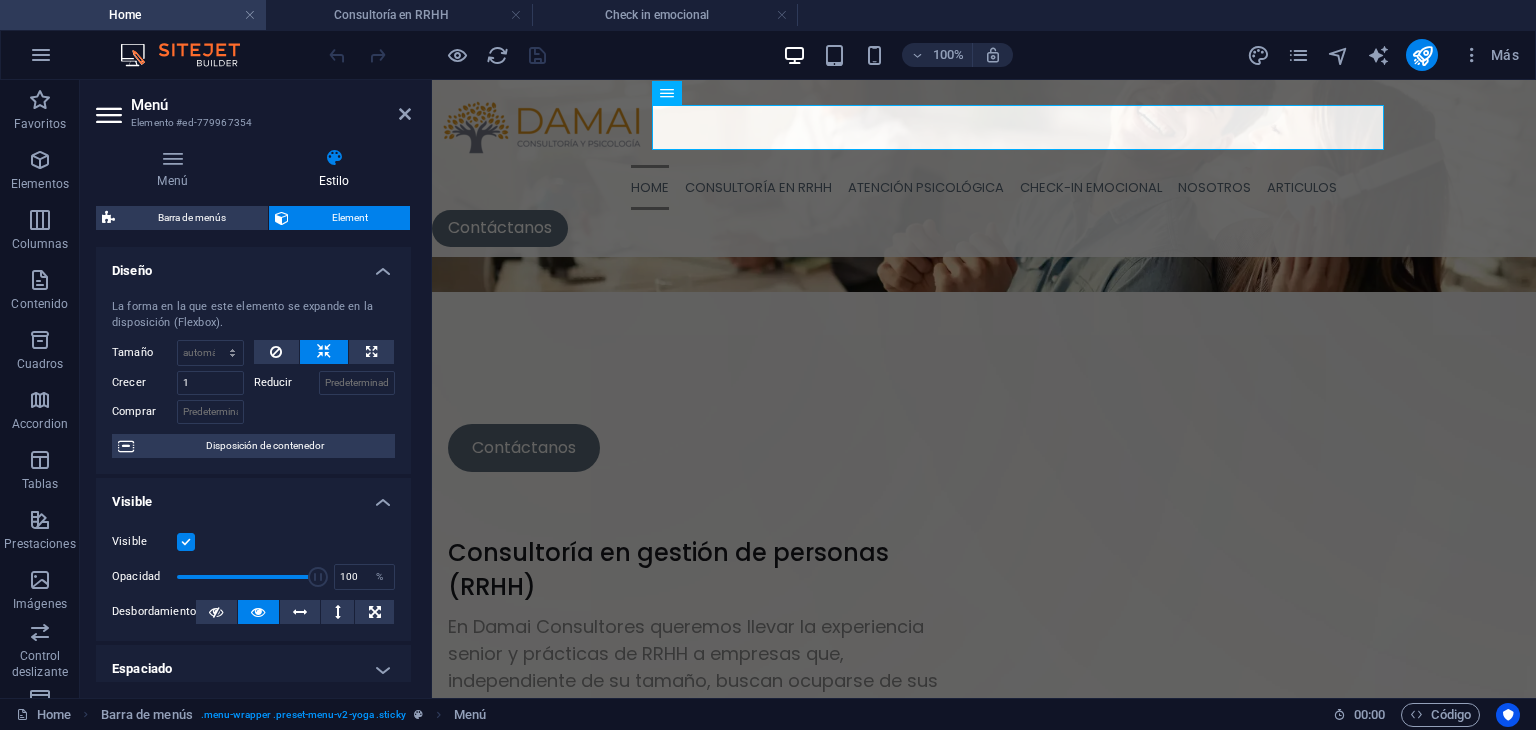 click on "Diseño" at bounding box center [253, 265] 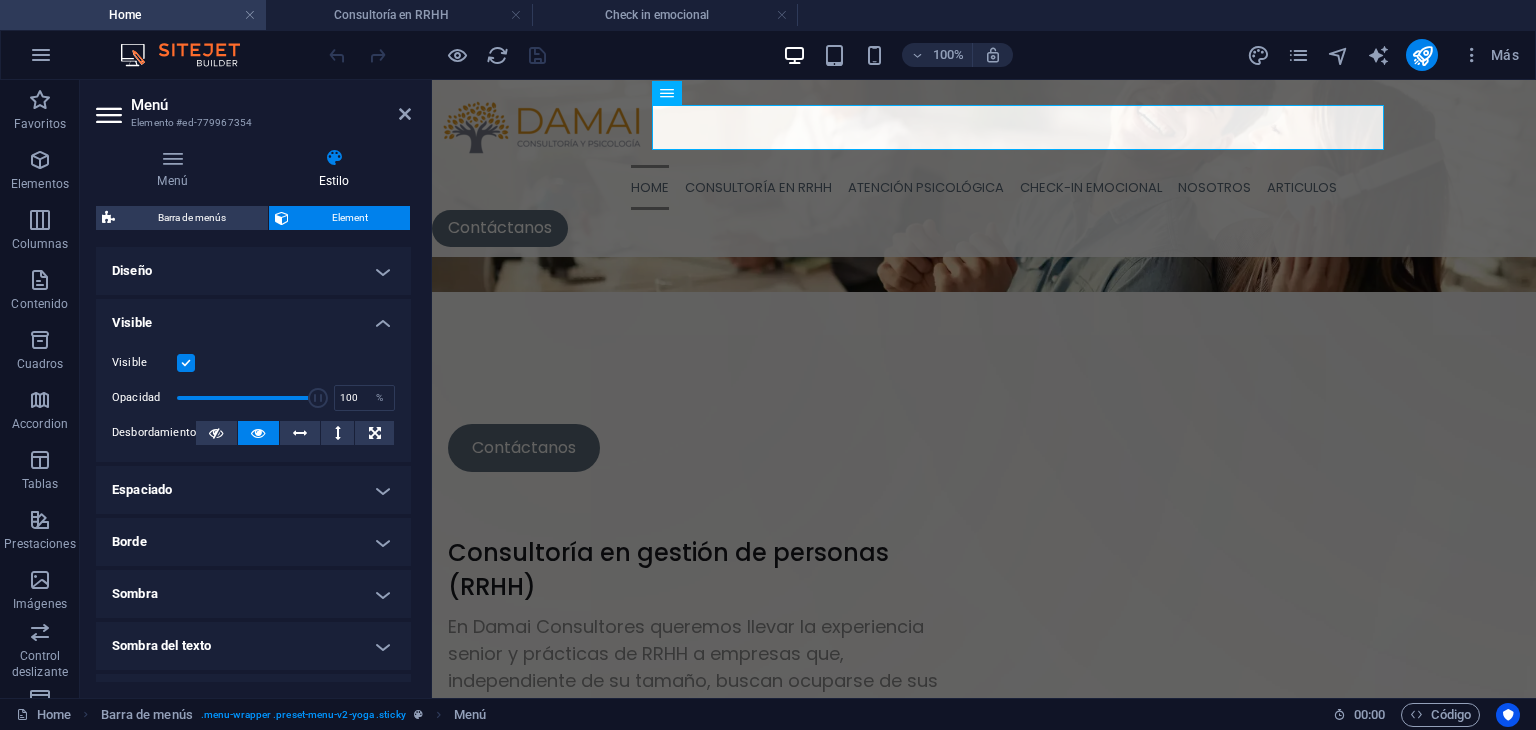 click on "Espaciado" at bounding box center (253, 490) 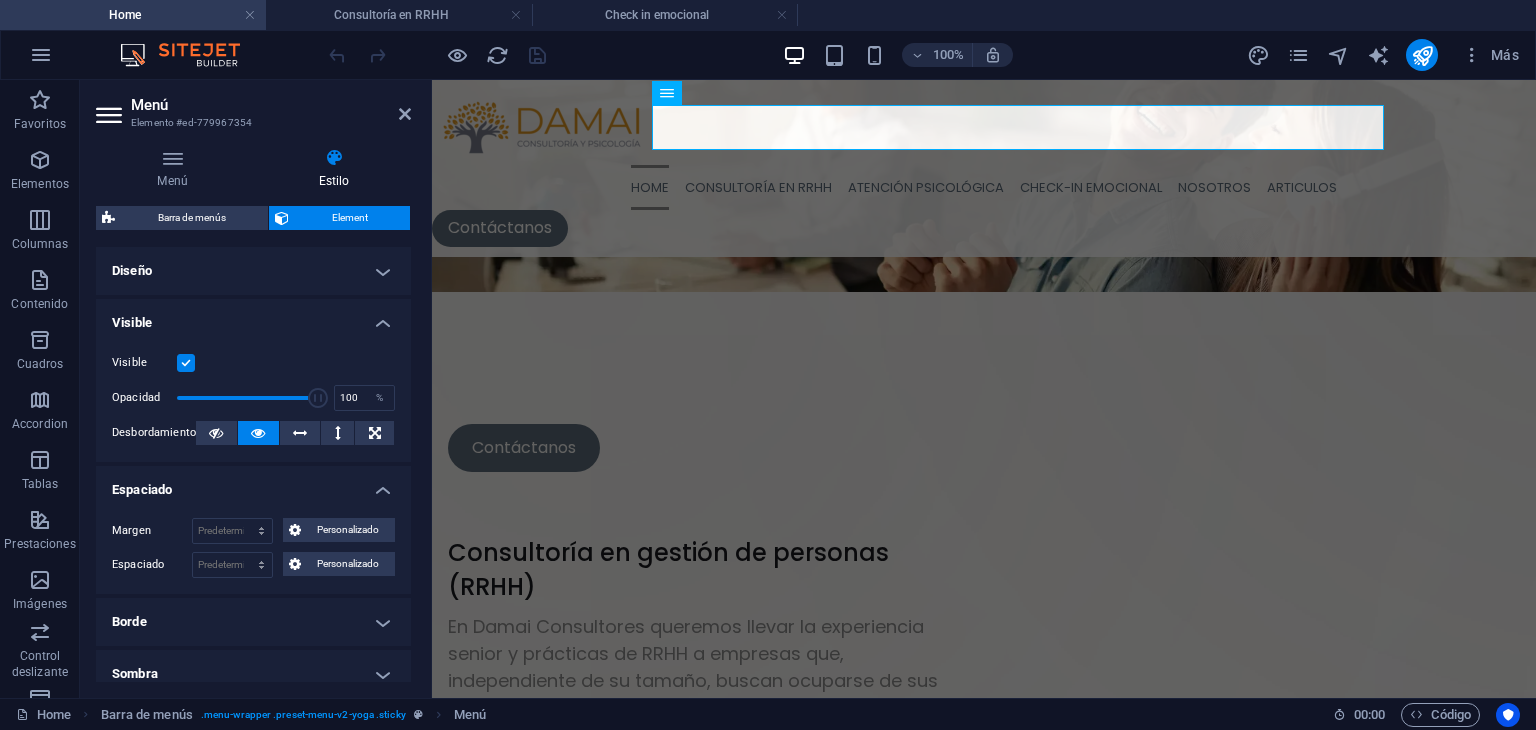 click on "Espaciado" at bounding box center (253, 484) 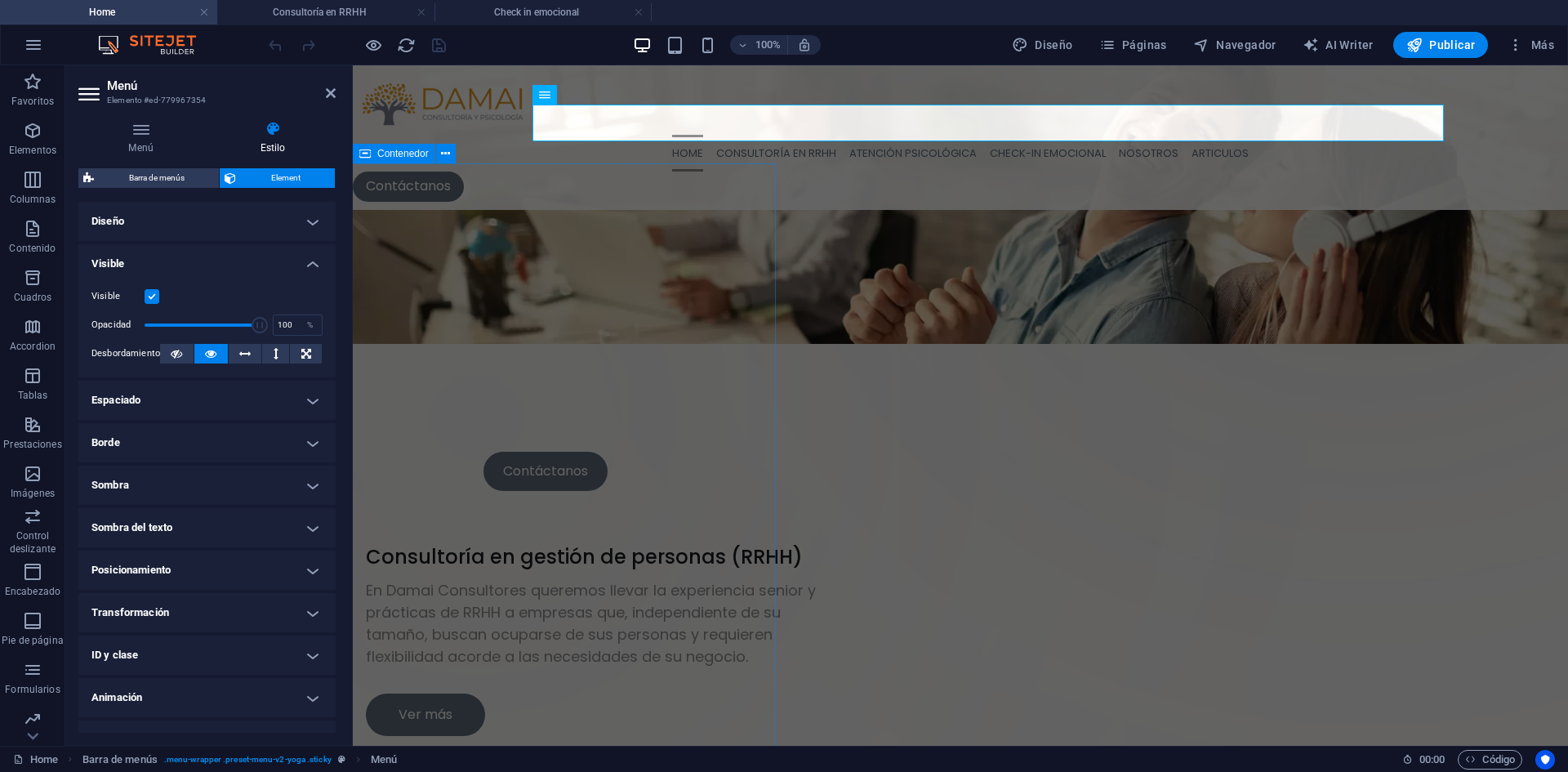scroll, scrollTop: 0, scrollLeft: 0, axis: both 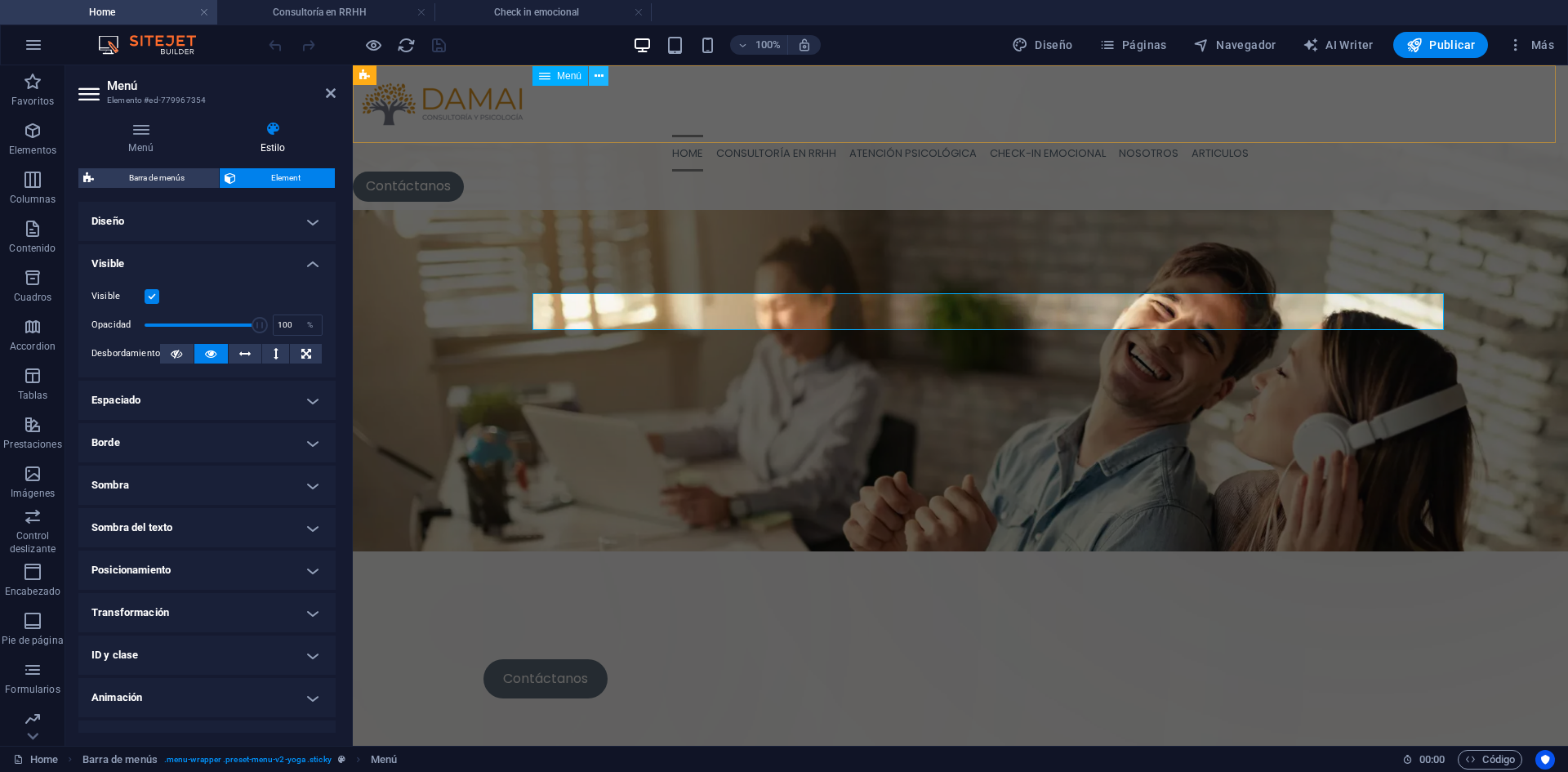 click at bounding box center [599, 76] 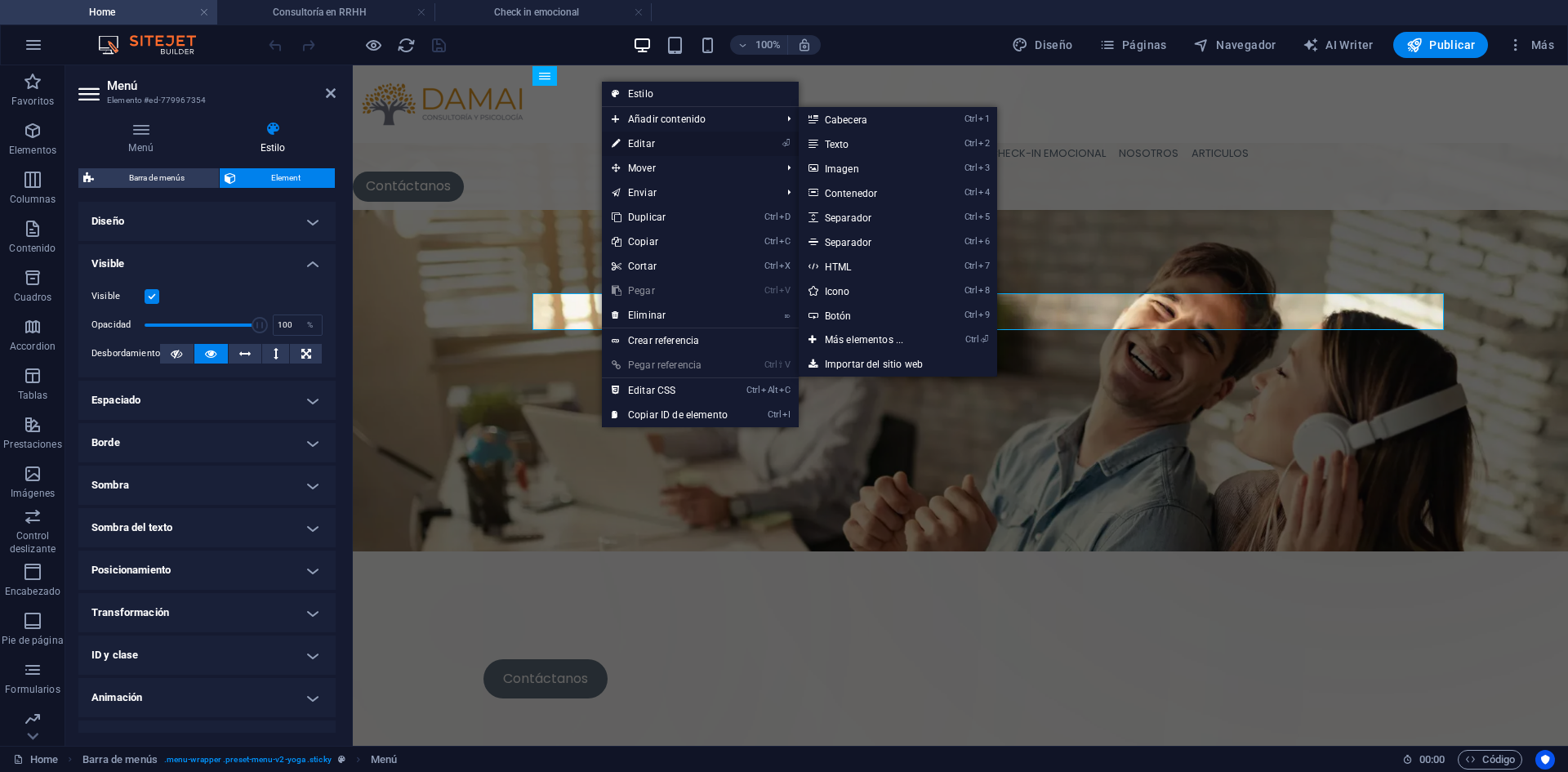 click on "⏎  Editar" at bounding box center (670, 144) 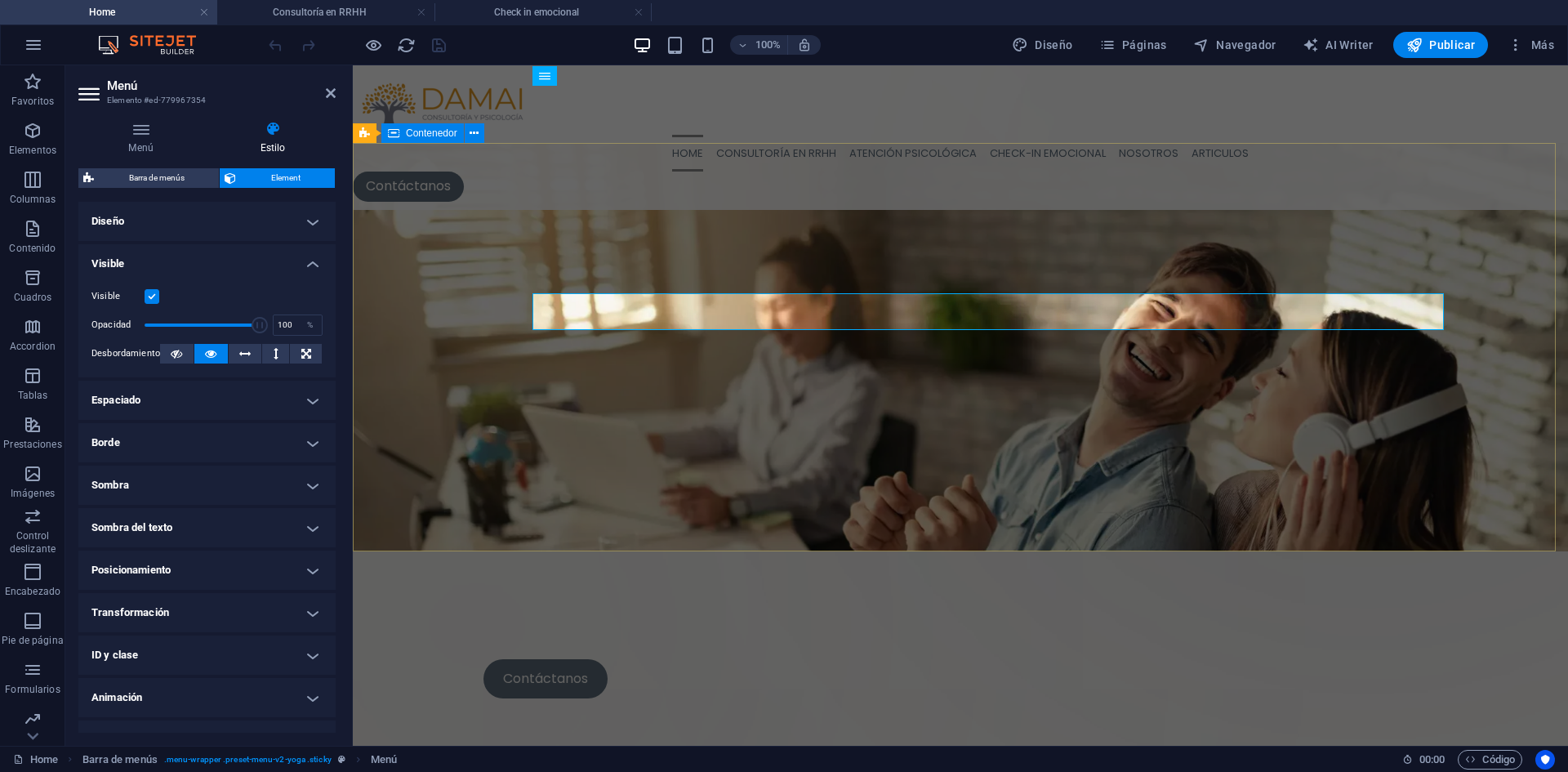 drag, startPoint x: 622, startPoint y: 194, endPoint x: 910, endPoint y: 196, distance: 288.00694 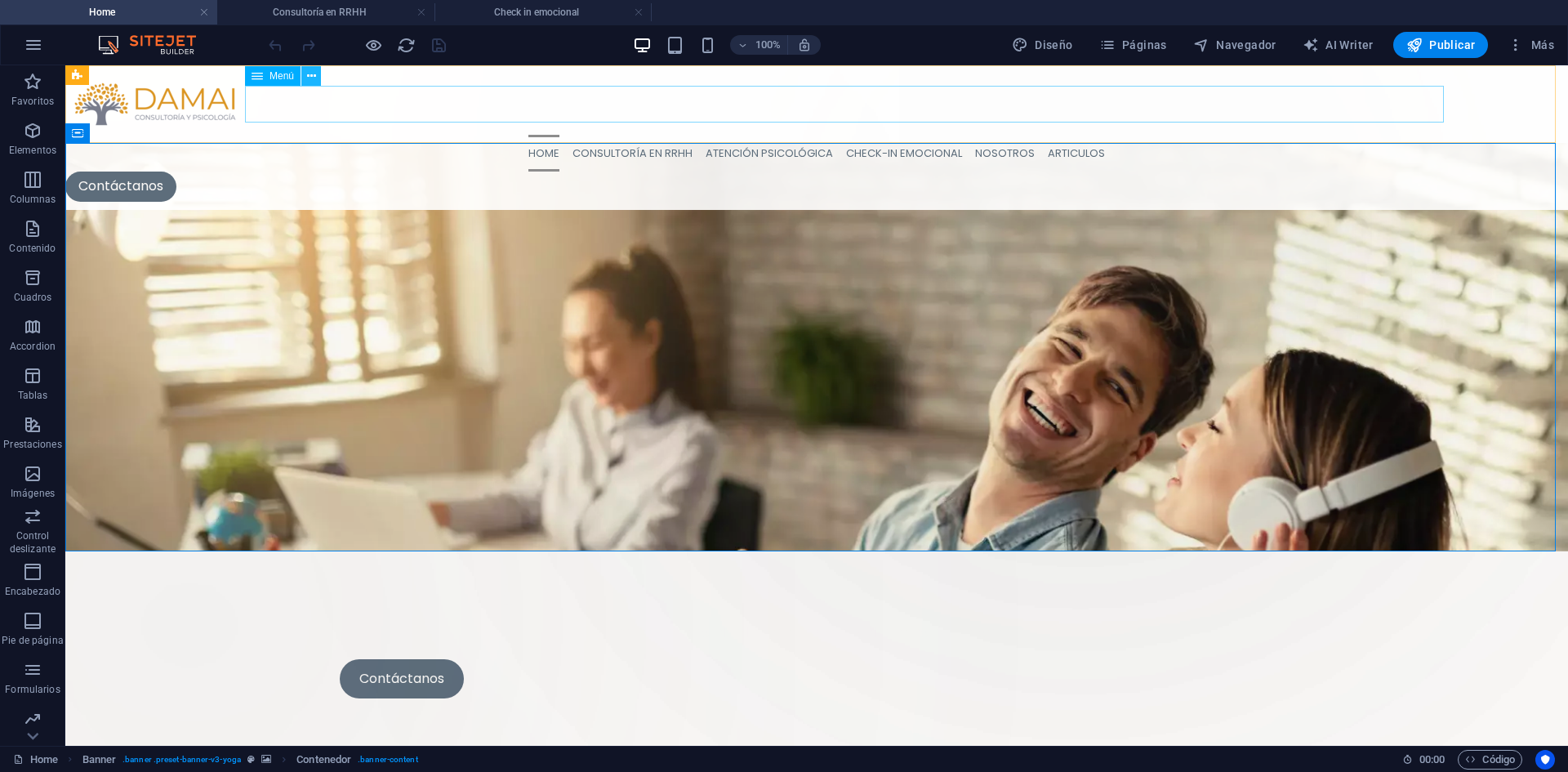 click at bounding box center (311, 76) 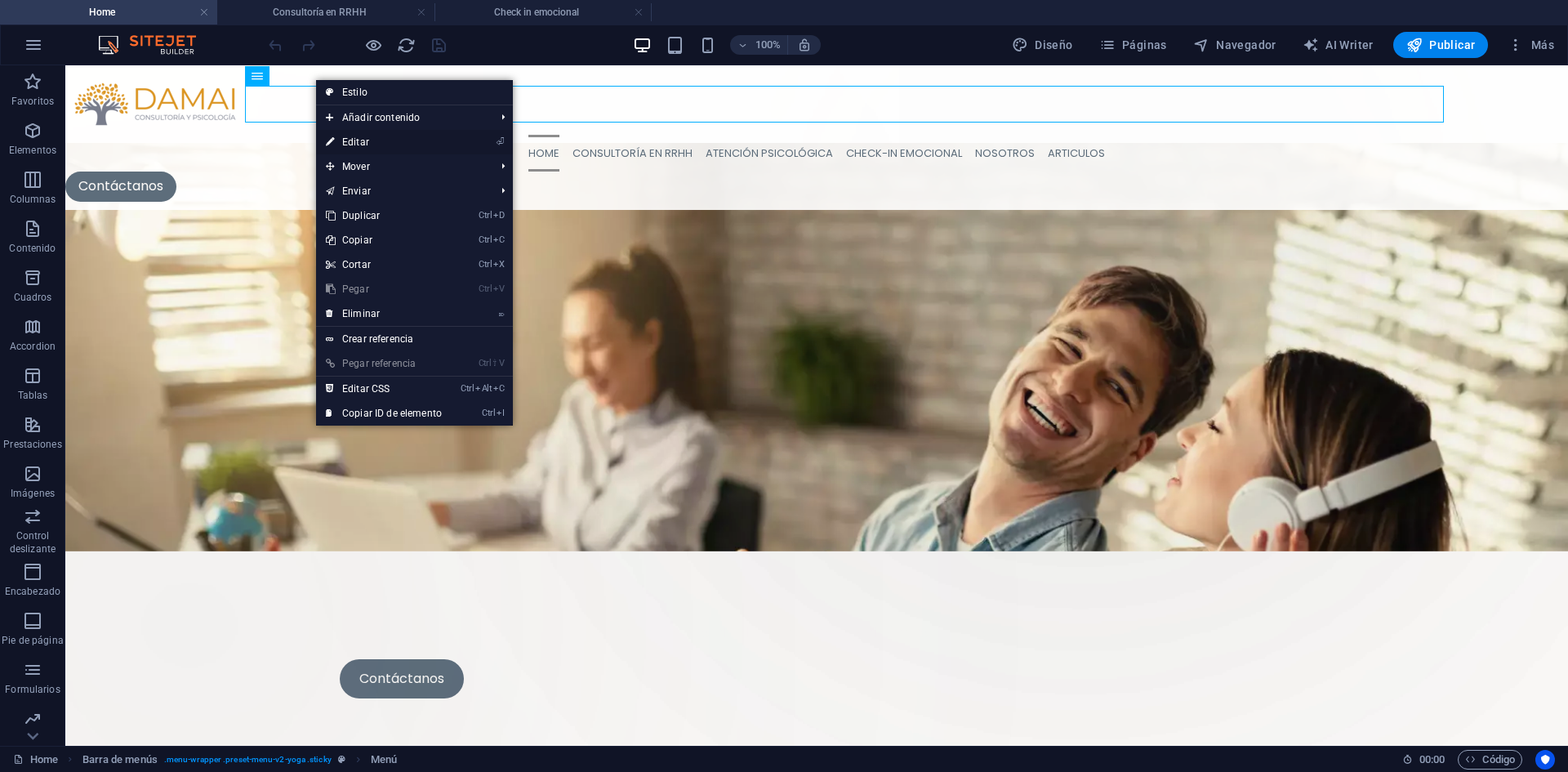 click on "⏎  Editar" at bounding box center (384, 142) 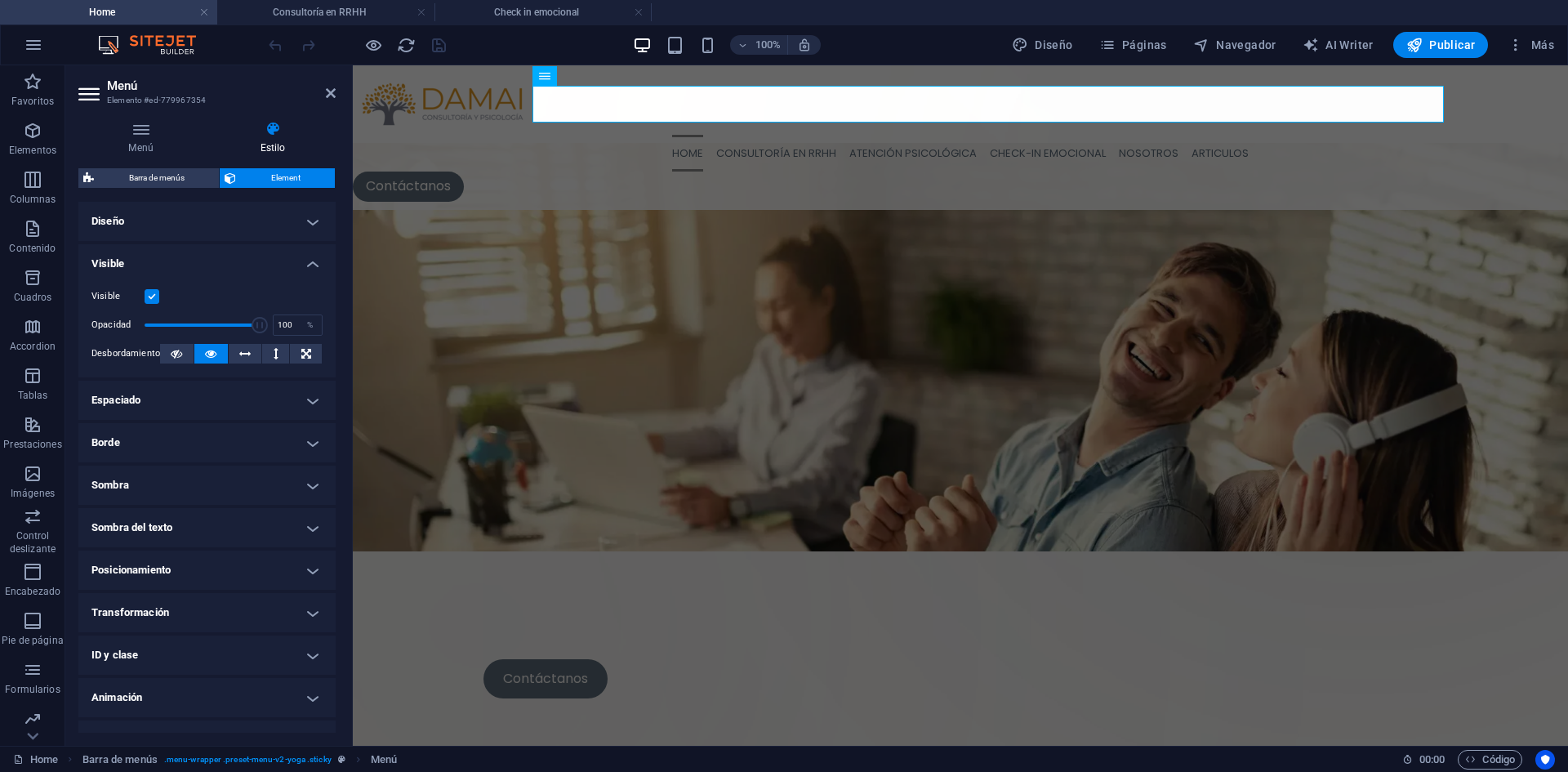 click on "Visible" at bounding box center [207, 259] 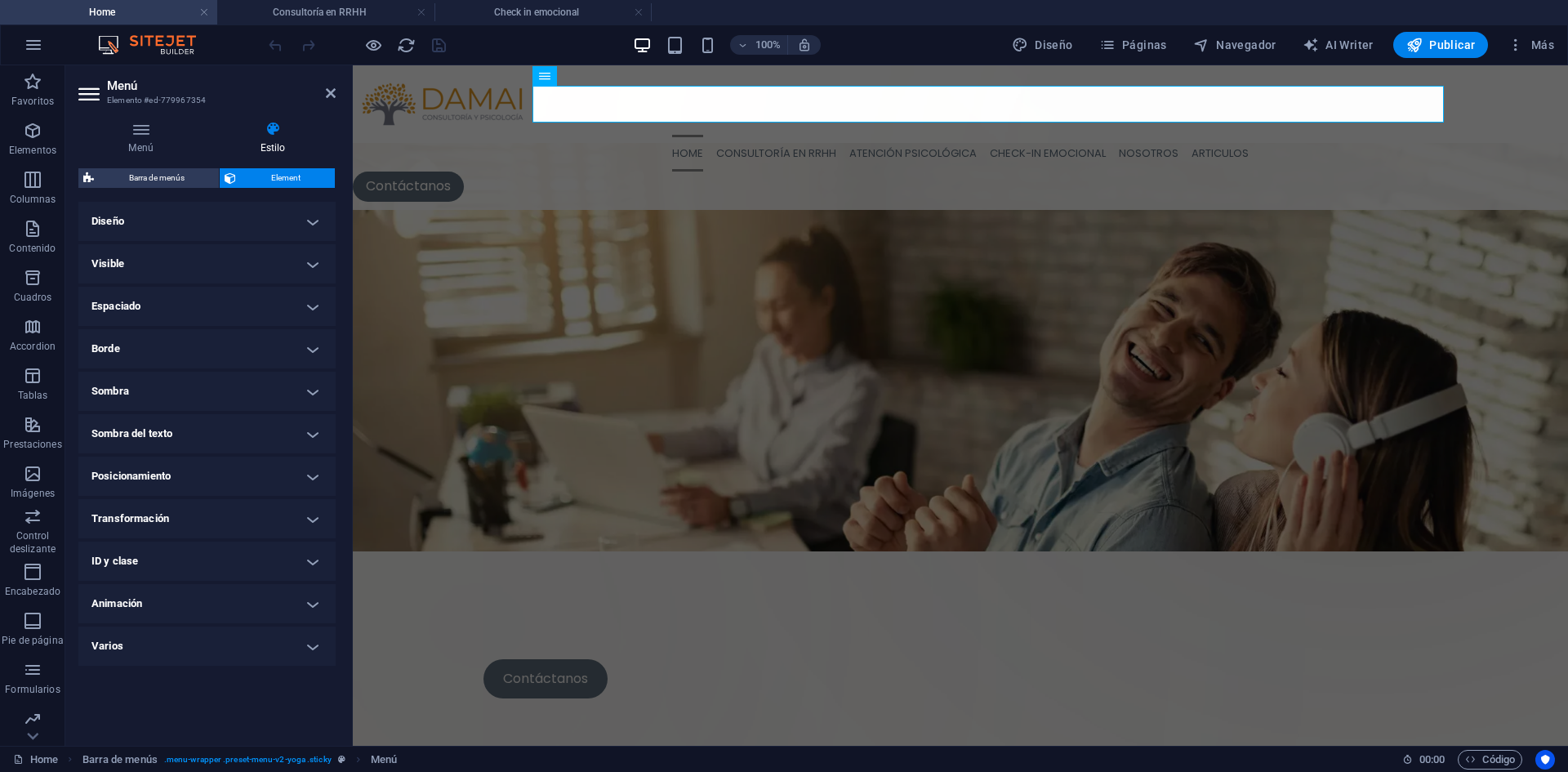 click on "Diseño" at bounding box center [207, 221] 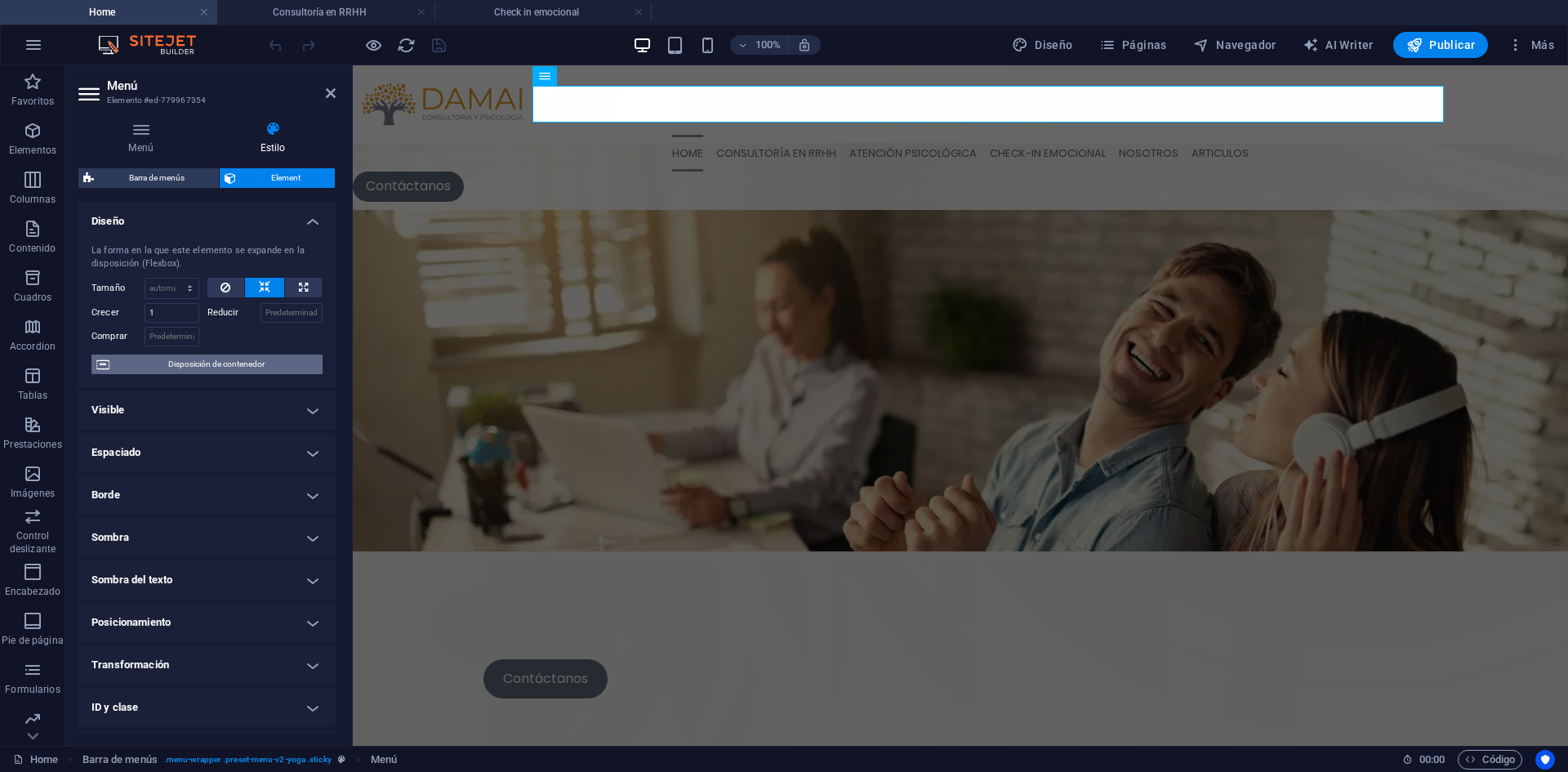 click on "Disposición de contenedor" at bounding box center (216, 364) 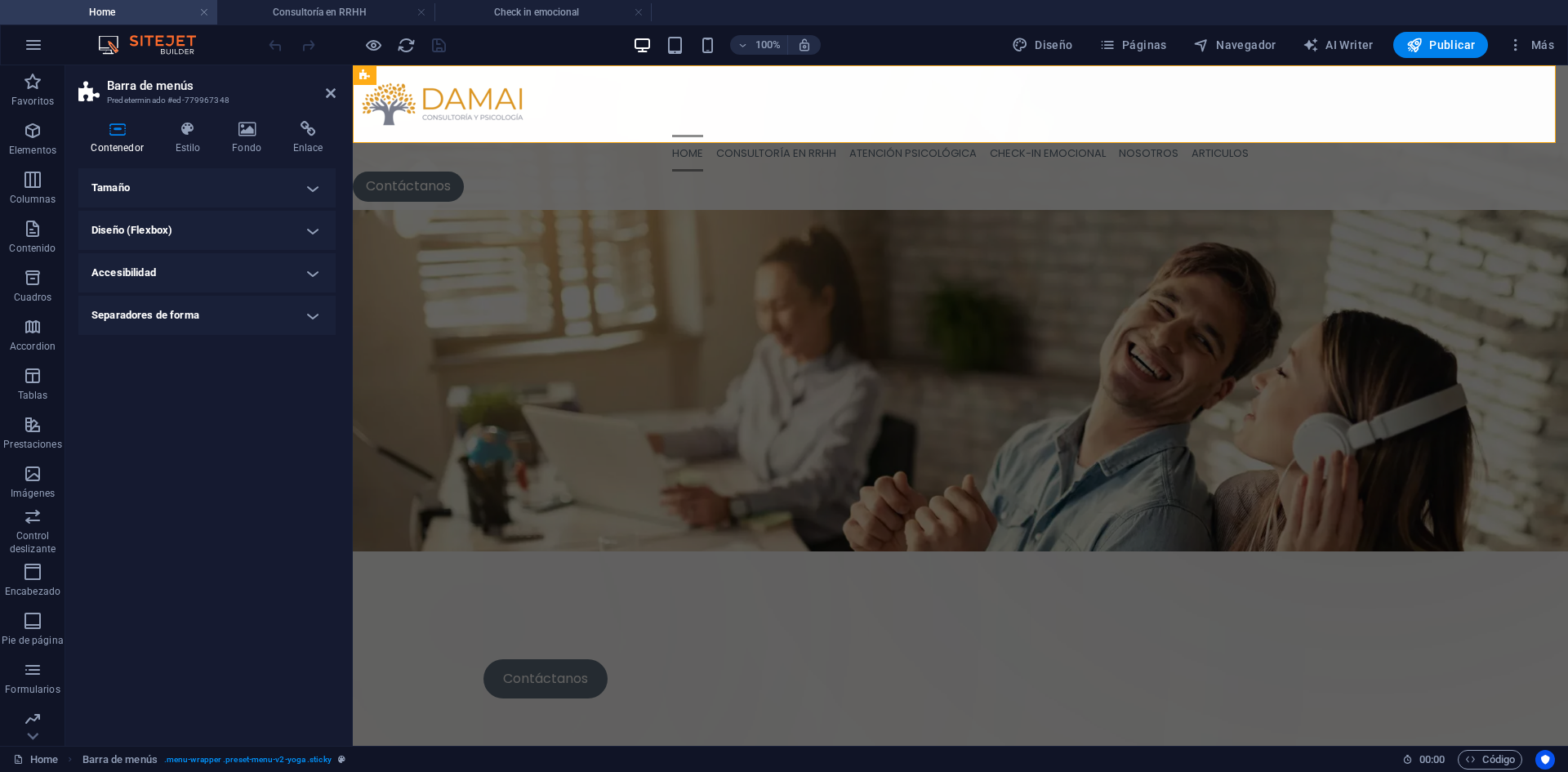 click on "Tamaño" at bounding box center (207, 188) 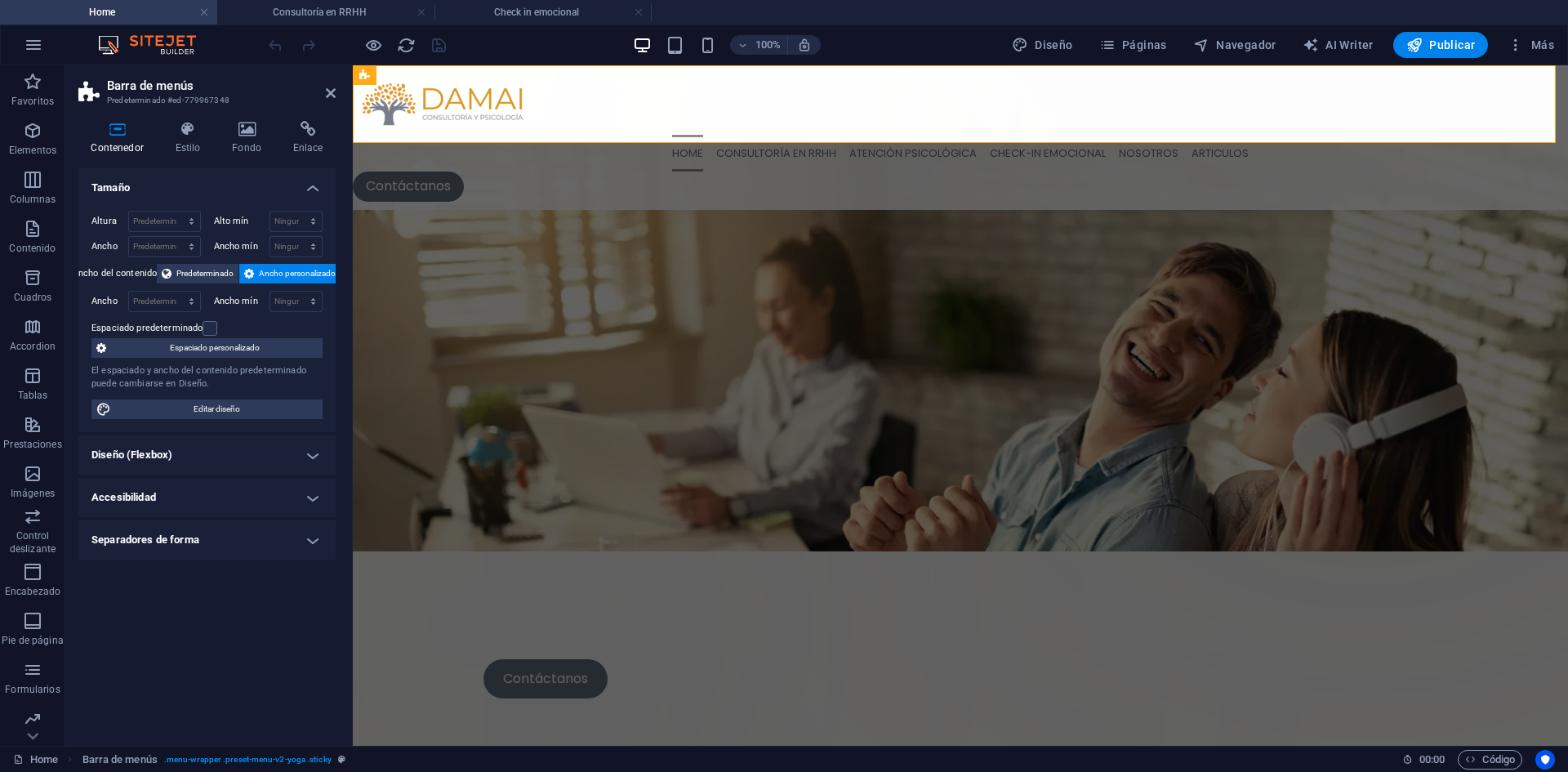 click on "Diseño (Flexbox)" at bounding box center (207, 455) 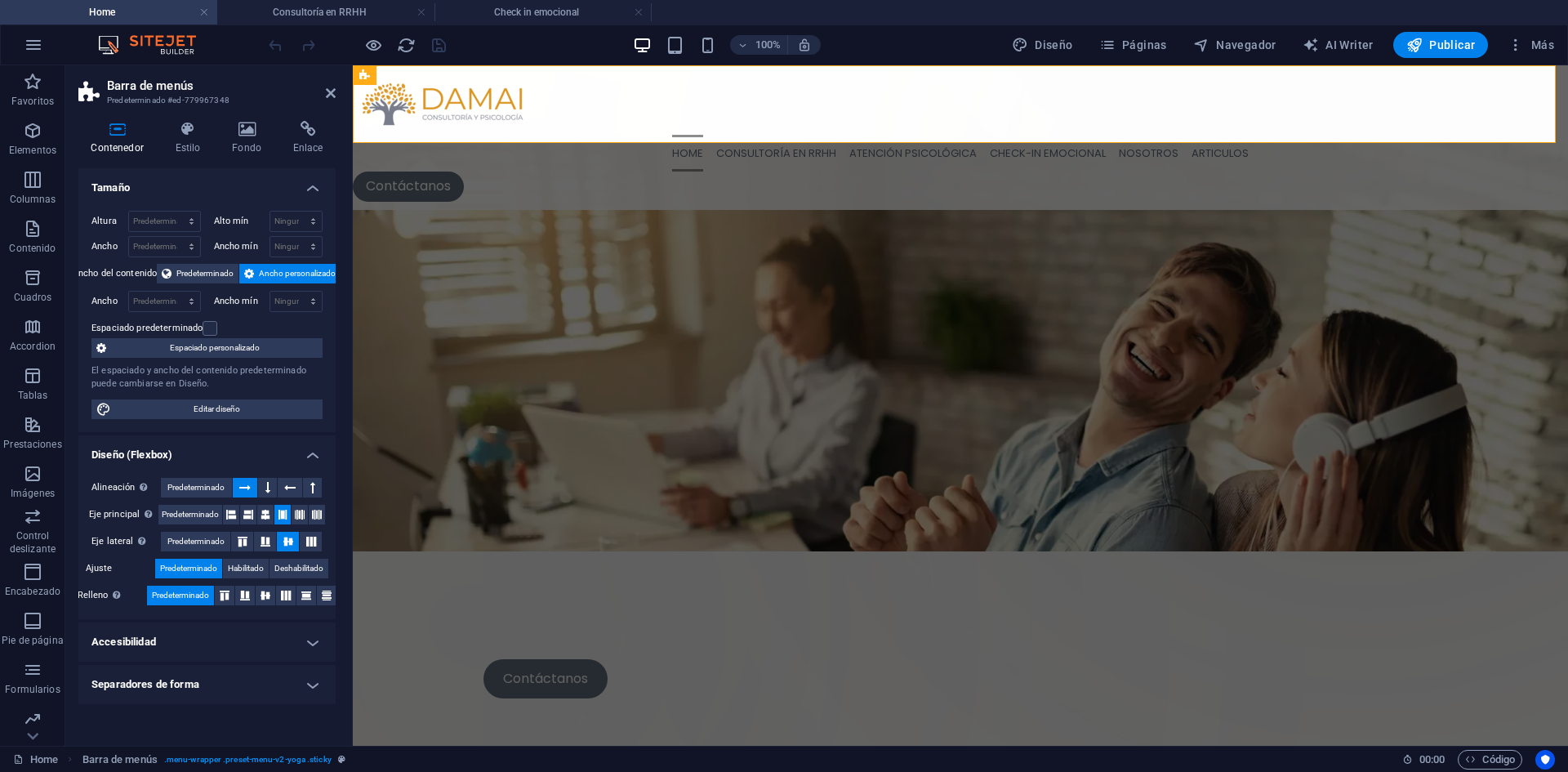 click on "Diseño (Flexbox)" at bounding box center [207, 450] 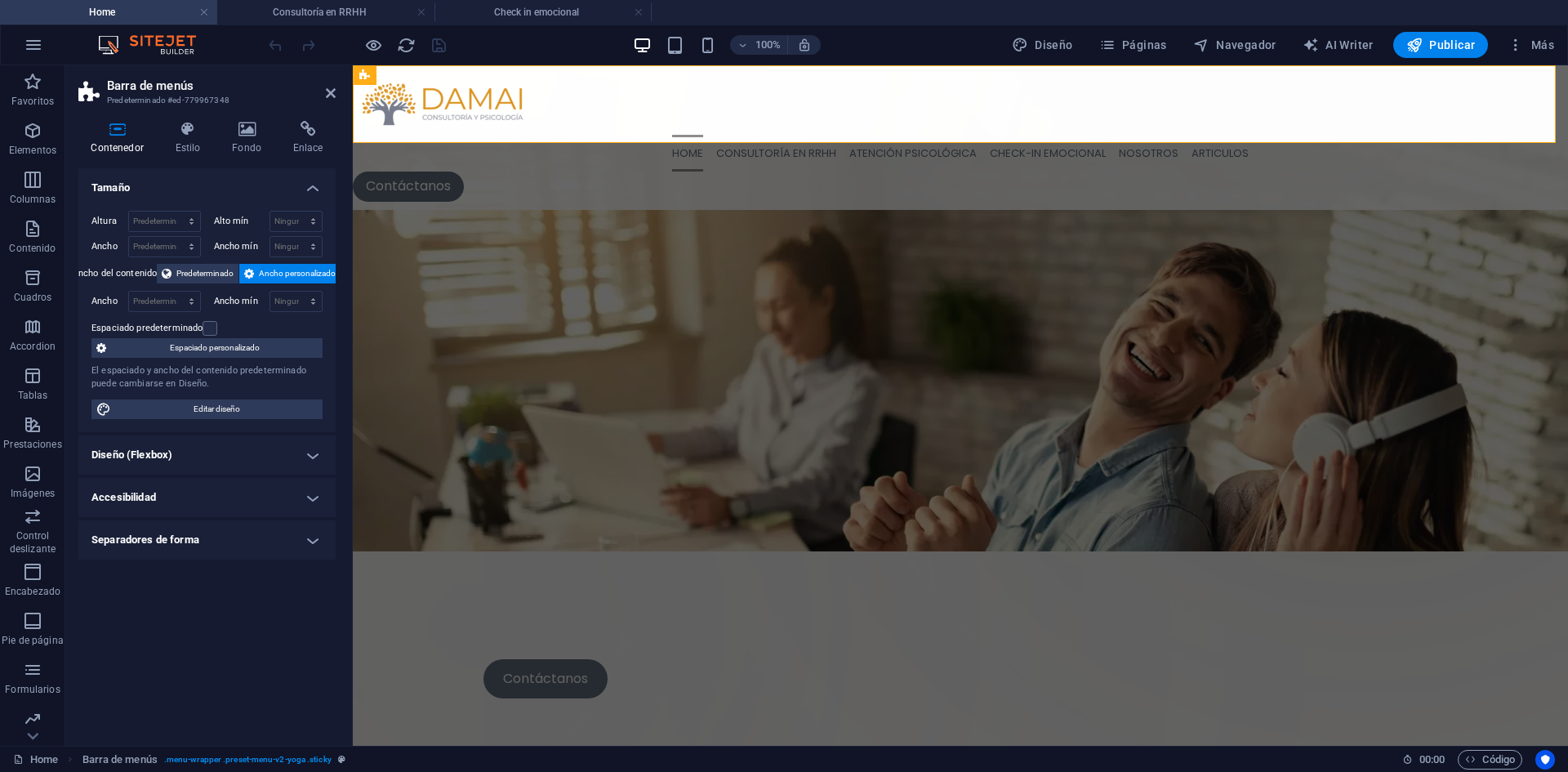 click on "Accesibilidad" at bounding box center (207, 498) 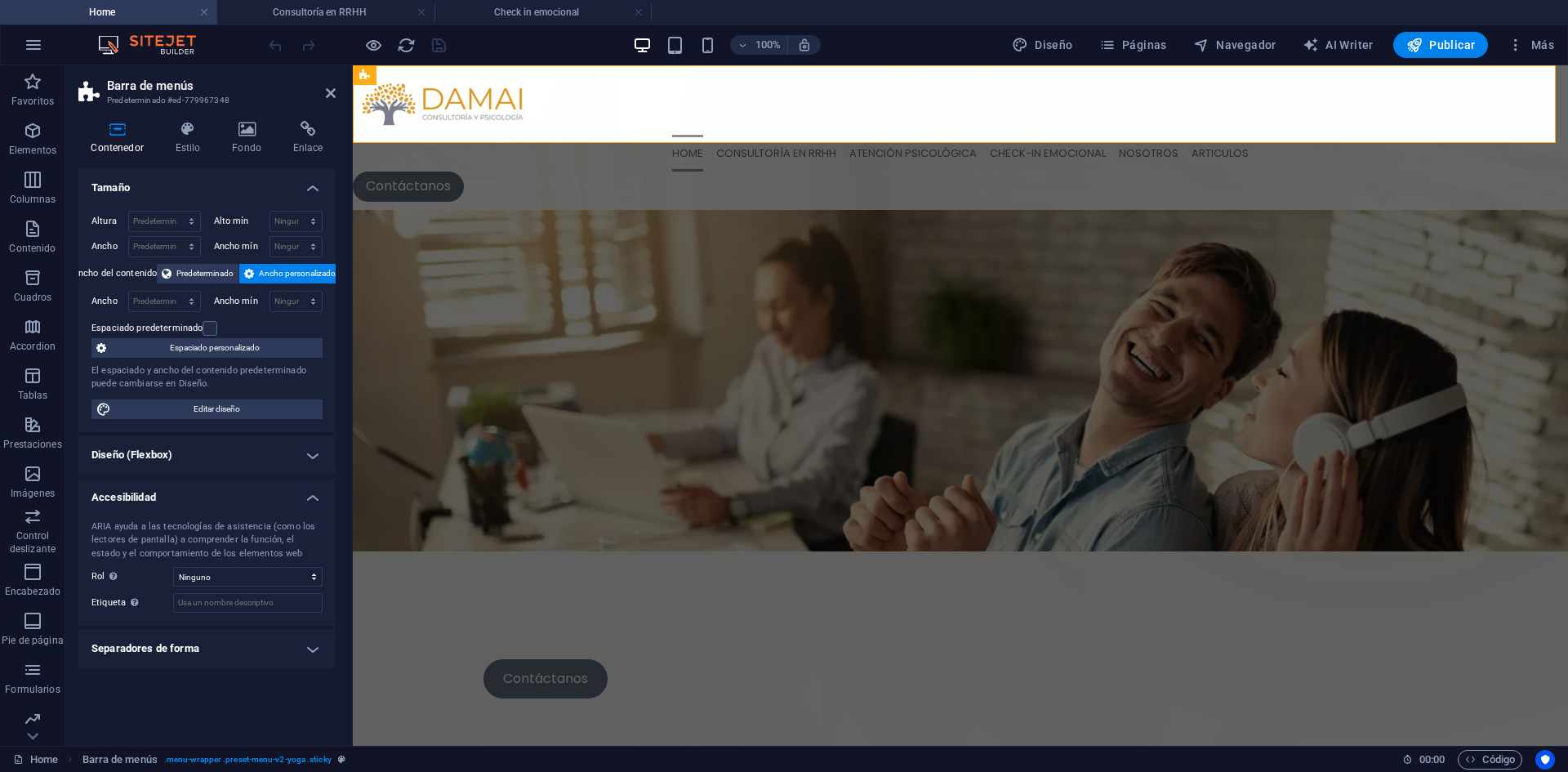 click on "Accesibilidad" at bounding box center (207, 493) 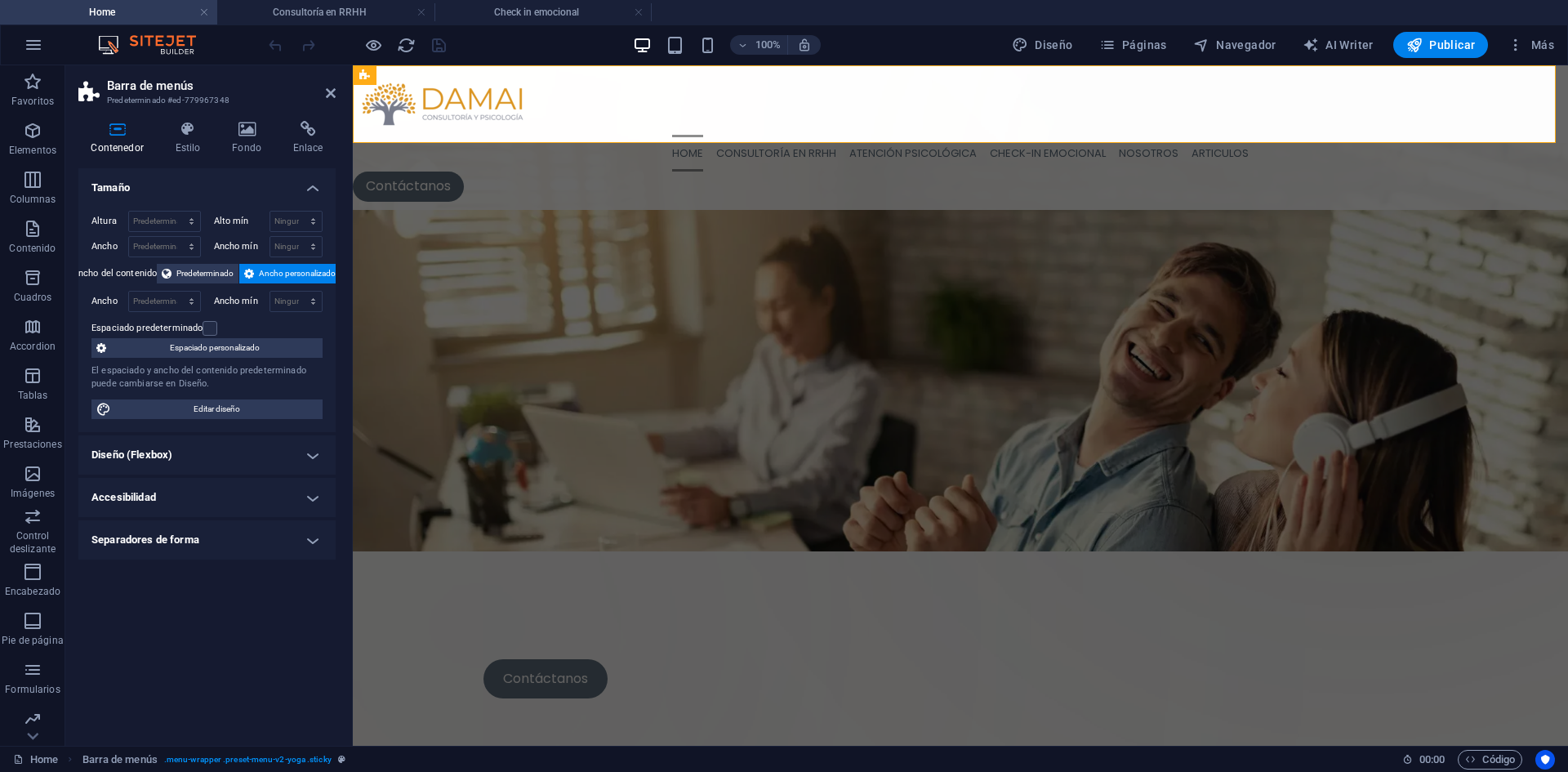 click on "Separadores de forma" at bounding box center [207, 540] 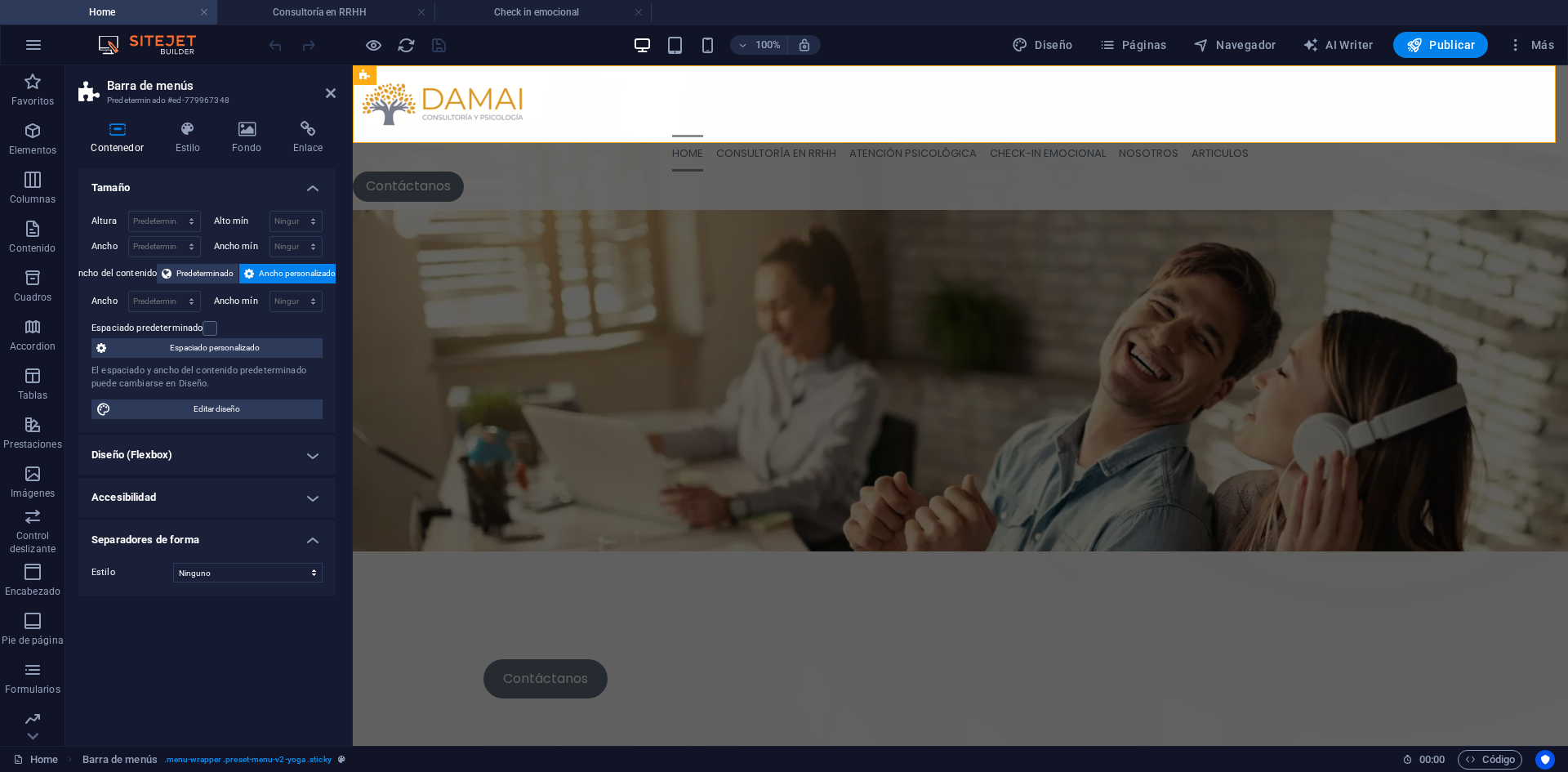 click on "Separadores de forma" at bounding box center [207, 535] 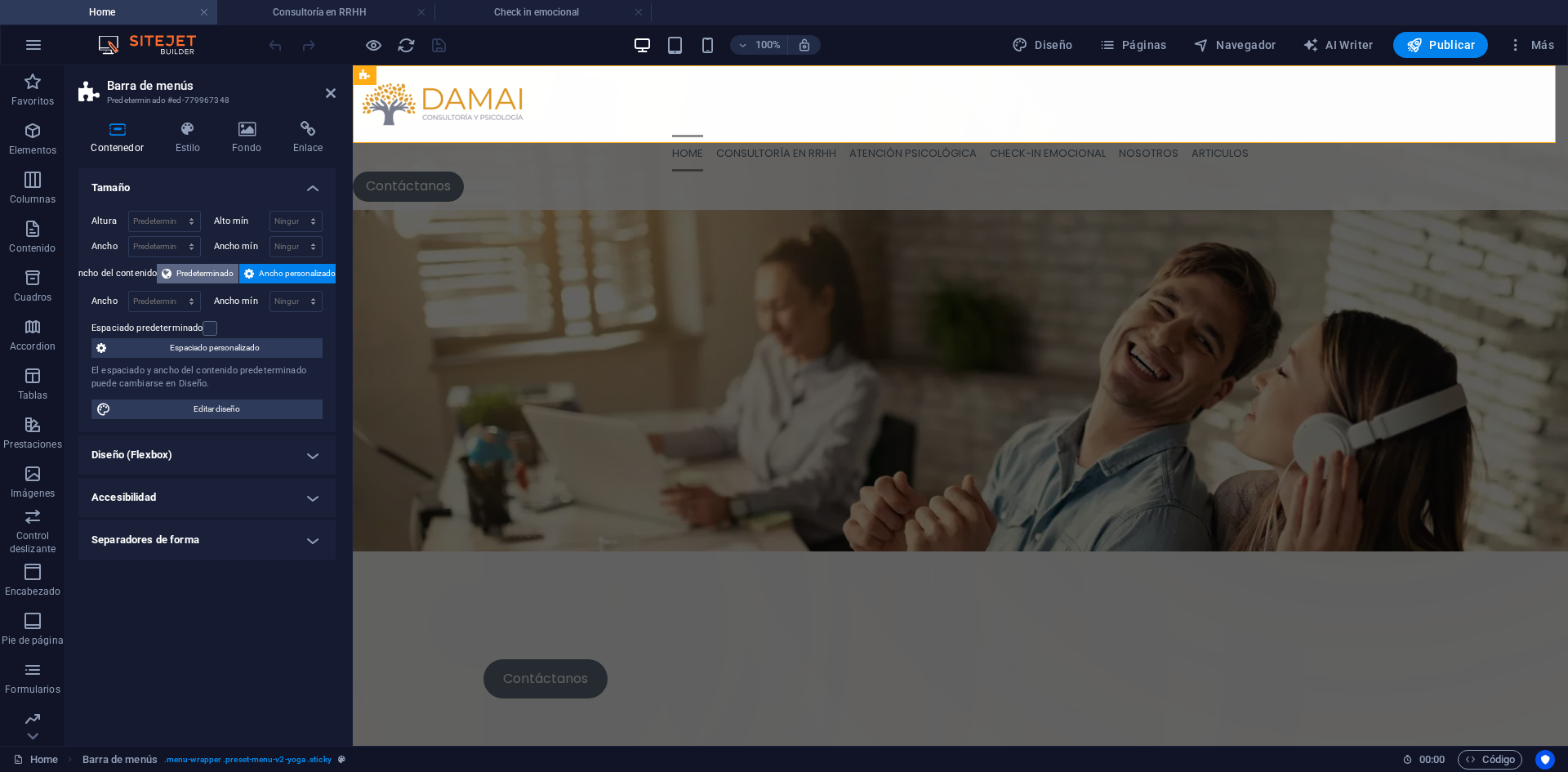click on "Predeterminado" at bounding box center (205, 274) 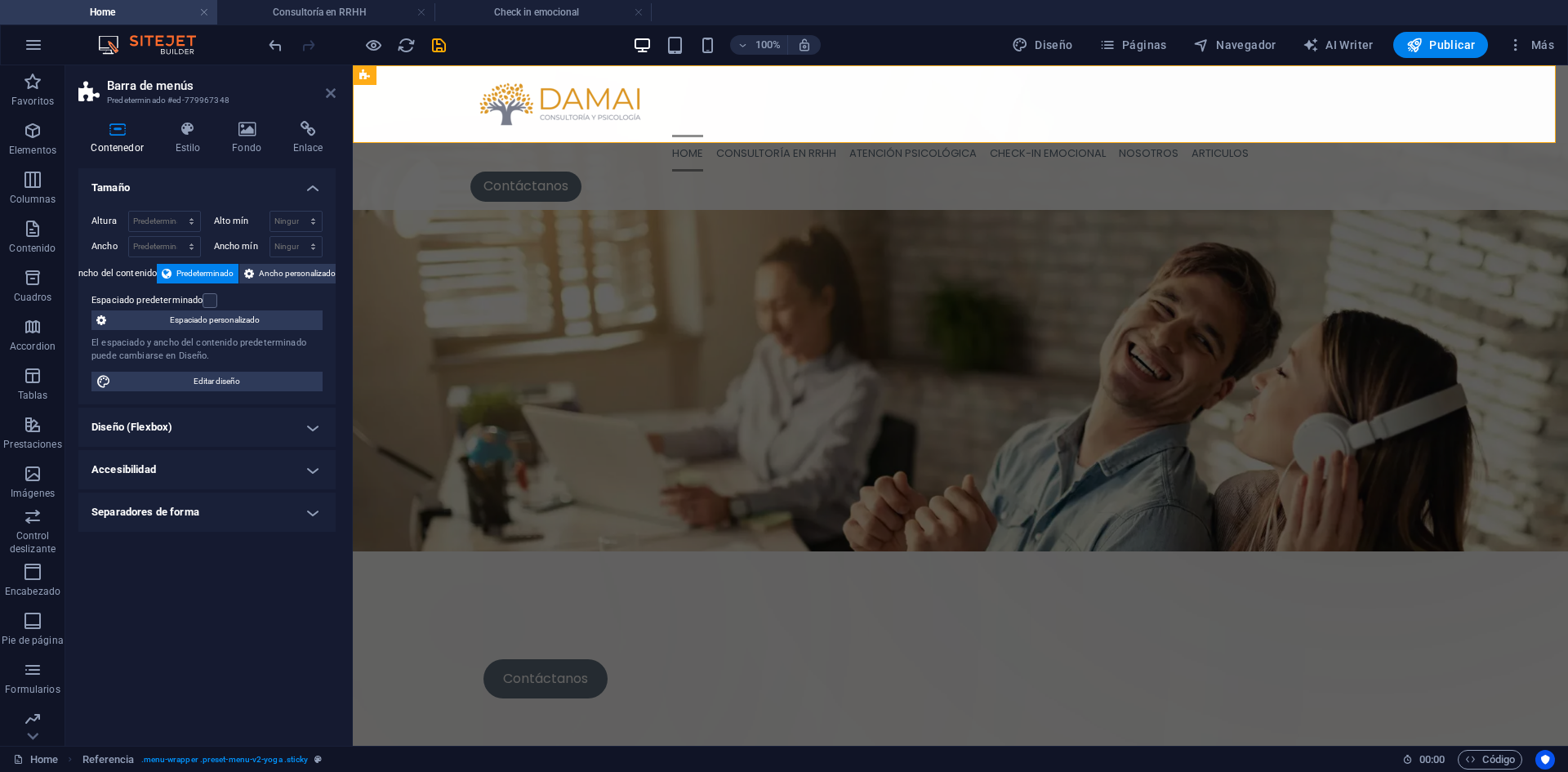 click at bounding box center [331, 93] 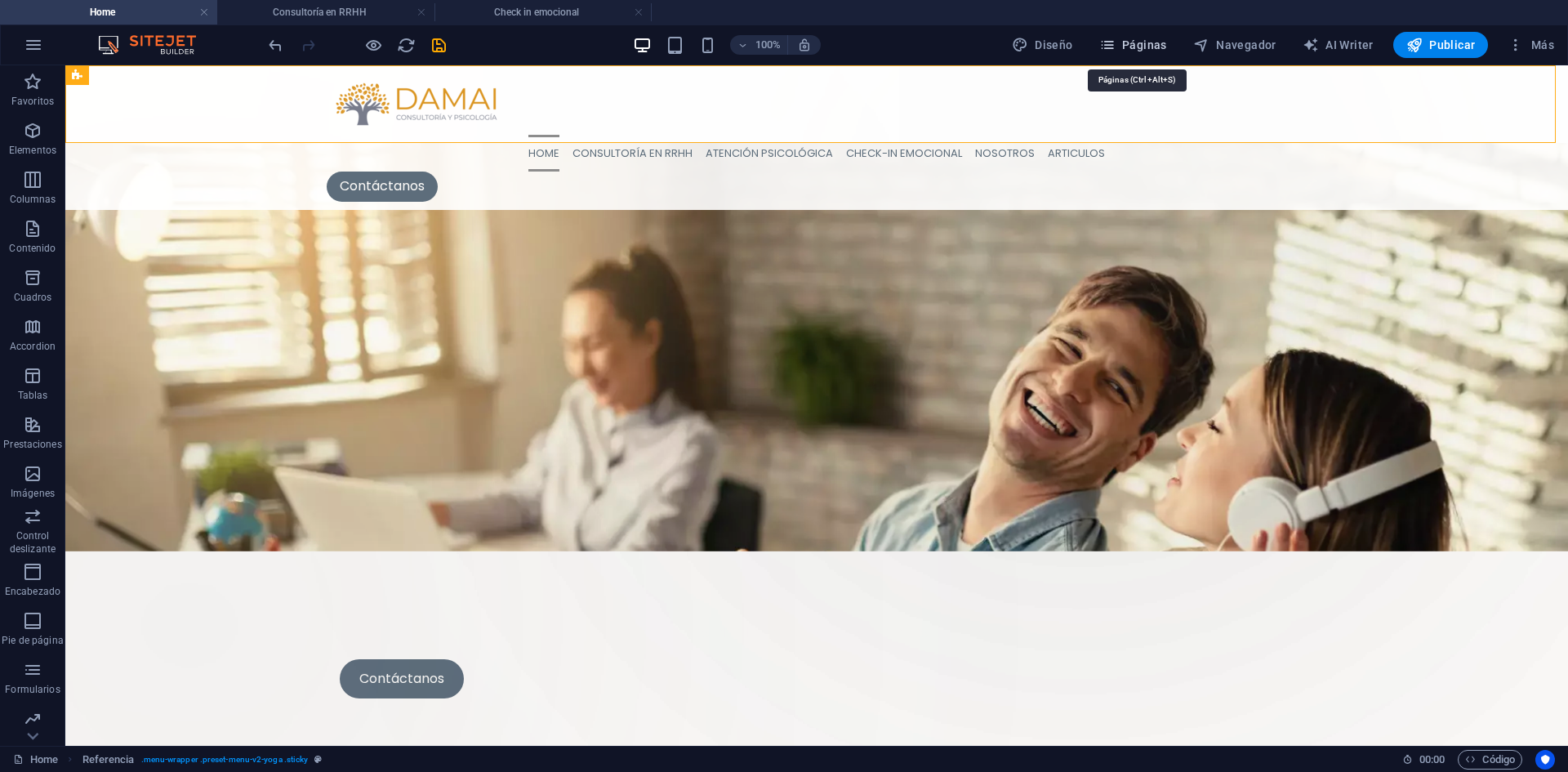 click on "Páginas" at bounding box center (1133, 45) 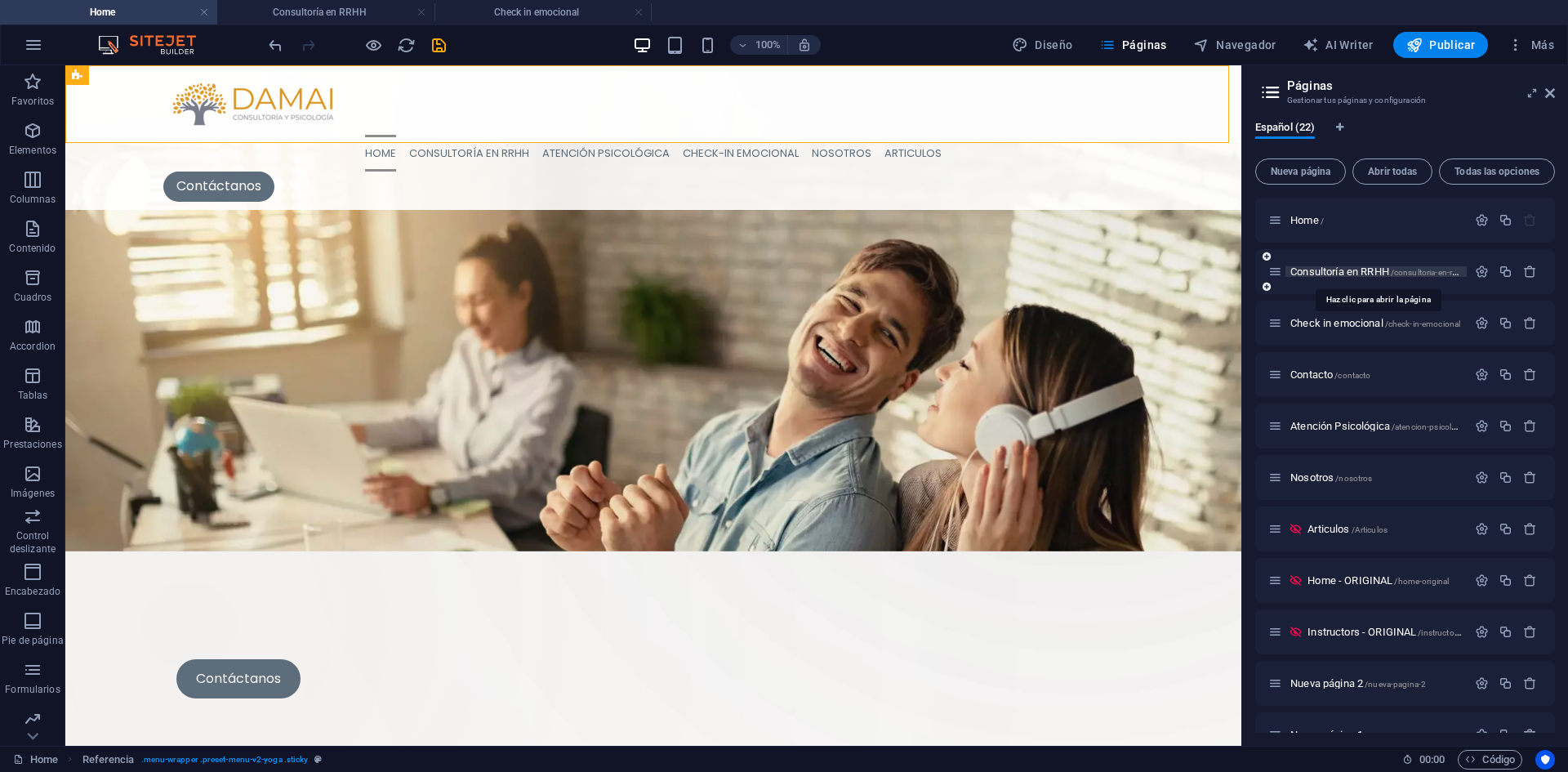 click on "Consultoría en RRHH /consultoria-en-rrhh" at bounding box center (1377, 271) 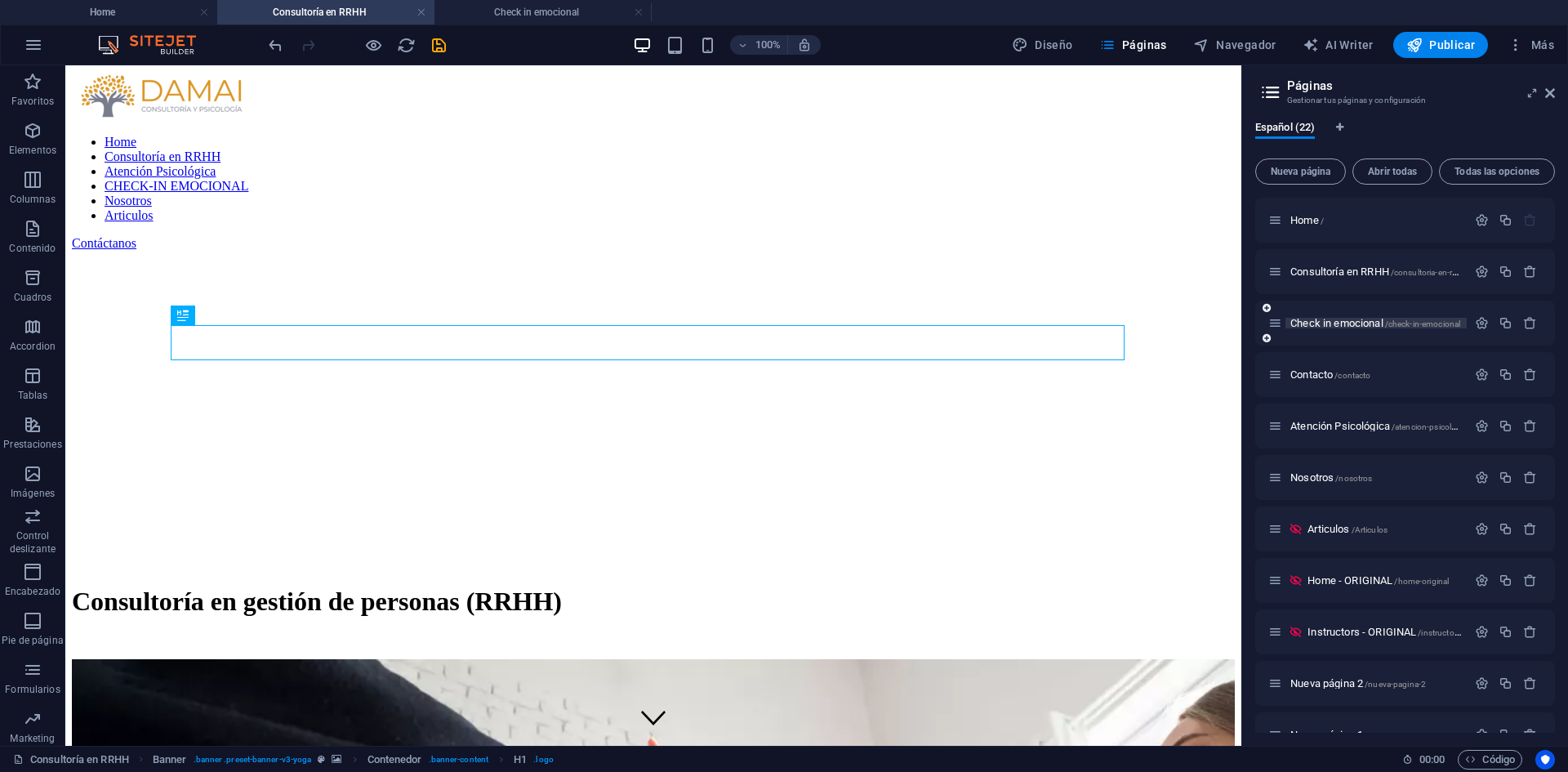 click on "Check in emocional /check-in-emocional" at bounding box center [1375, 323] 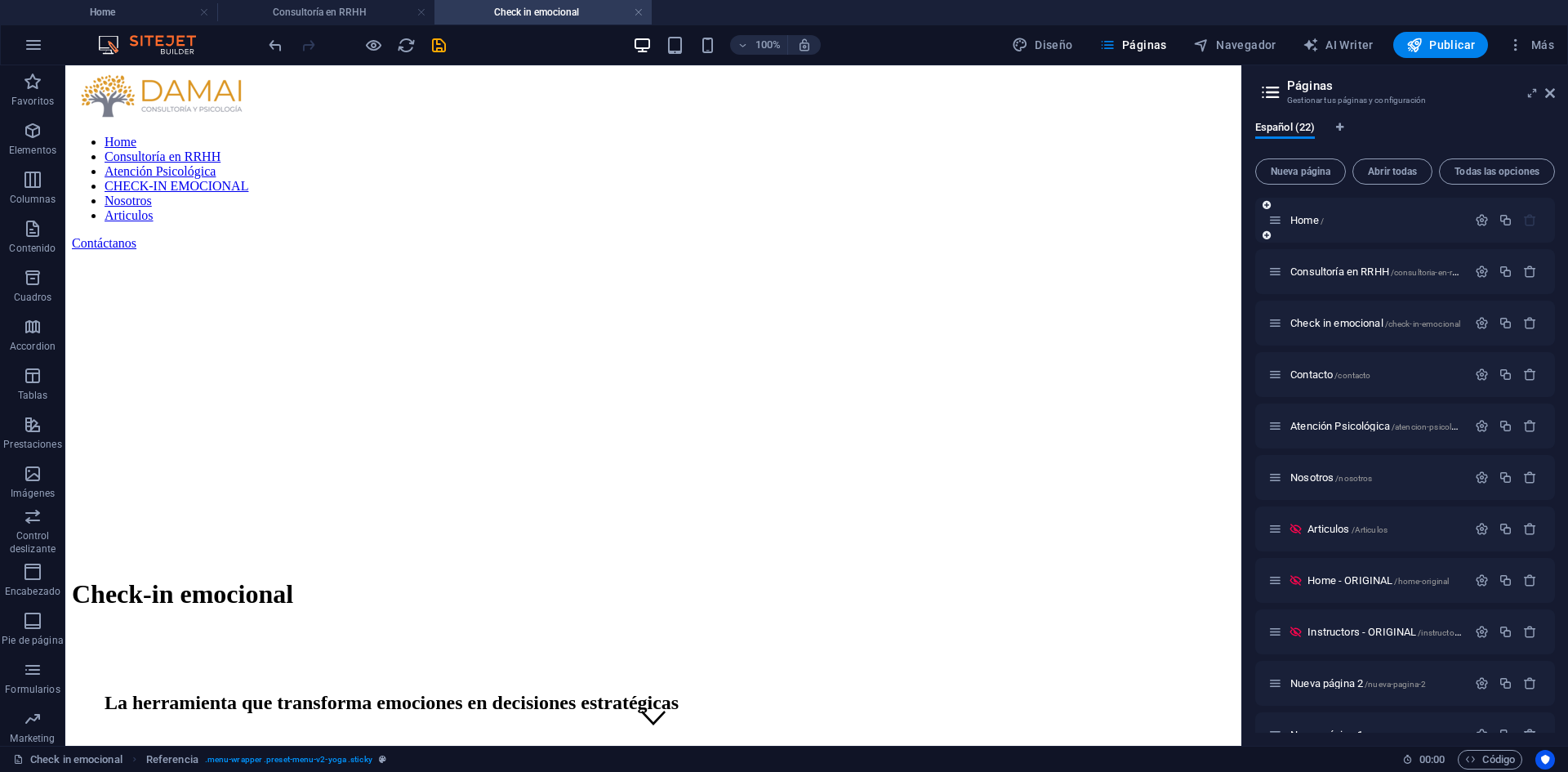 click on "Home /" at bounding box center (1367, 220) 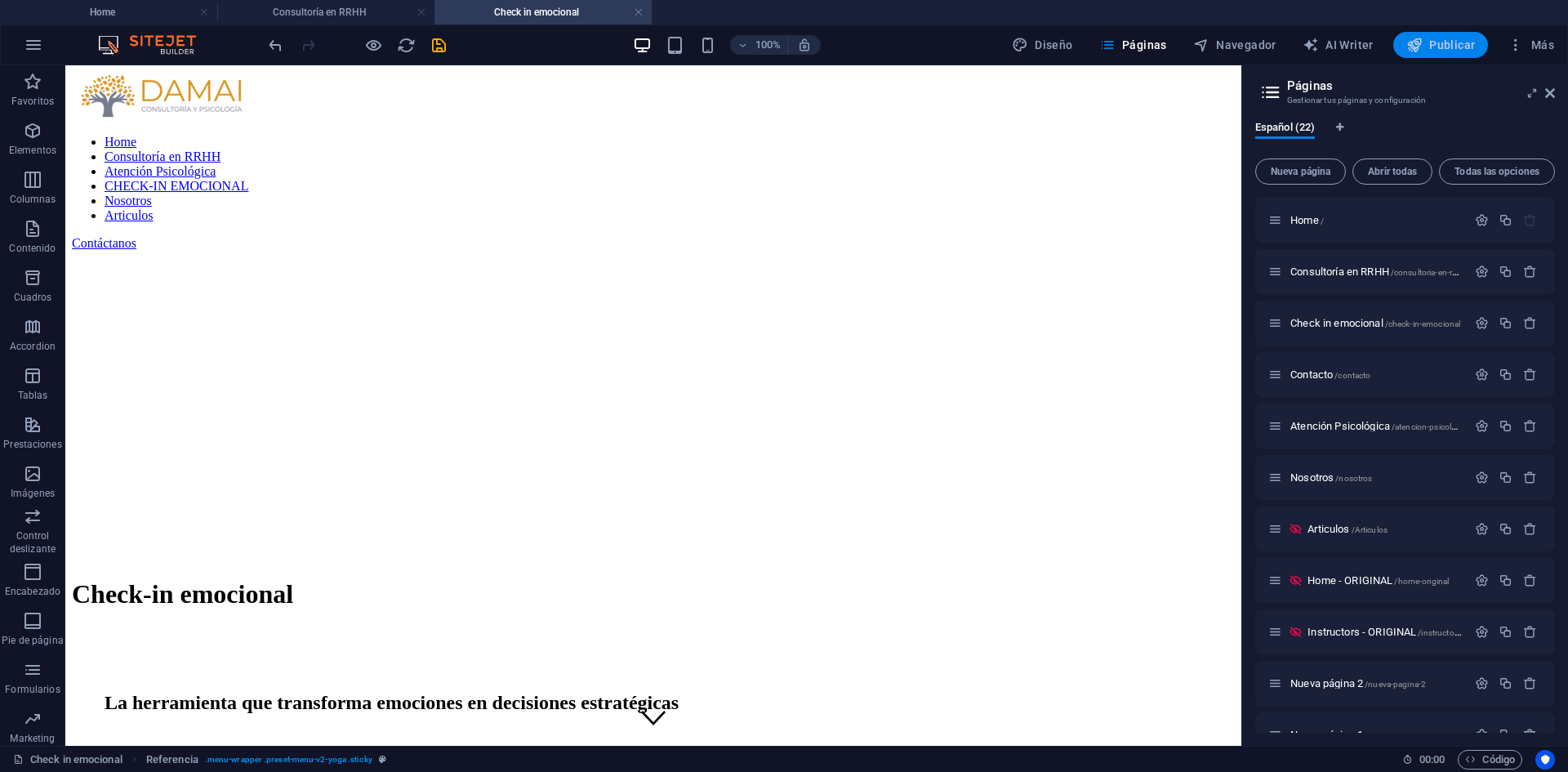 click on "Publicar" at bounding box center (1441, 45) 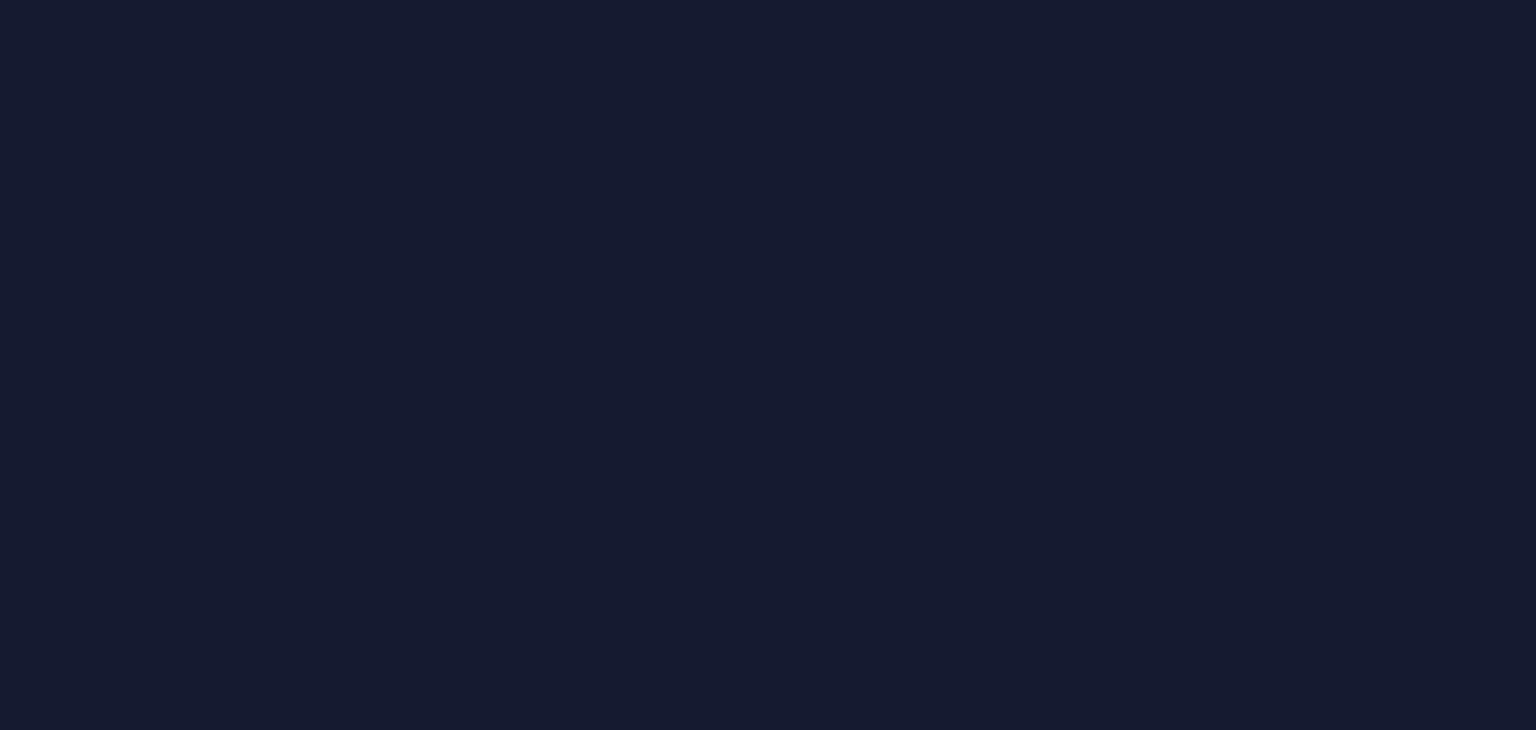 scroll, scrollTop: 0, scrollLeft: 0, axis: both 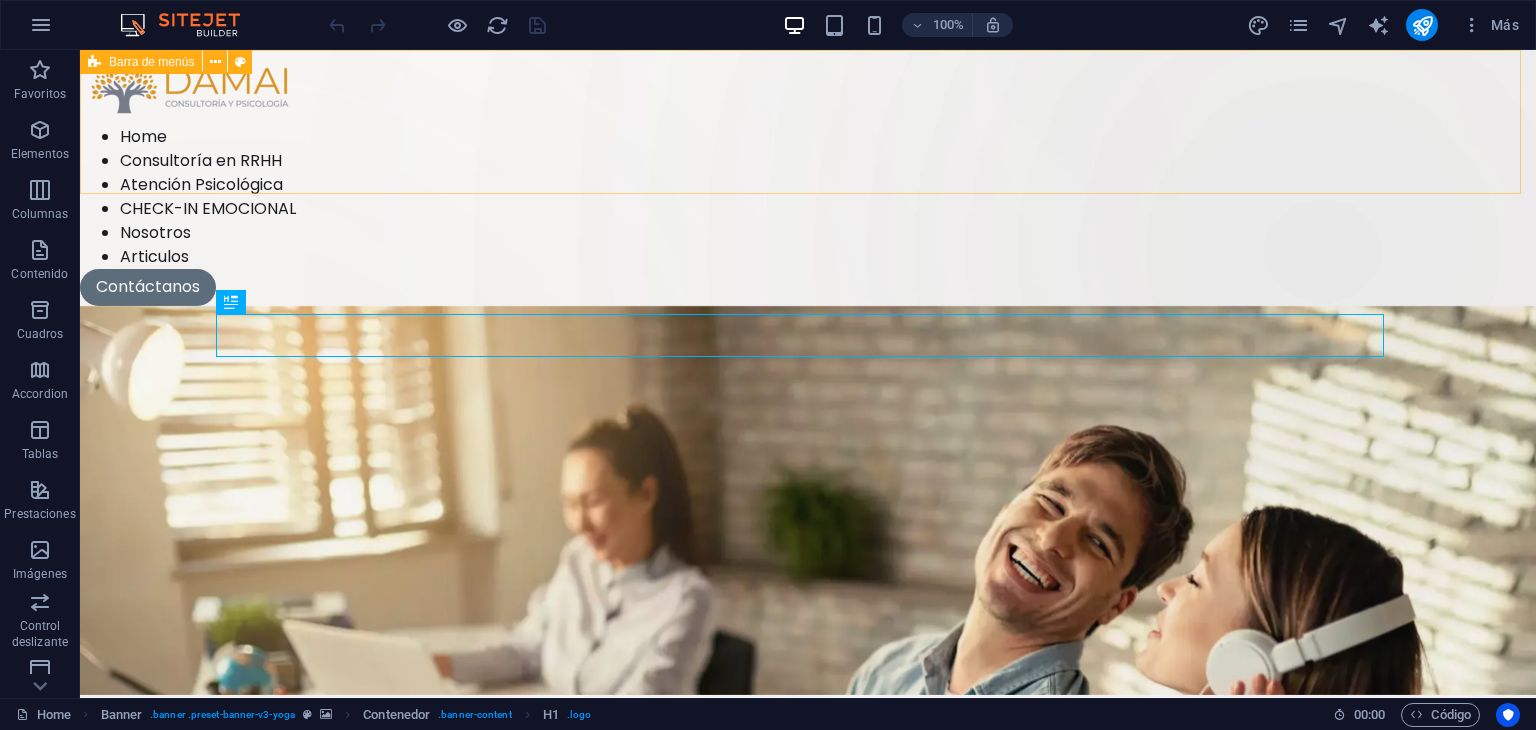 click at bounding box center [94, 62] 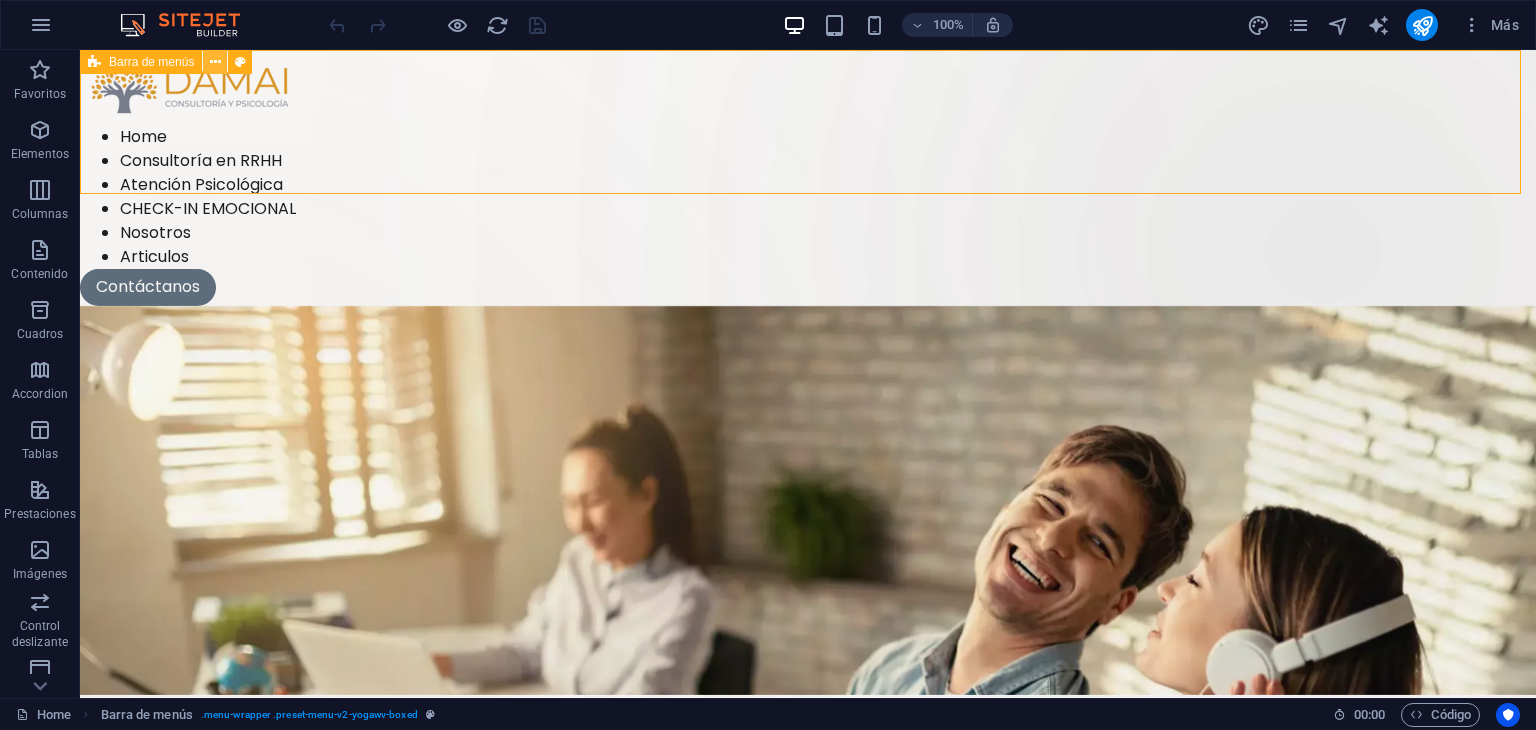 click at bounding box center (215, 62) 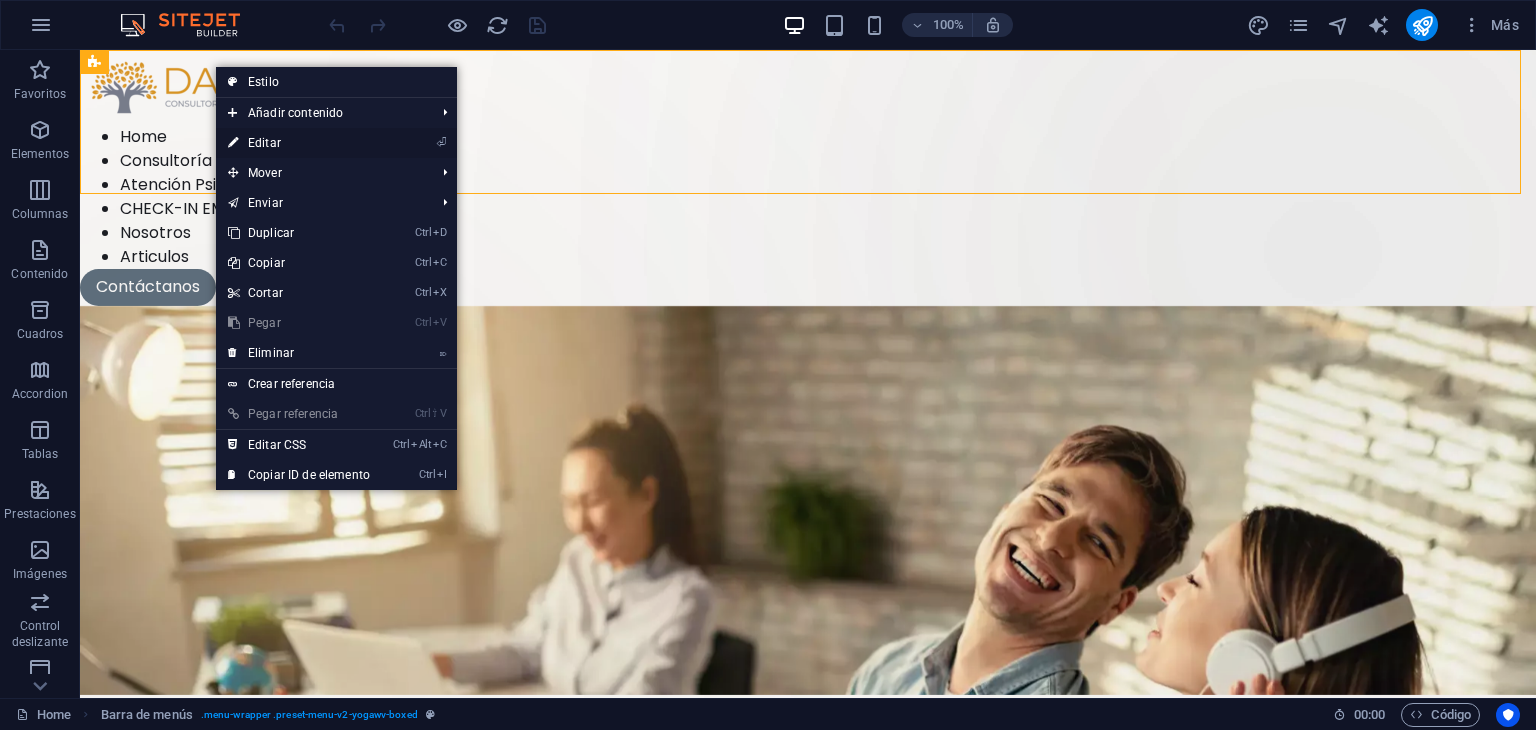 click on "⏎  Editar" at bounding box center [299, 143] 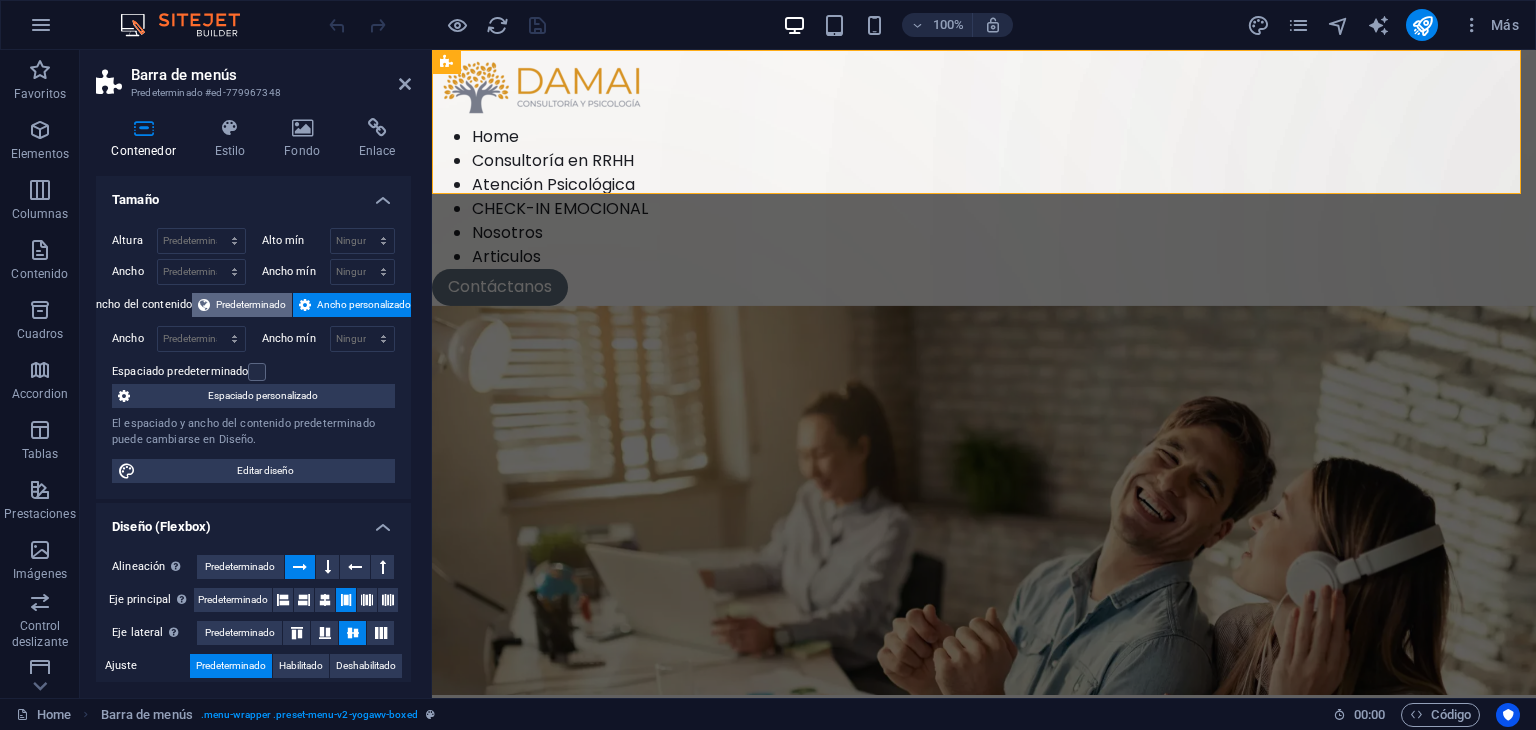 click on "Predeterminado" at bounding box center [251, 305] 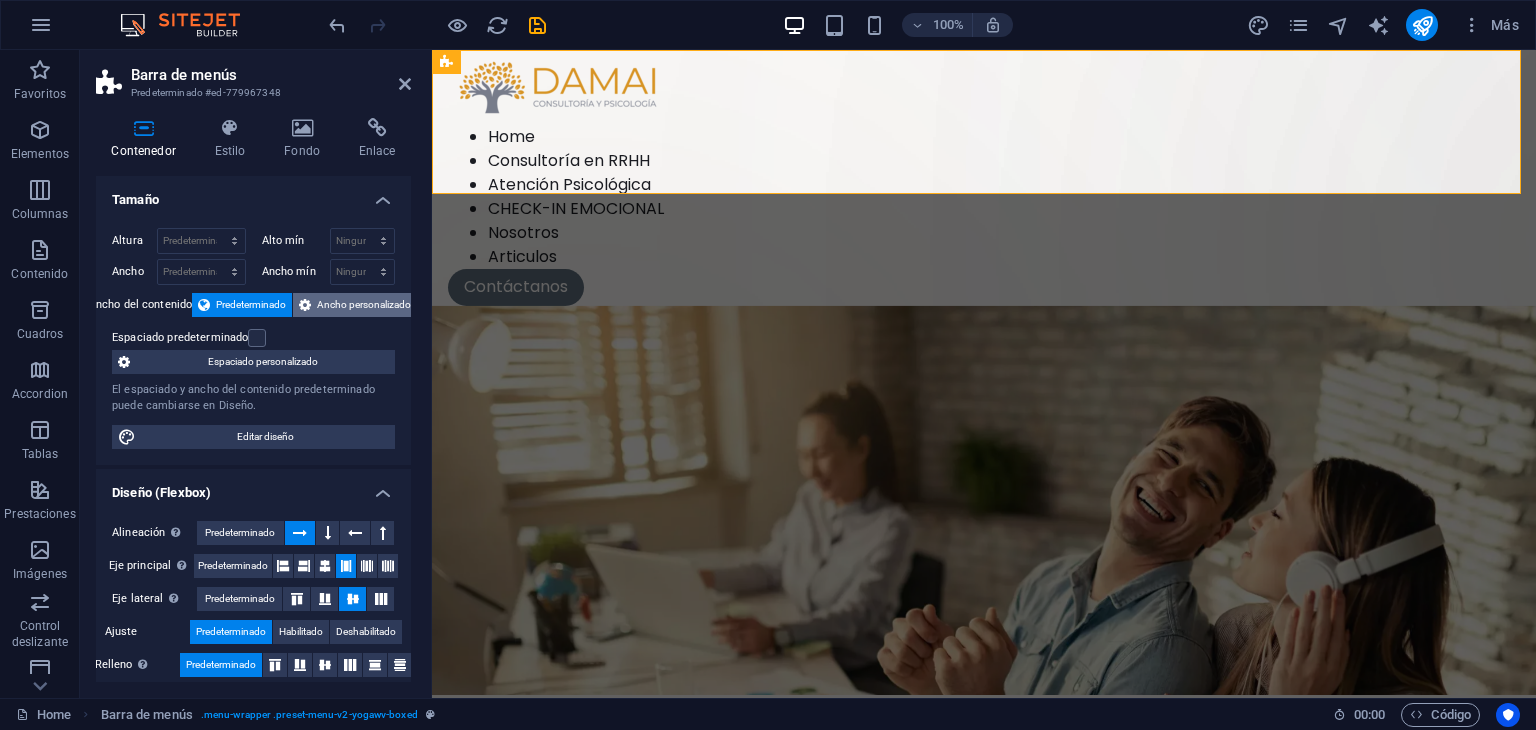 click on "Ancho personalizado" at bounding box center (364, 305) 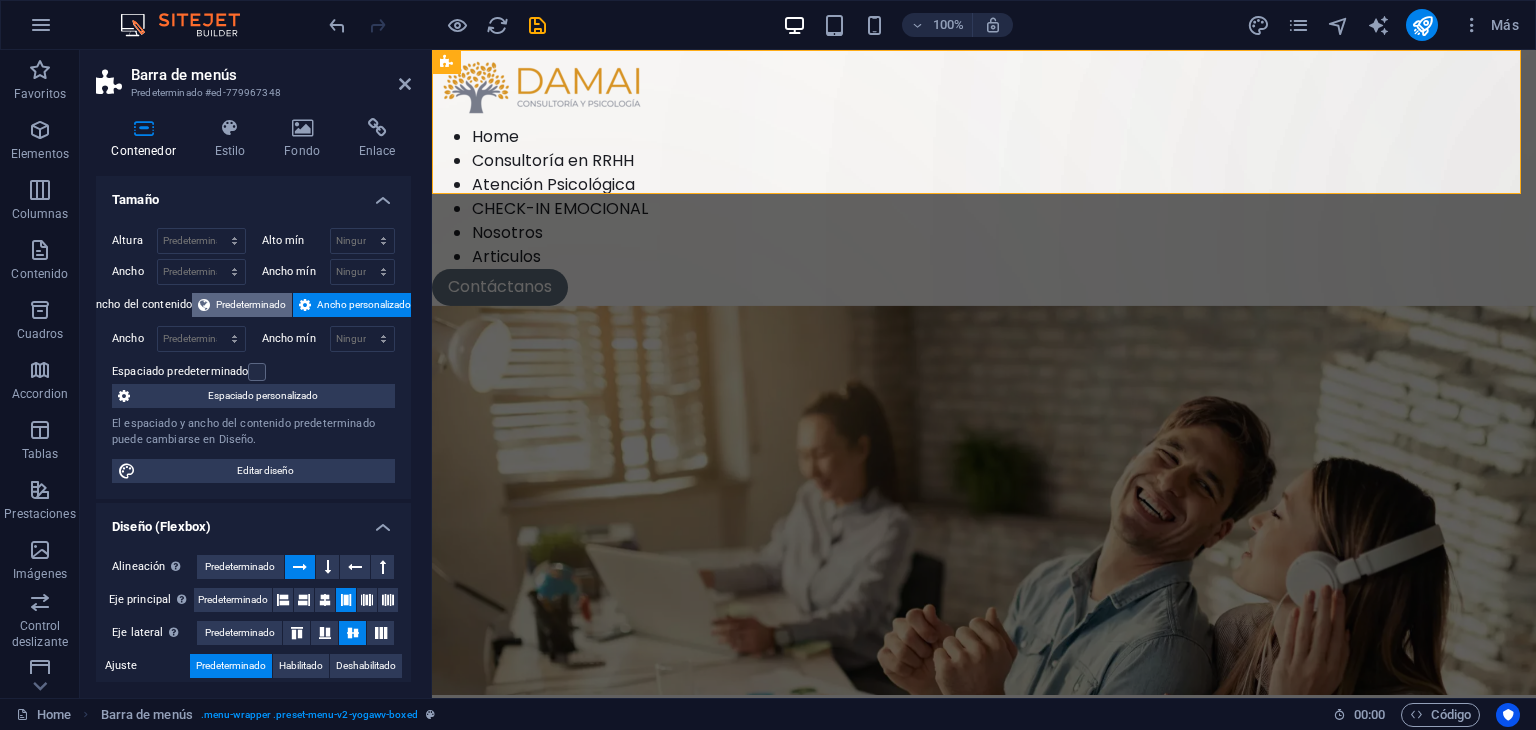 click on "Predeterminado" at bounding box center [251, 305] 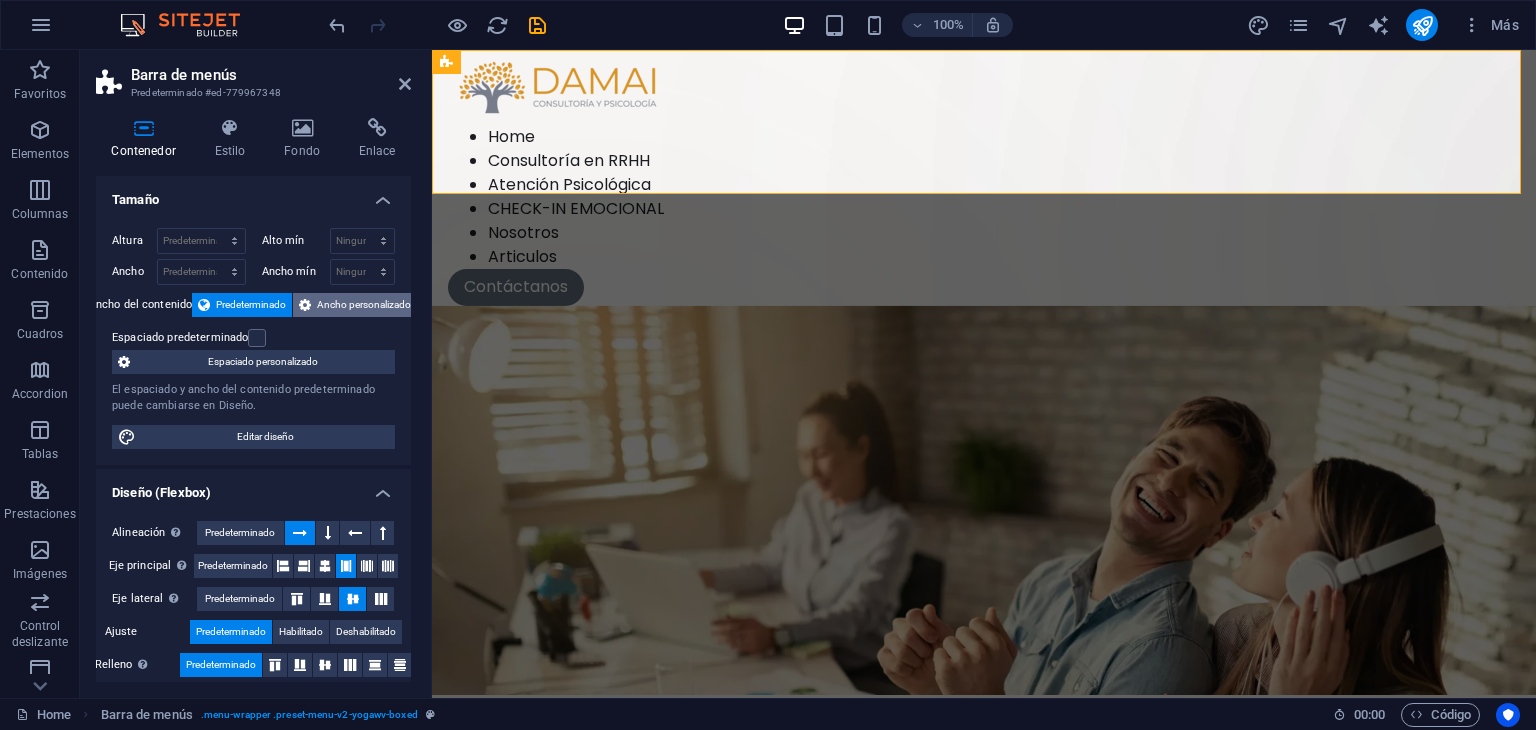 click on "Ancho personalizado" at bounding box center [364, 305] 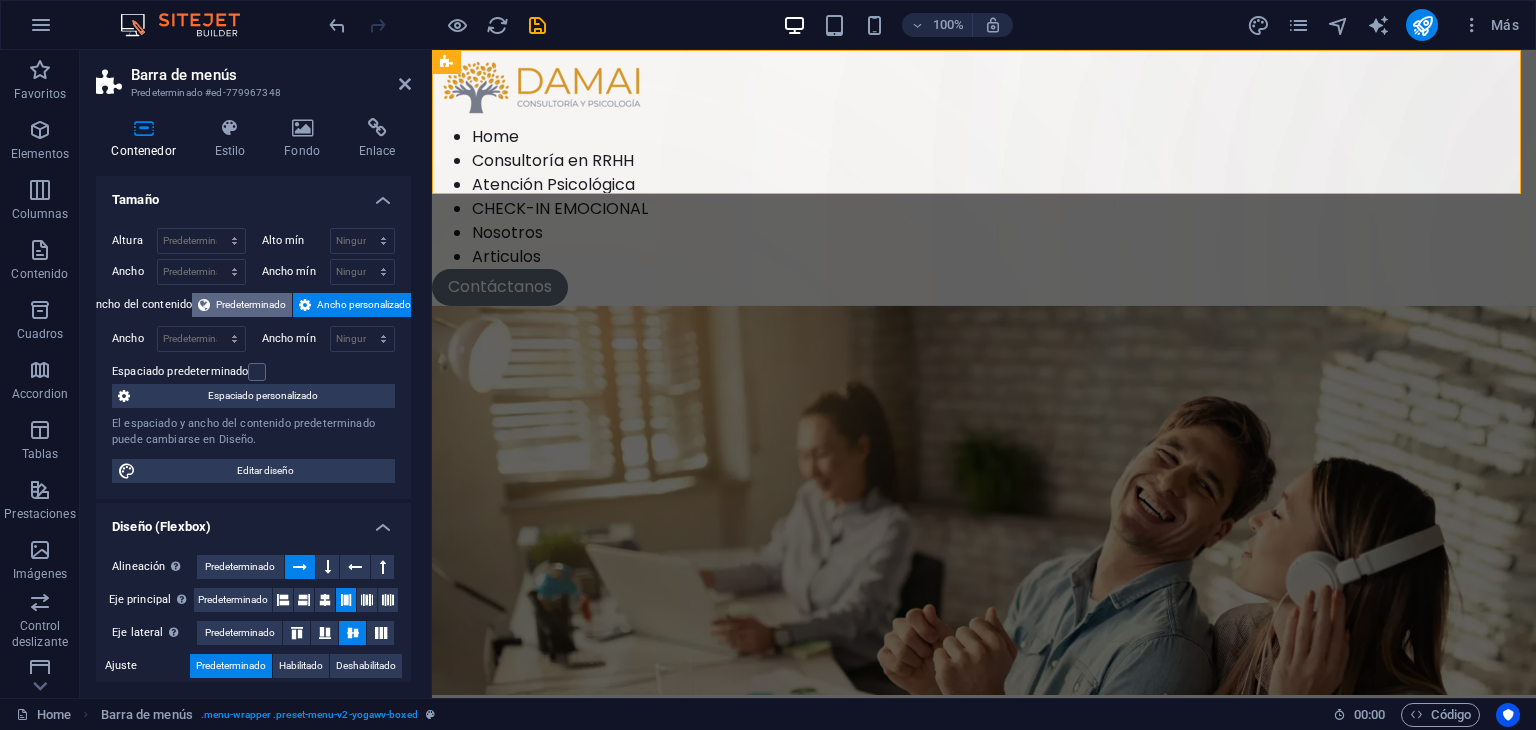 click on "Predeterminado" at bounding box center (251, 305) 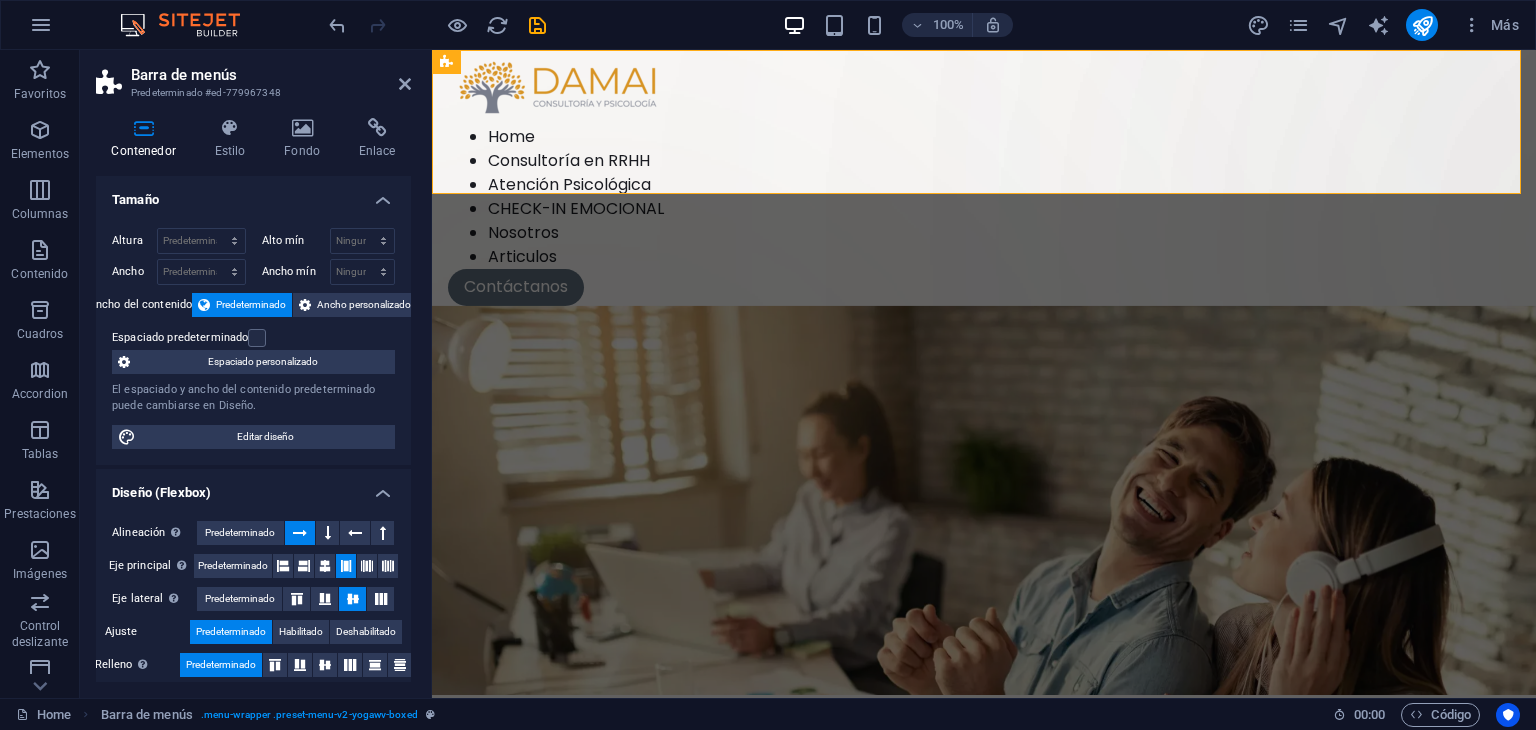 click on "Barra de menús Predeterminado #ed-779967348" at bounding box center (253, 76) 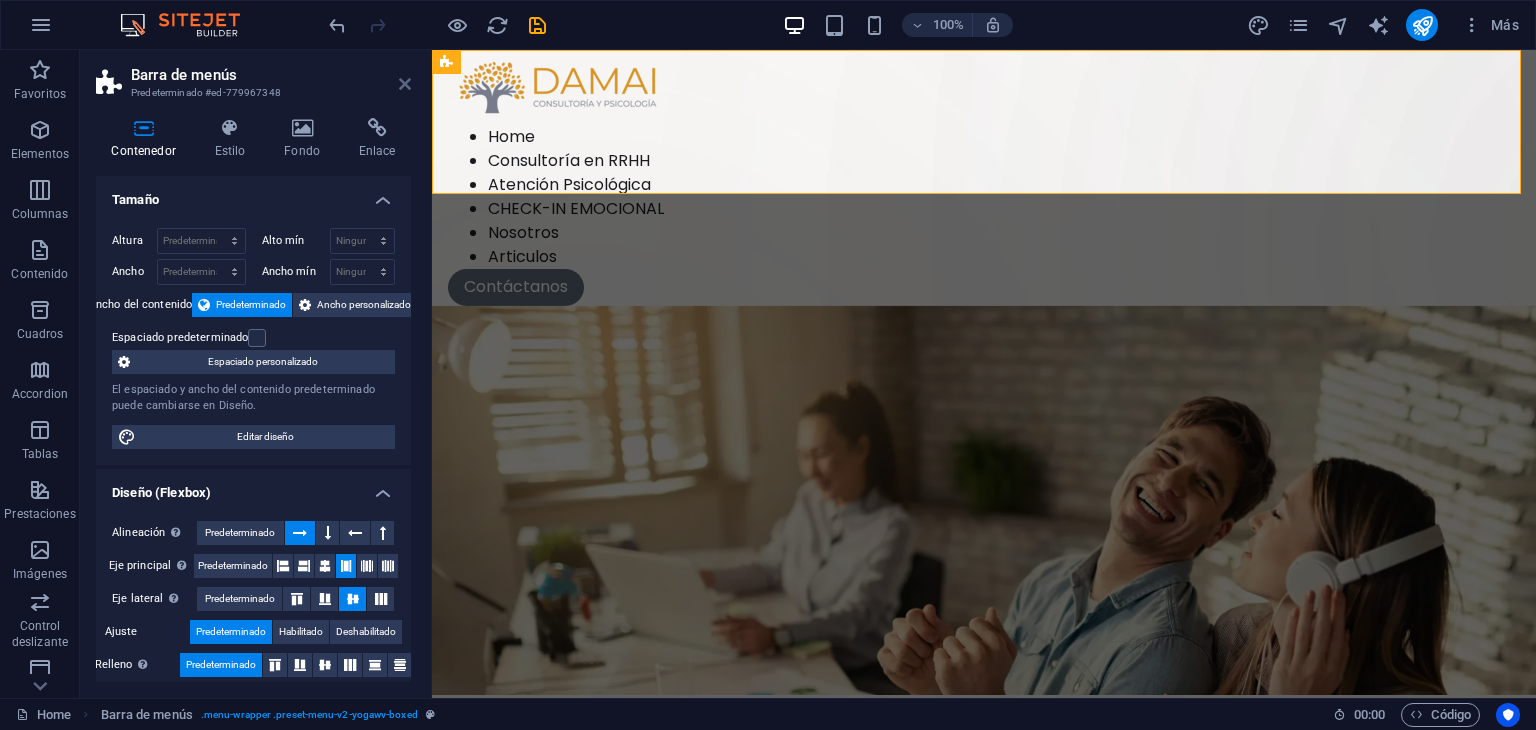 click at bounding box center [405, 84] 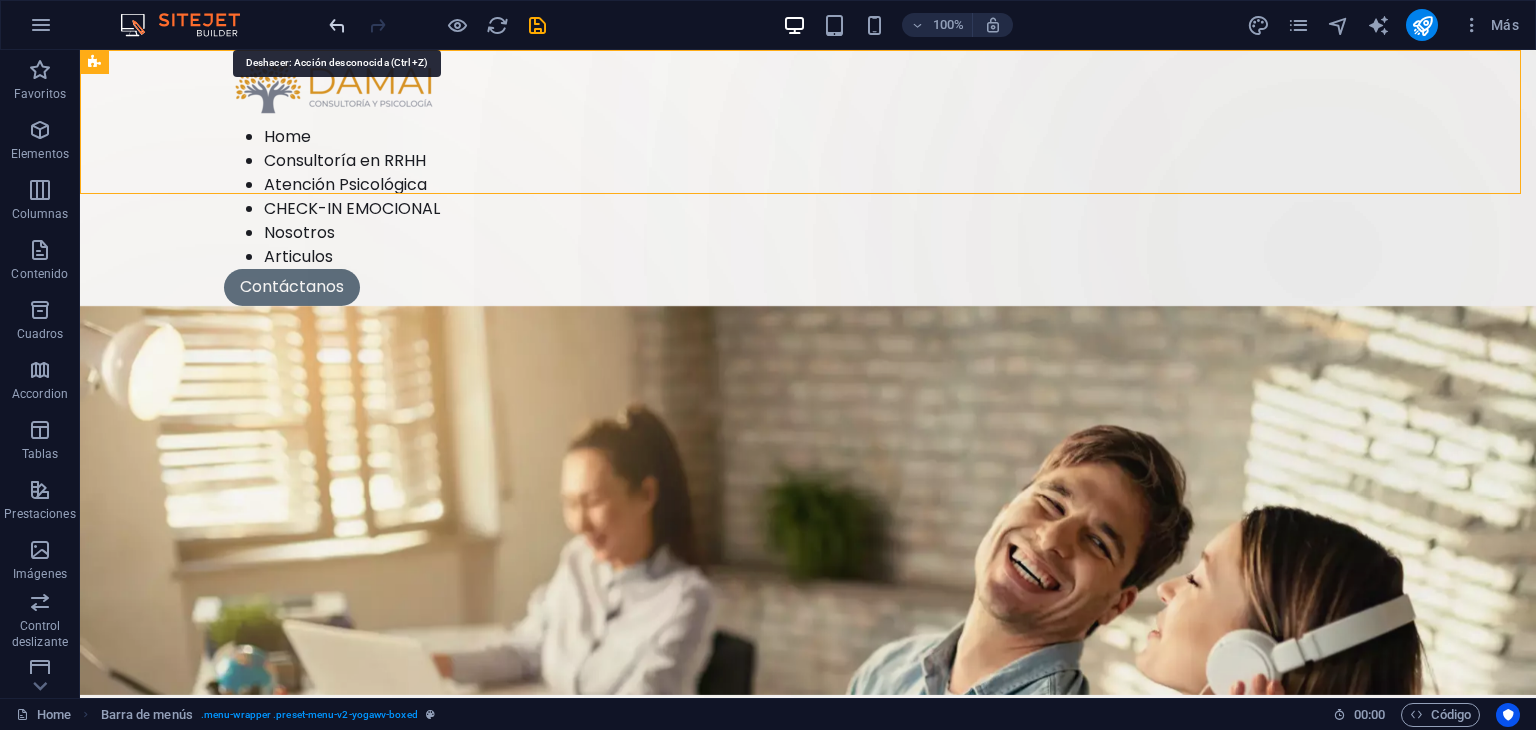 click at bounding box center [337, 25] 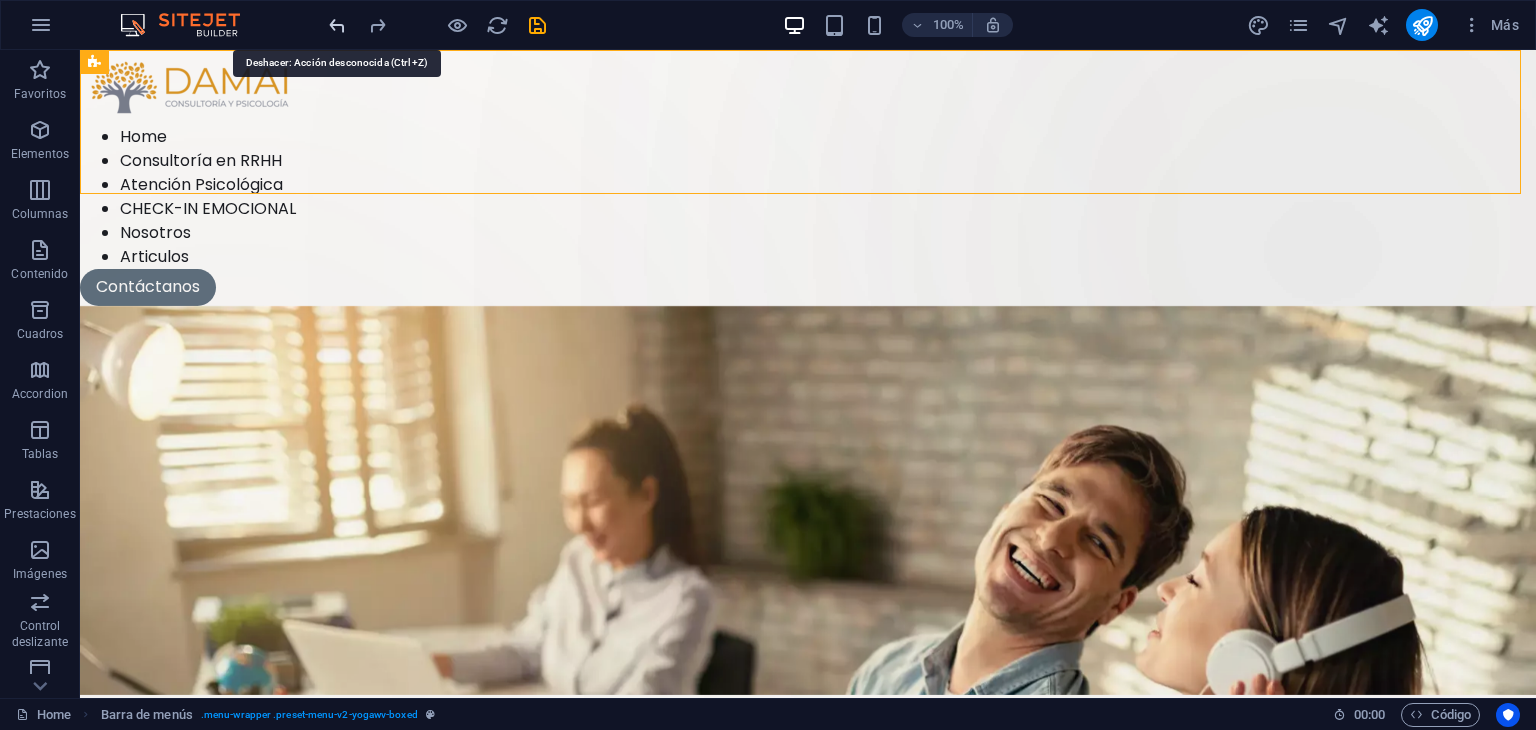 click at bounding box center [337, 25] 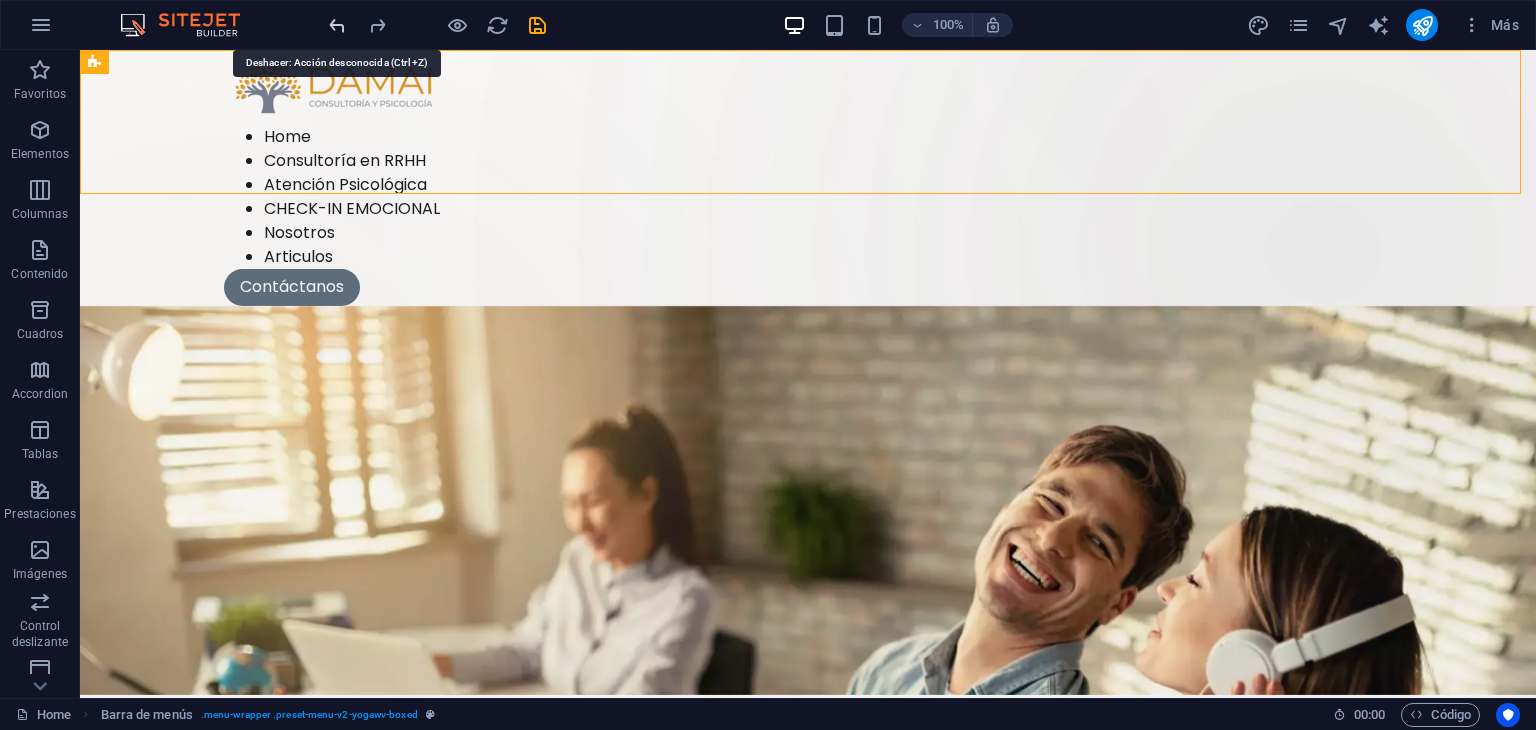 click at bounding box center [337, 25] 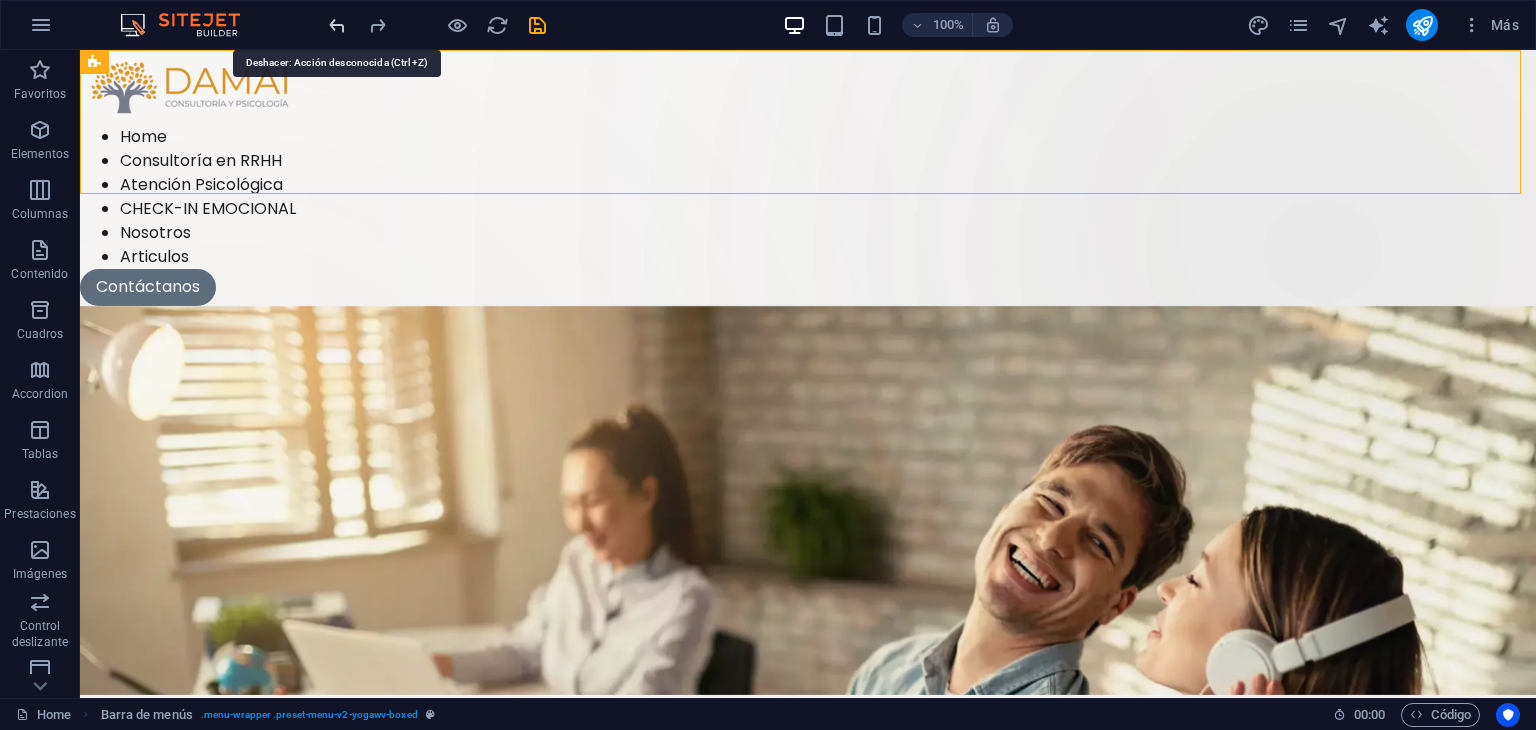 click at bounding box center [337, 25] 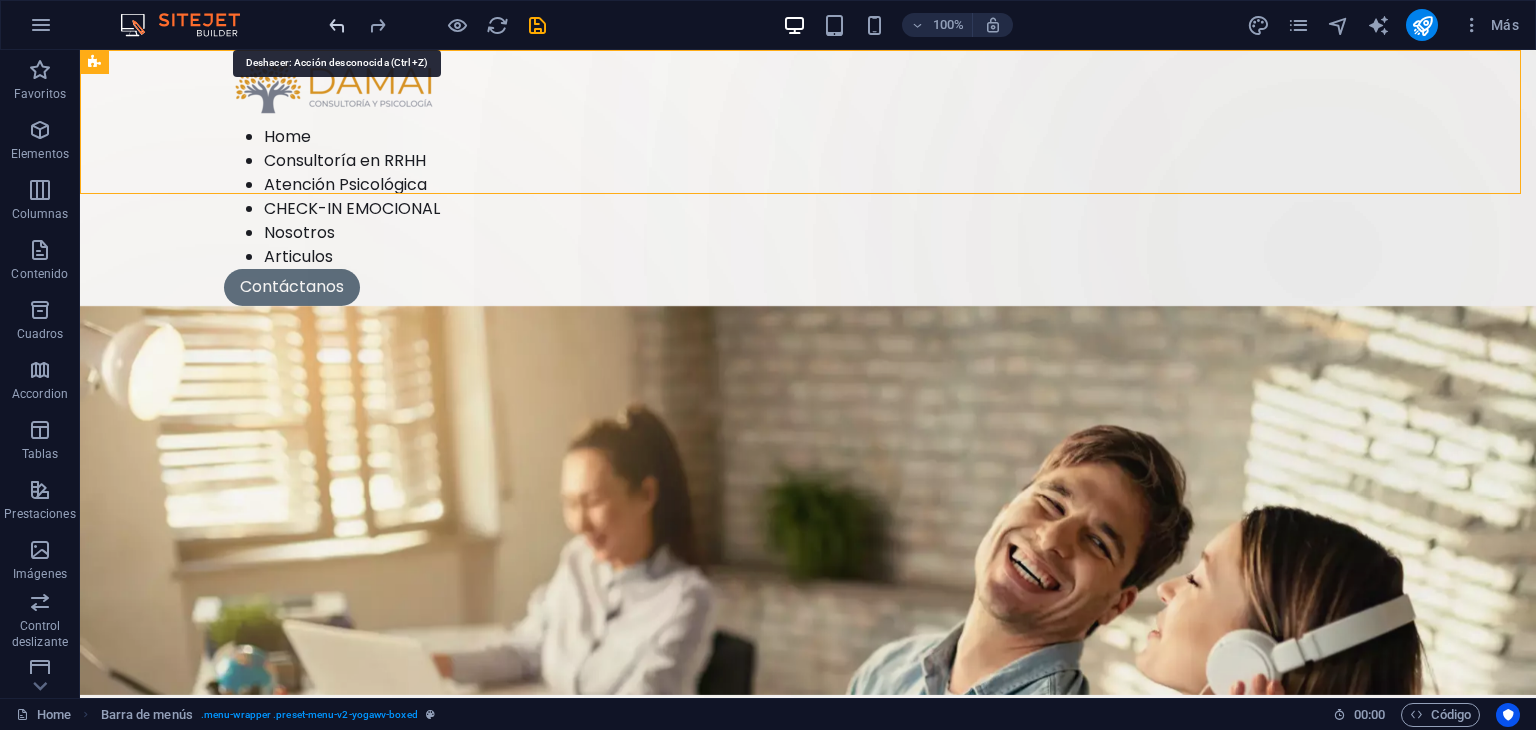 click at bounding box center (337, 25) 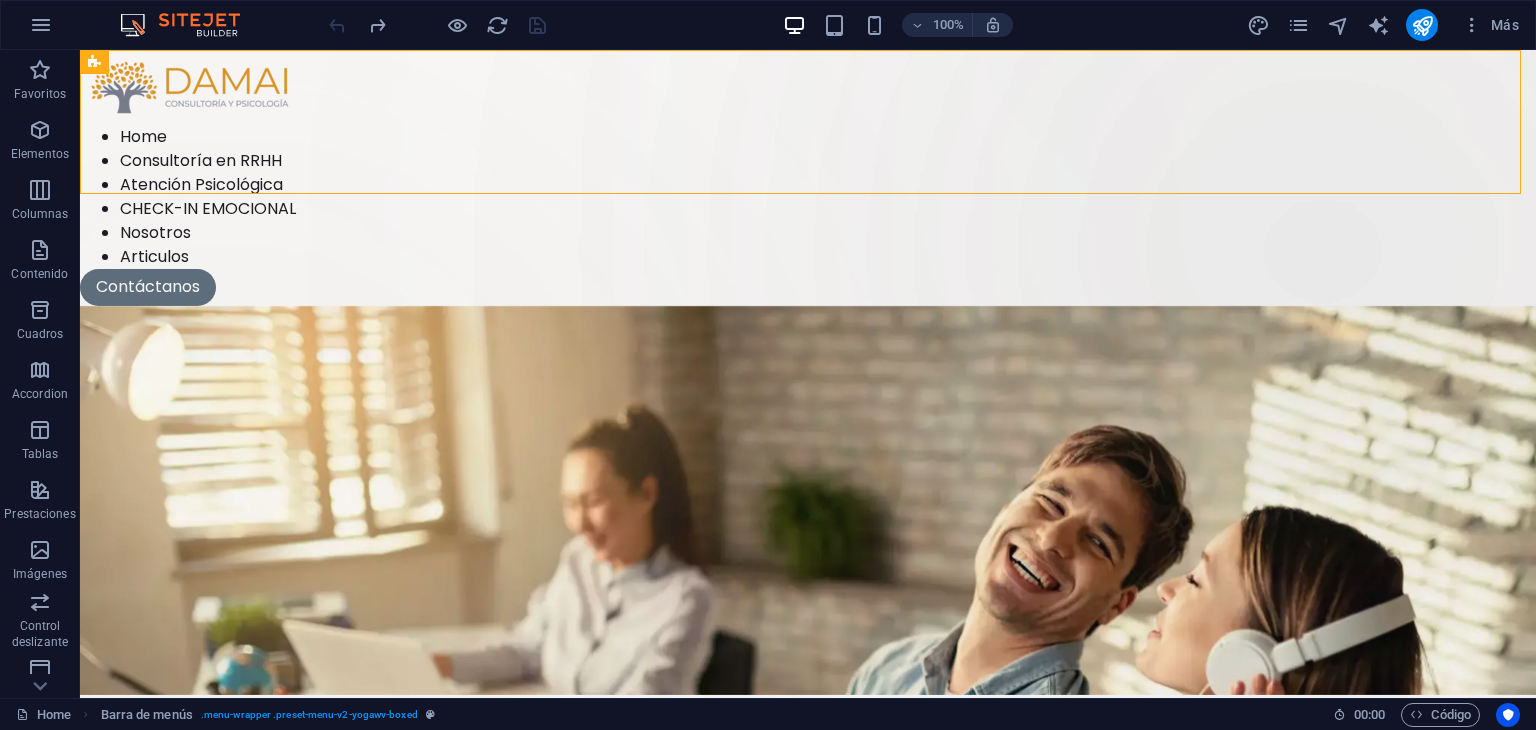 click at bounding box center (437, 25) 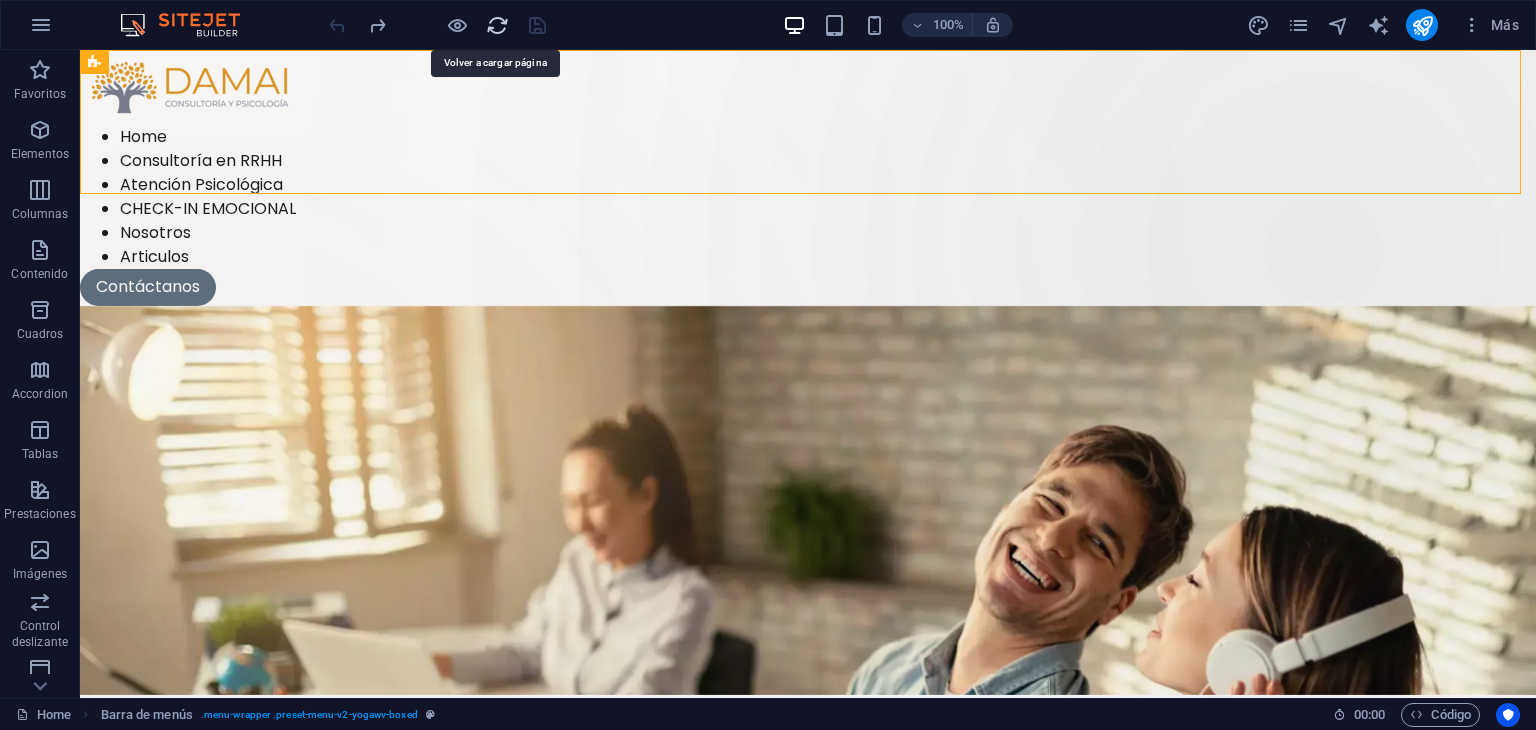 click at bounding box center [497, 25] 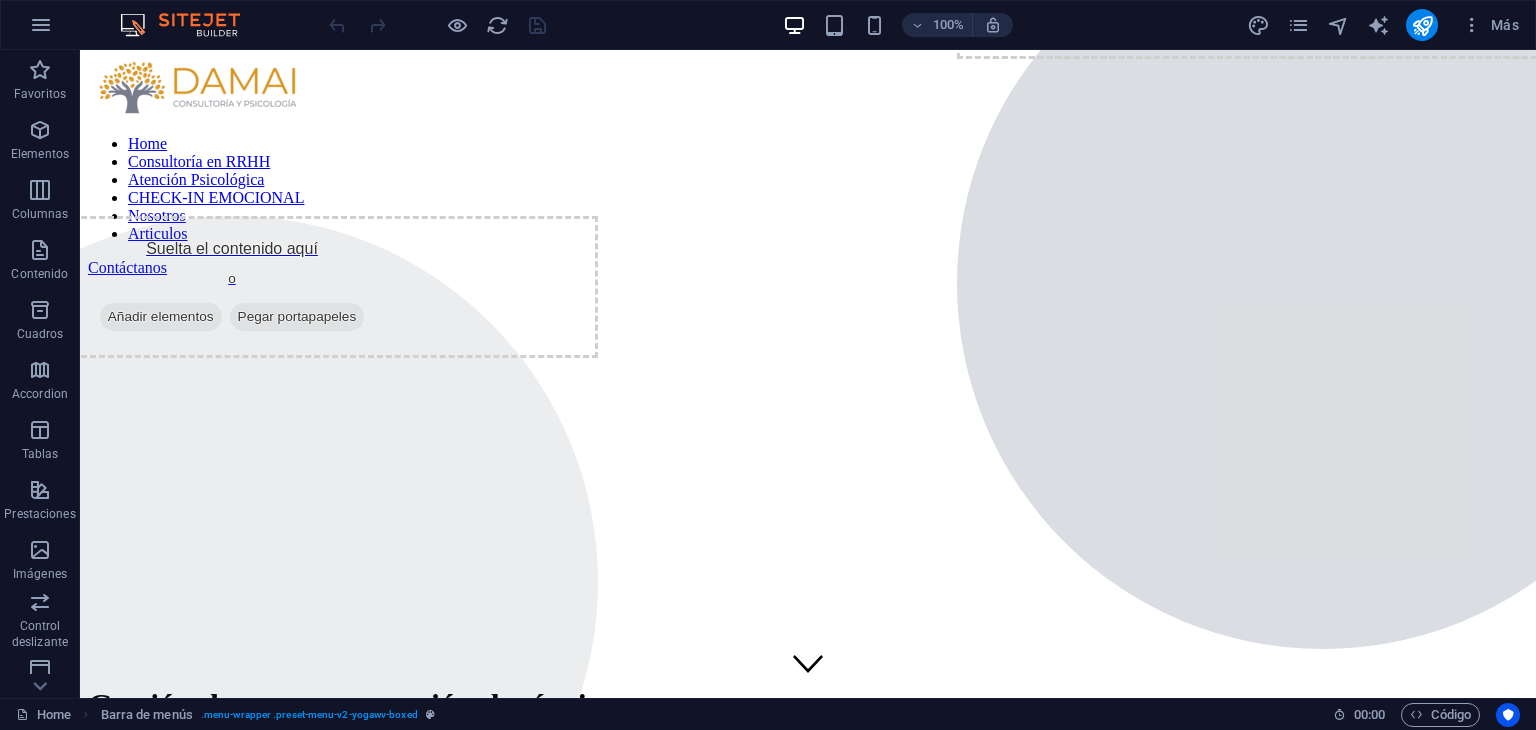scroll, scrollTop: 0, scrollLeft: 0, axis: both 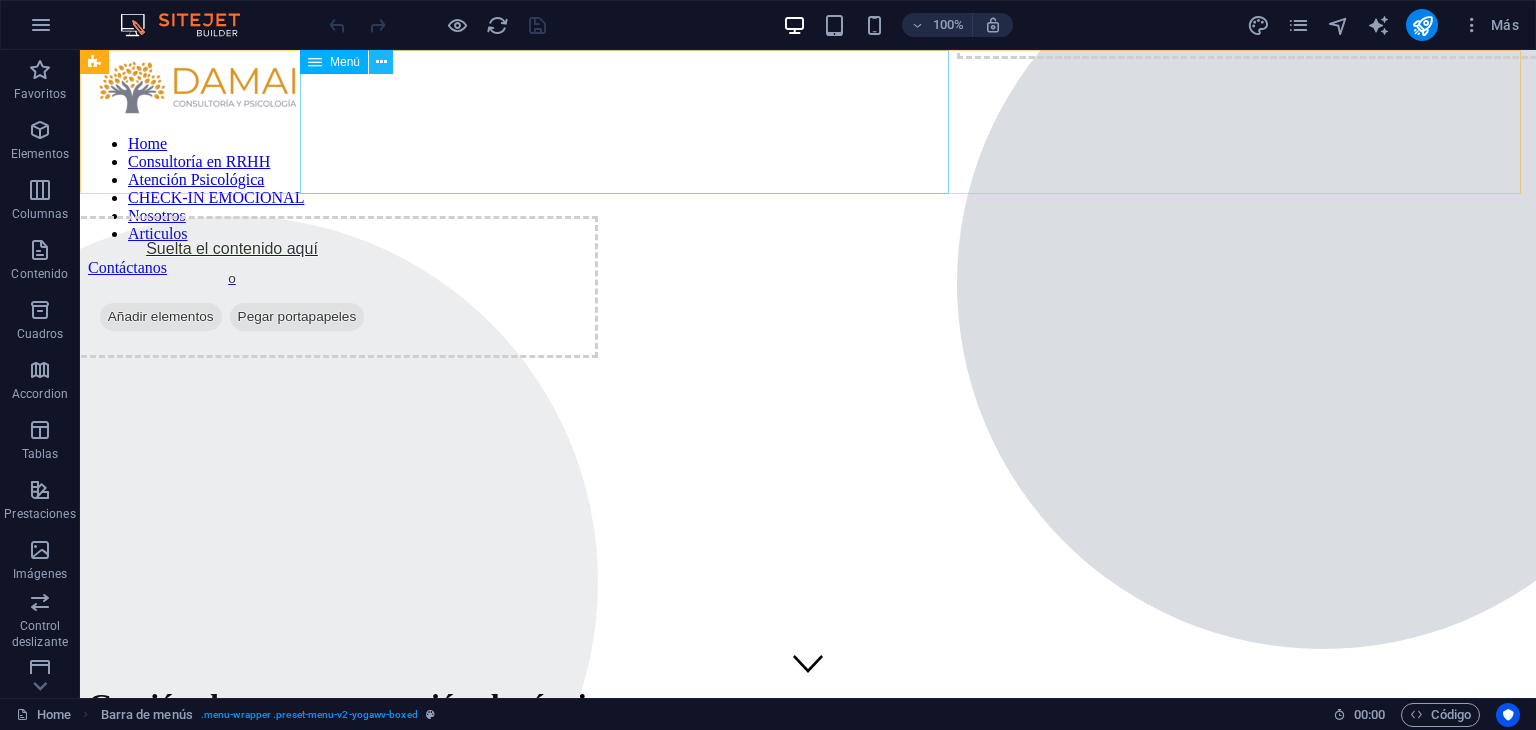 click at bounding box center [381, 62] 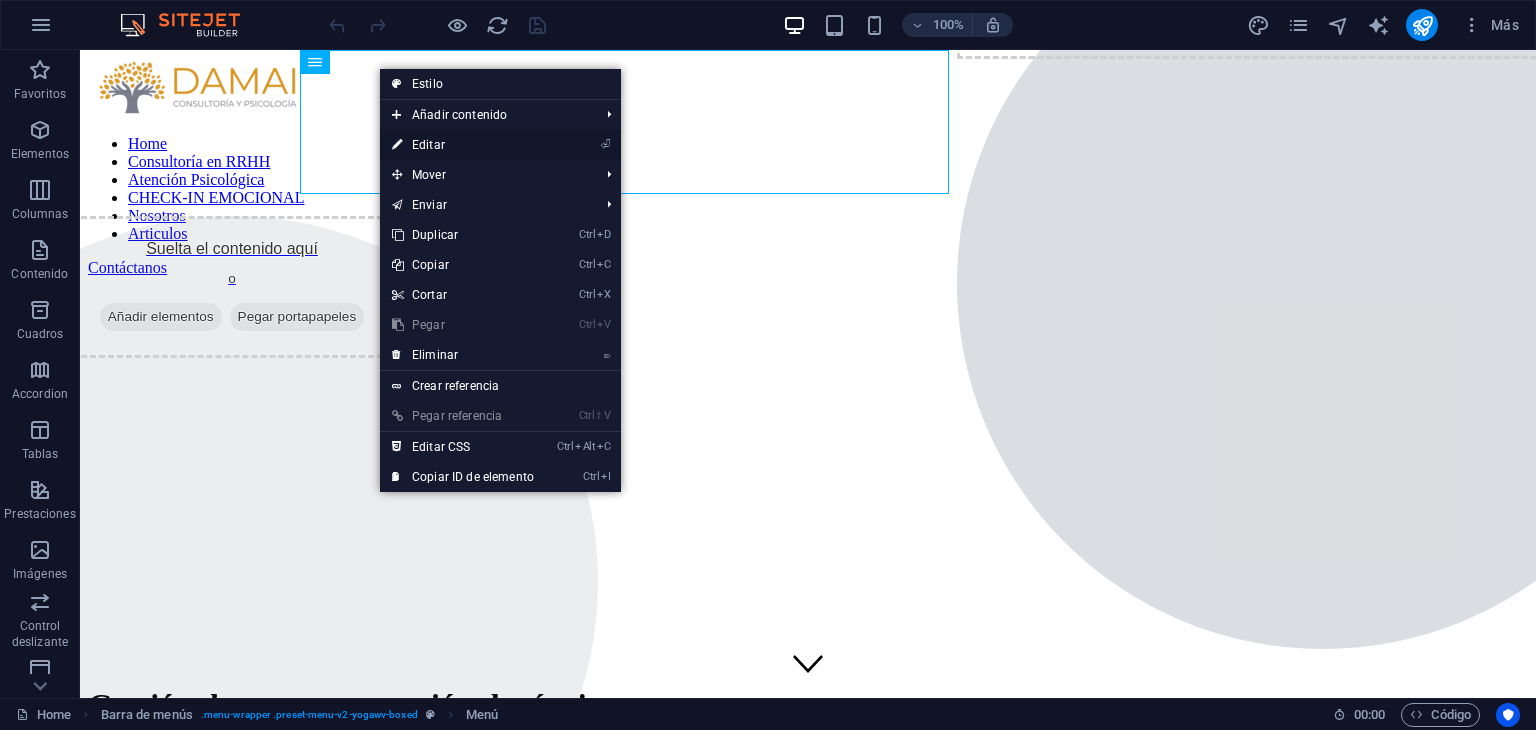 drag, startPoint x: 439, startPoint y: 149, endPoint x: 8, endPoint y: 99, distance: 433.89053 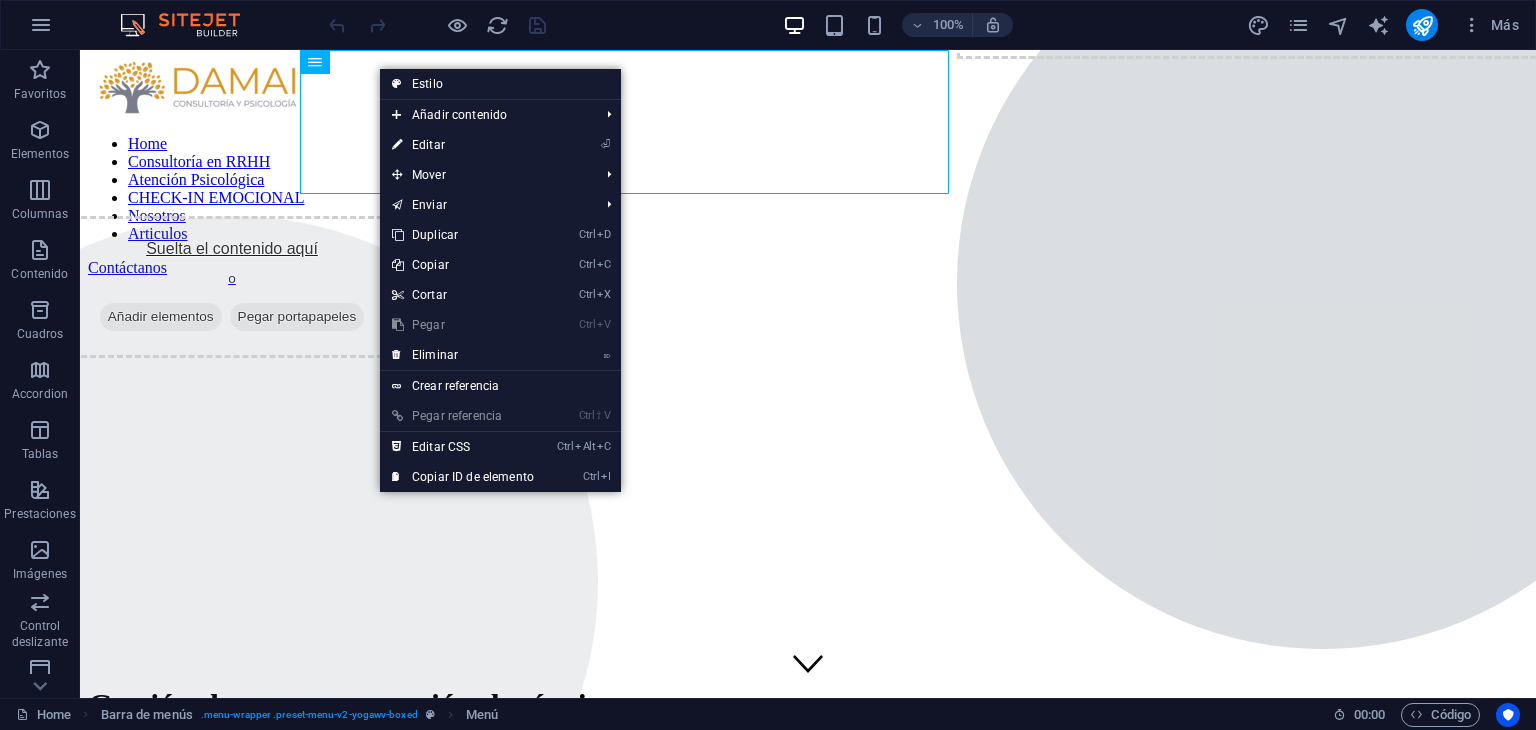 select on "1" 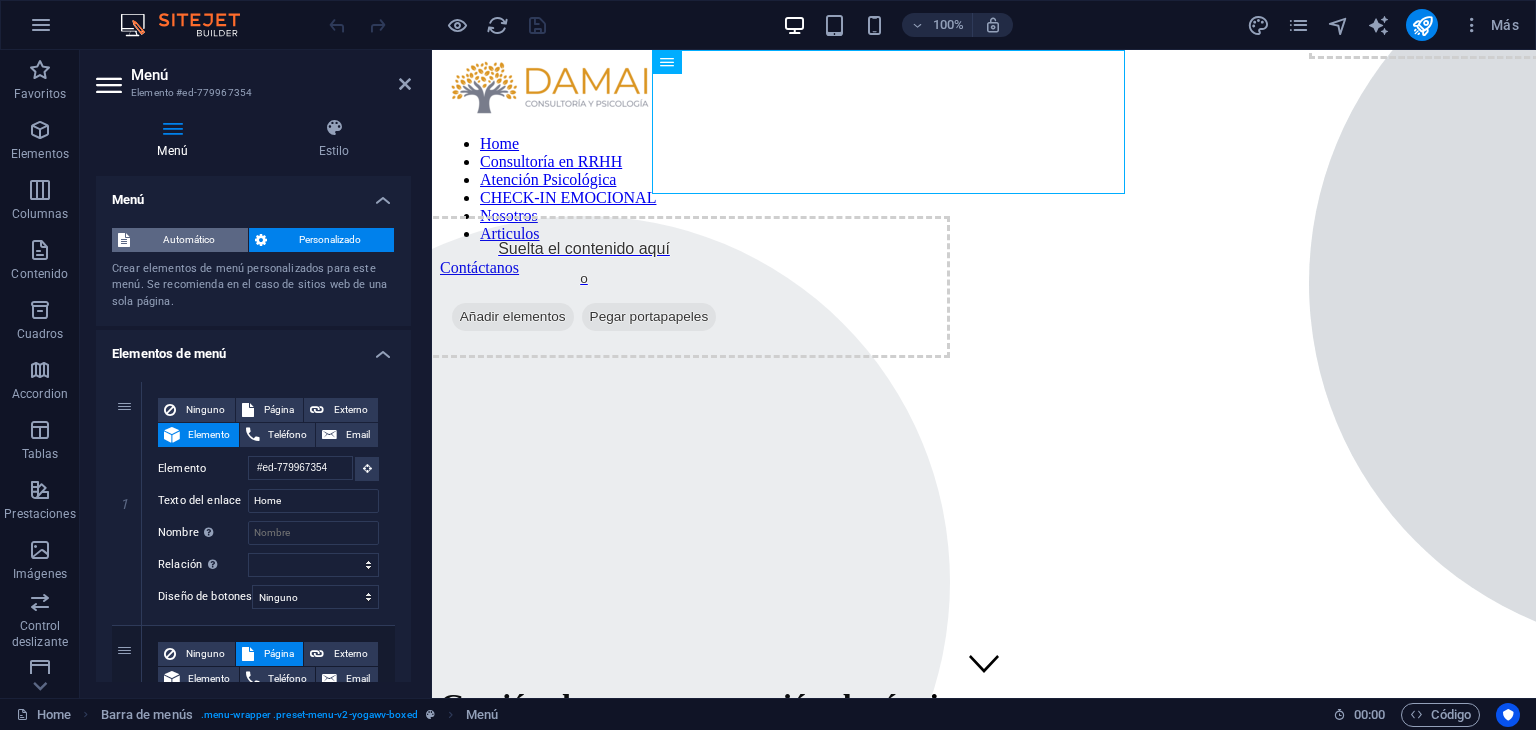 click on "Automático" at bounding box center (189, 240) 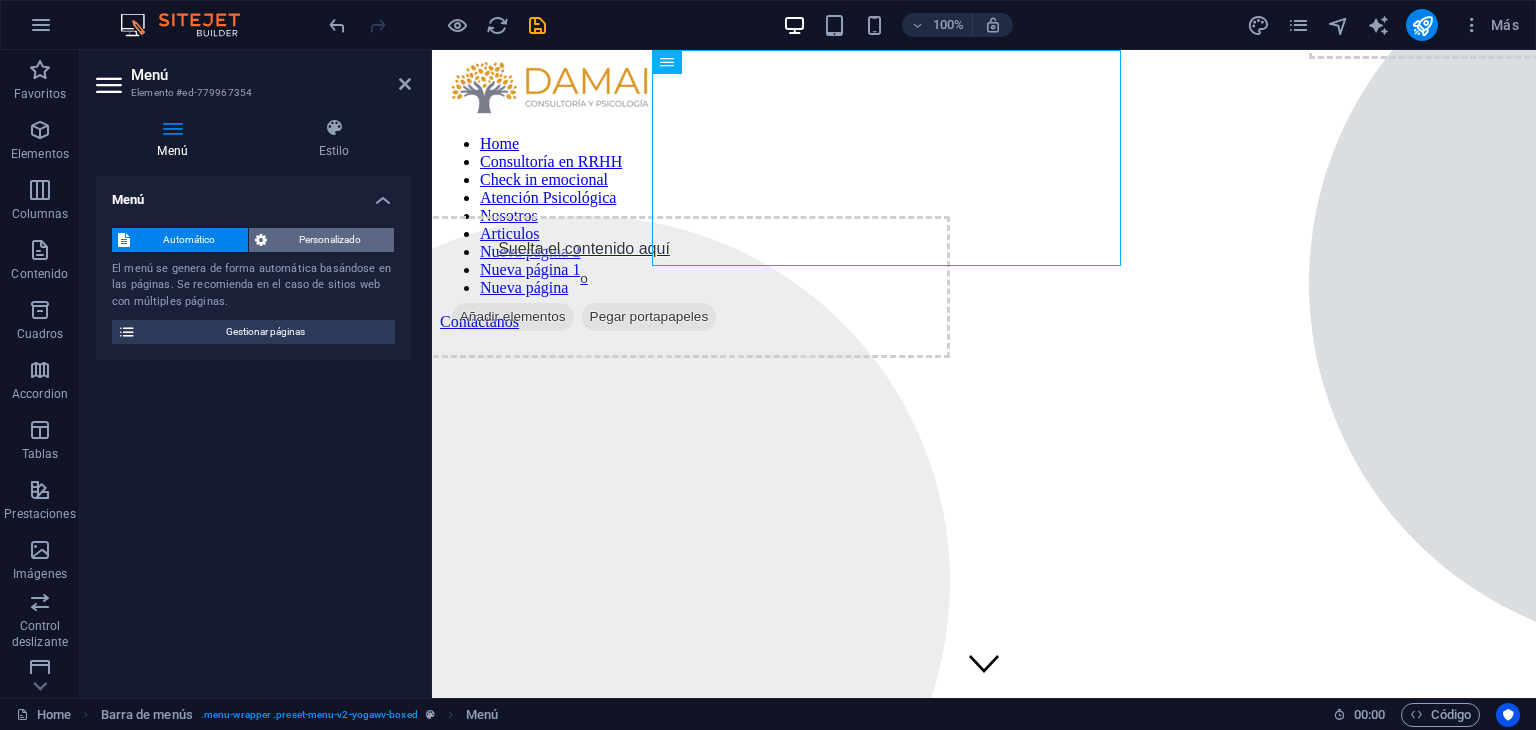 click on "Personalizado" at bounding box center [331, 240] 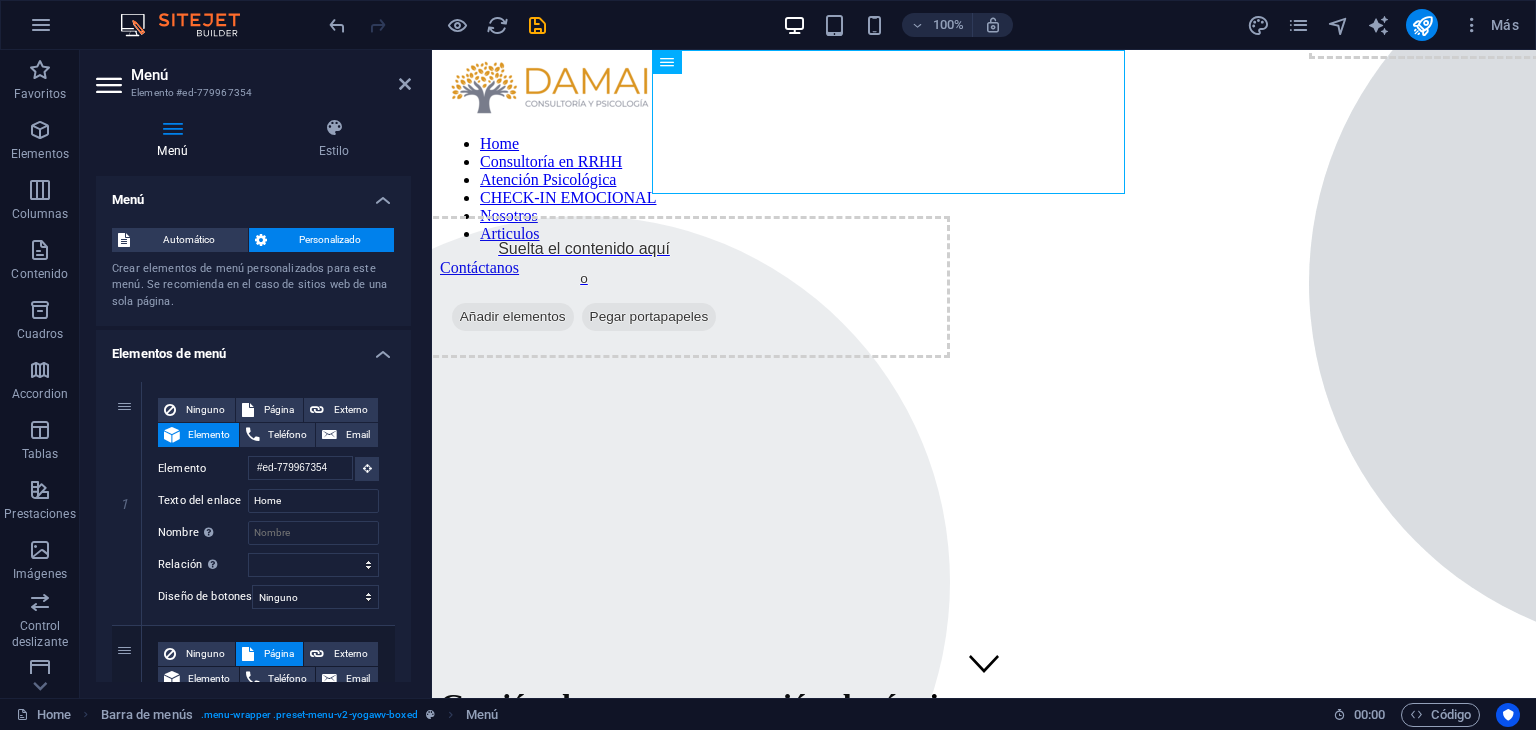 click on "Elementos de menú" at bounding box center [253, 348] 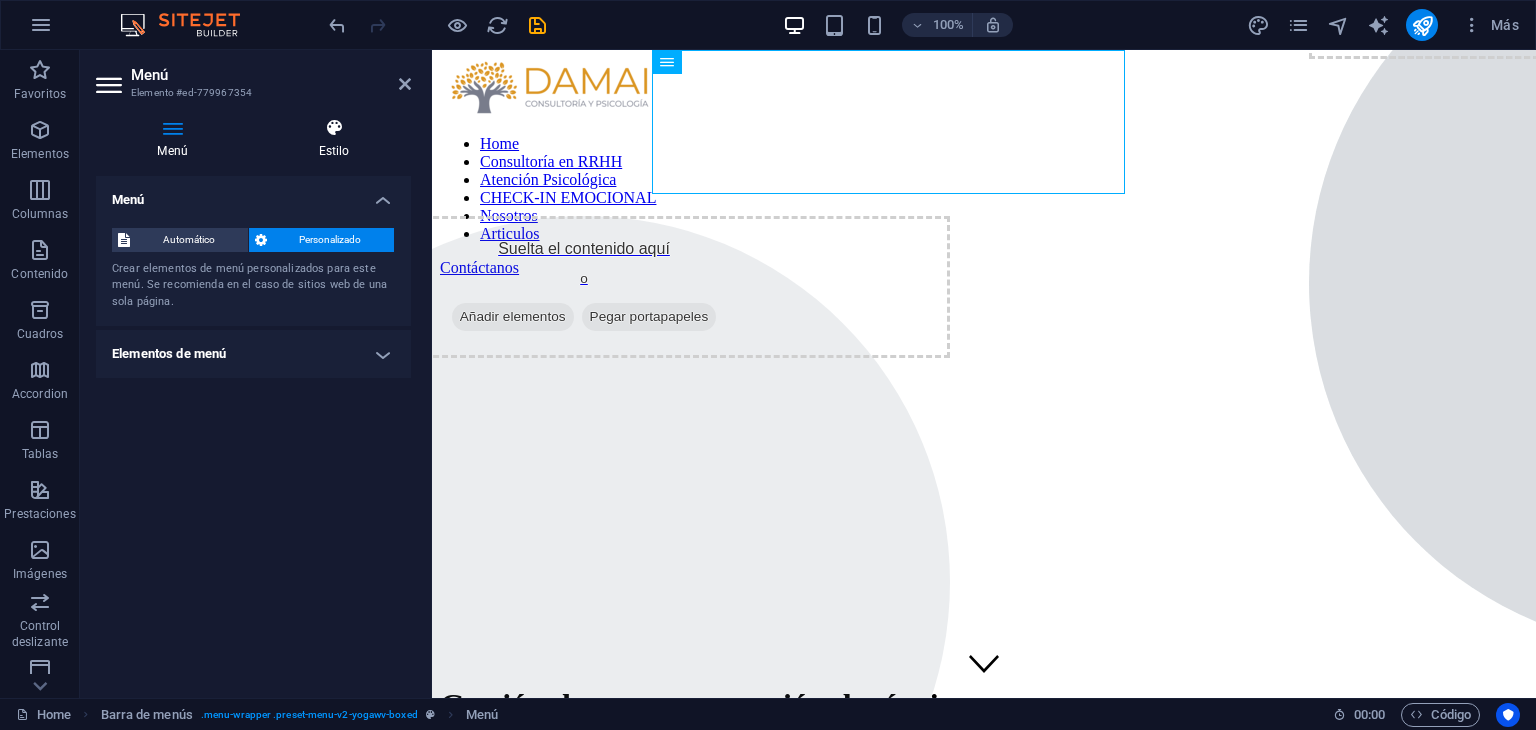 click on "Estilo" at bounding box center [334, 139] 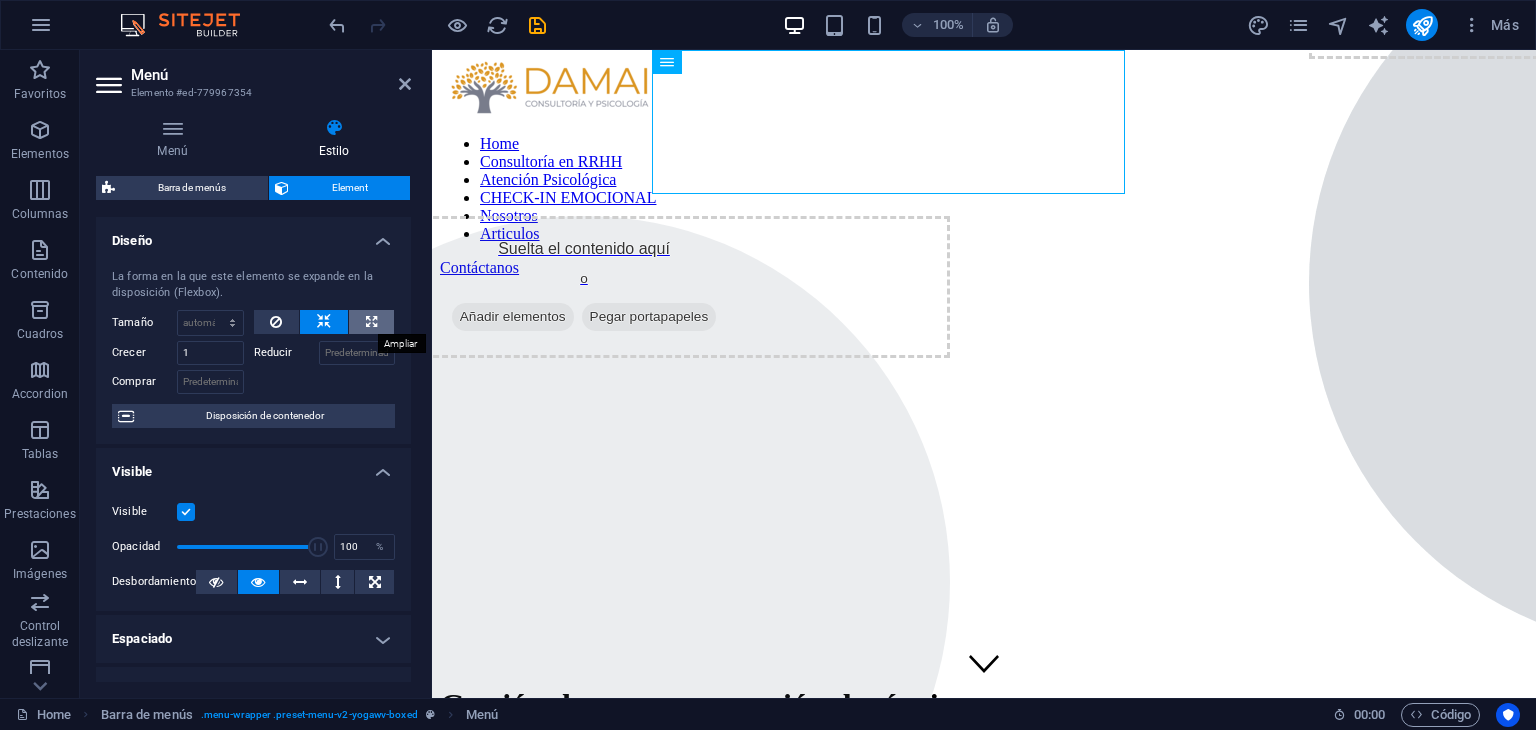 click at bounding box center (371, 322) 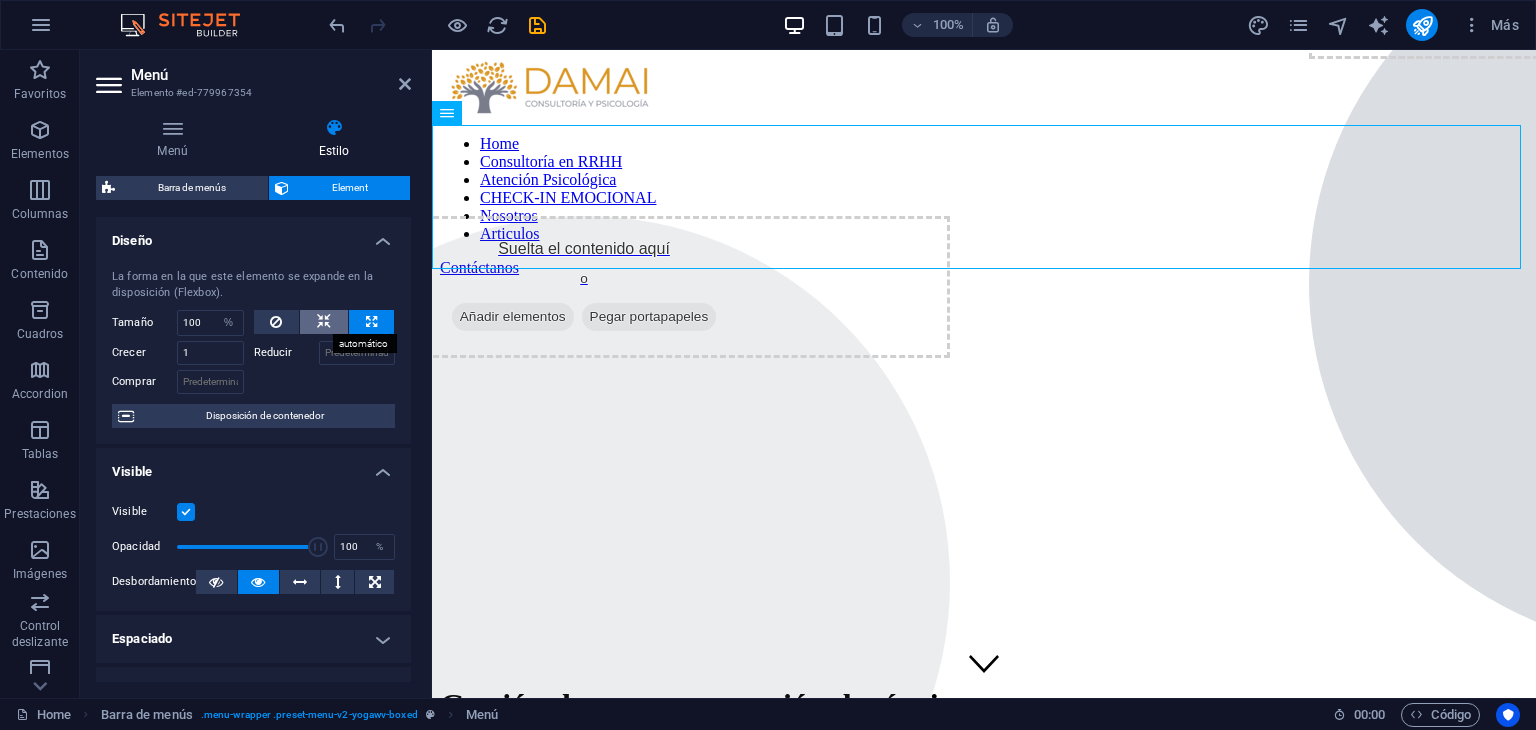 click at bounding box center [324, 322] 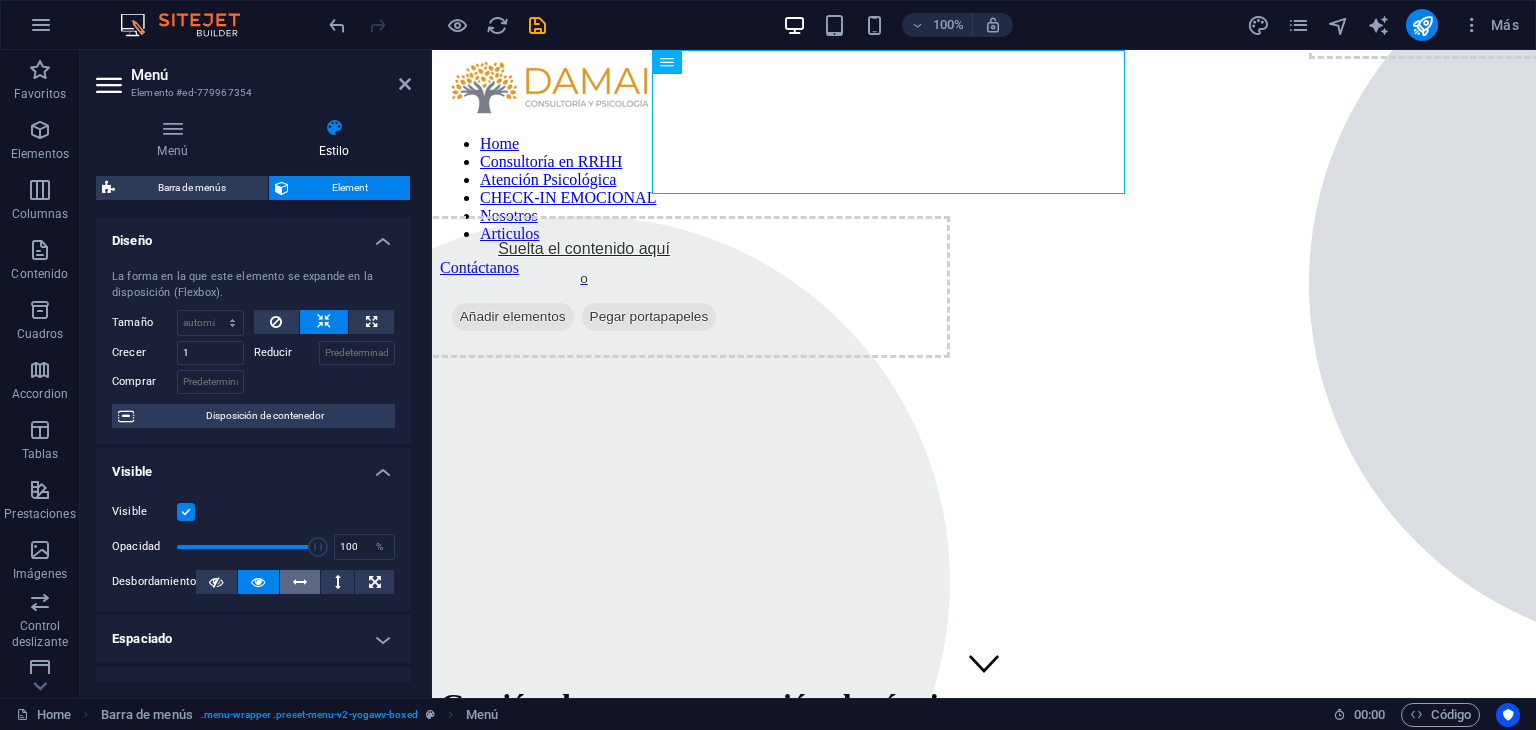 click at bounding box center (300, 582) 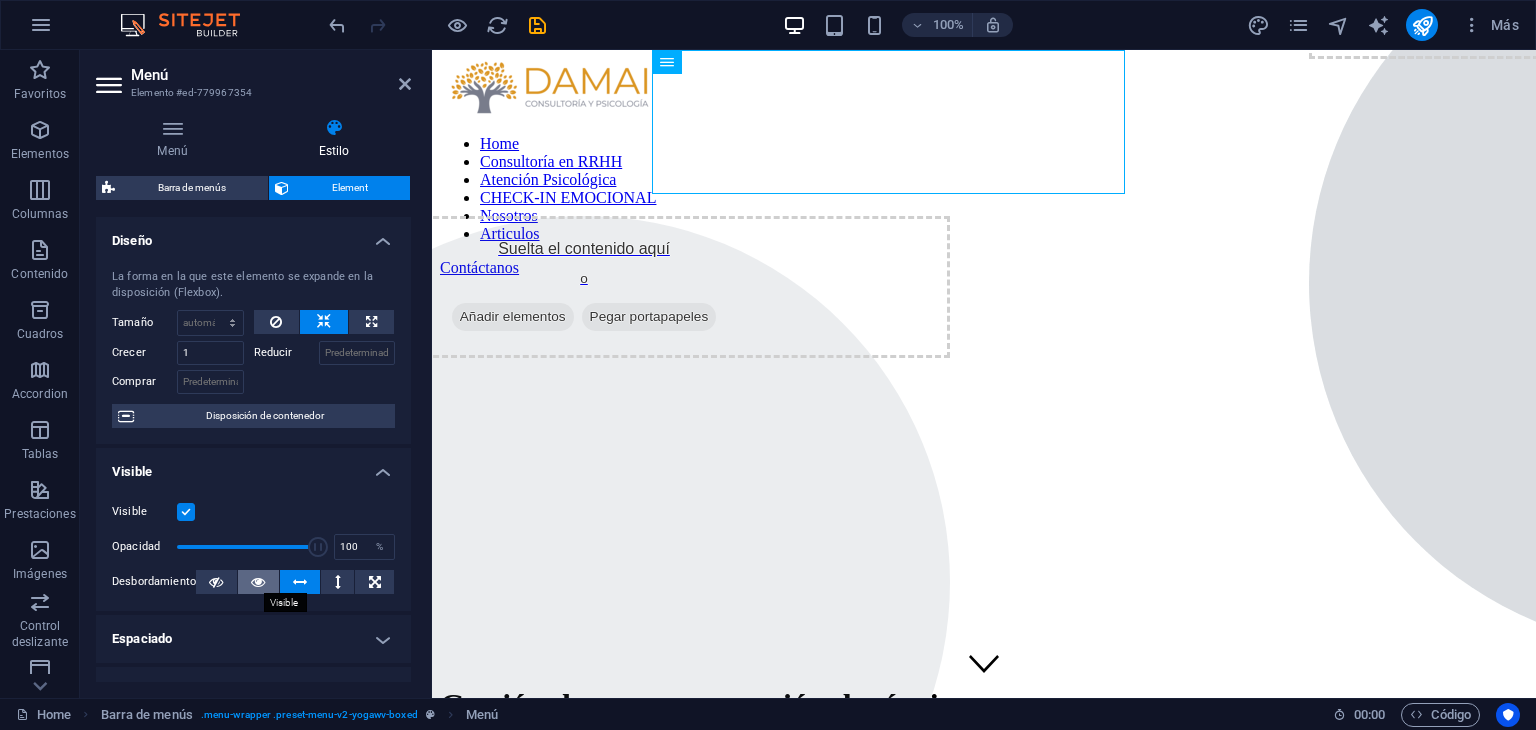 click at bounding box center (258, 582) 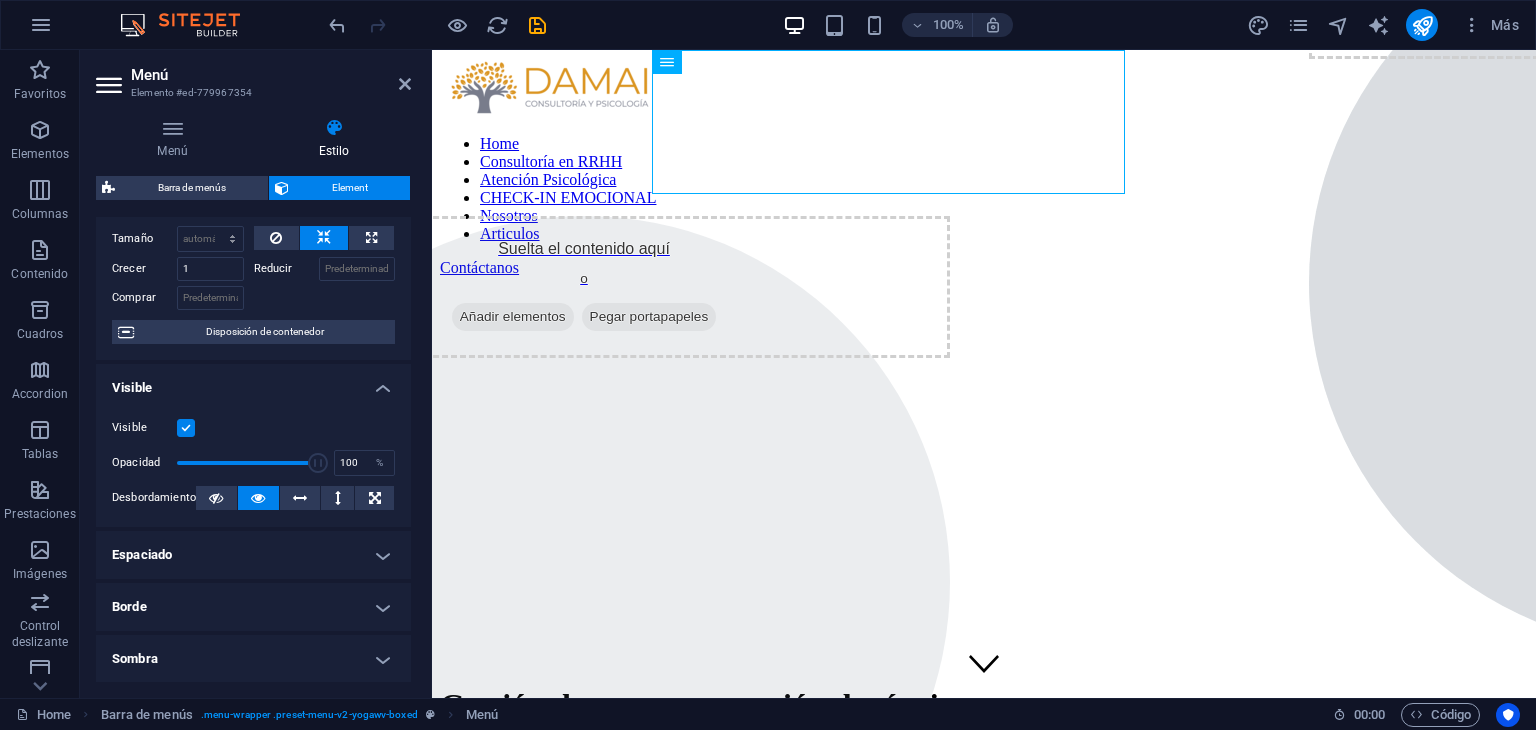 scroll, scrollTop: 0, scrollLeft: 0, axis: both 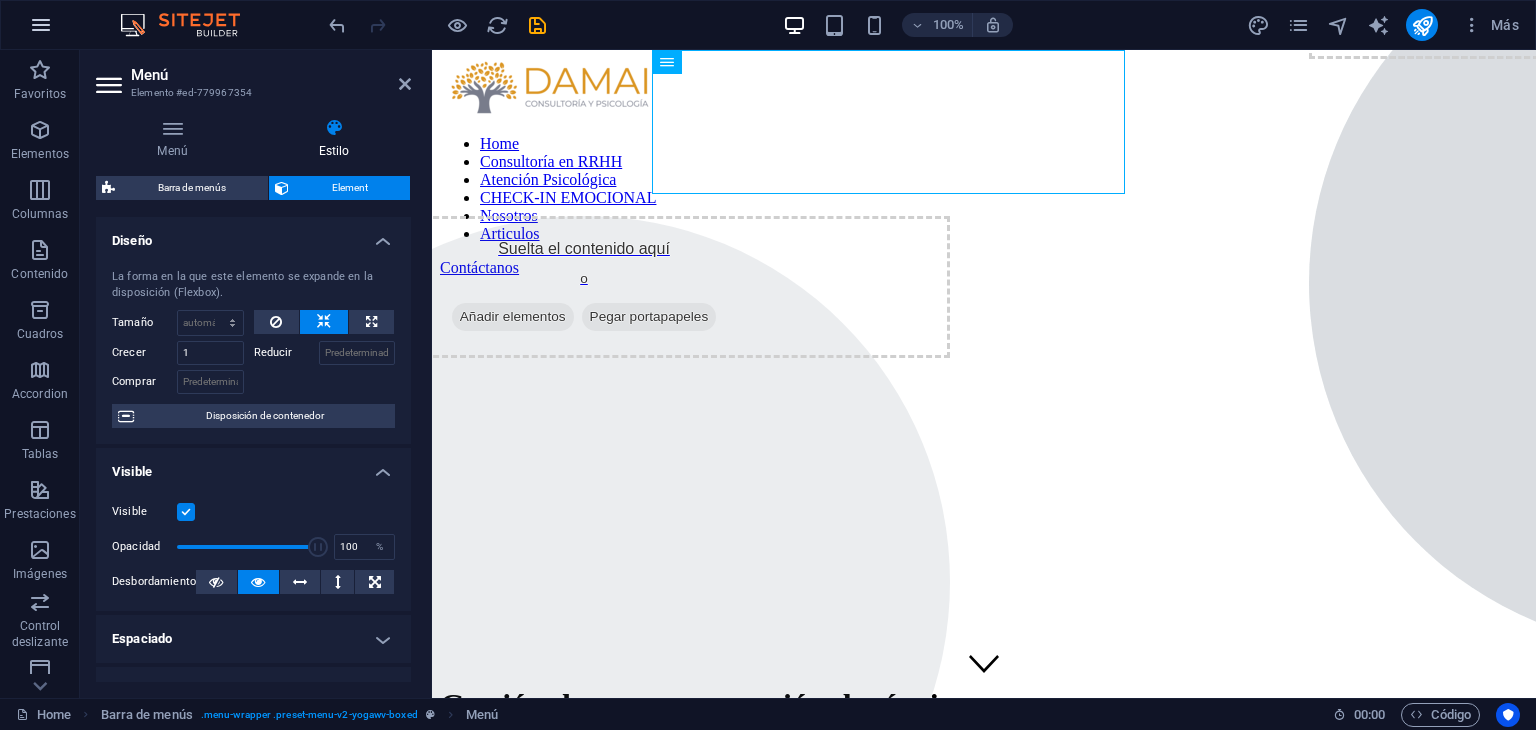 click at bounding box center [41, 25] 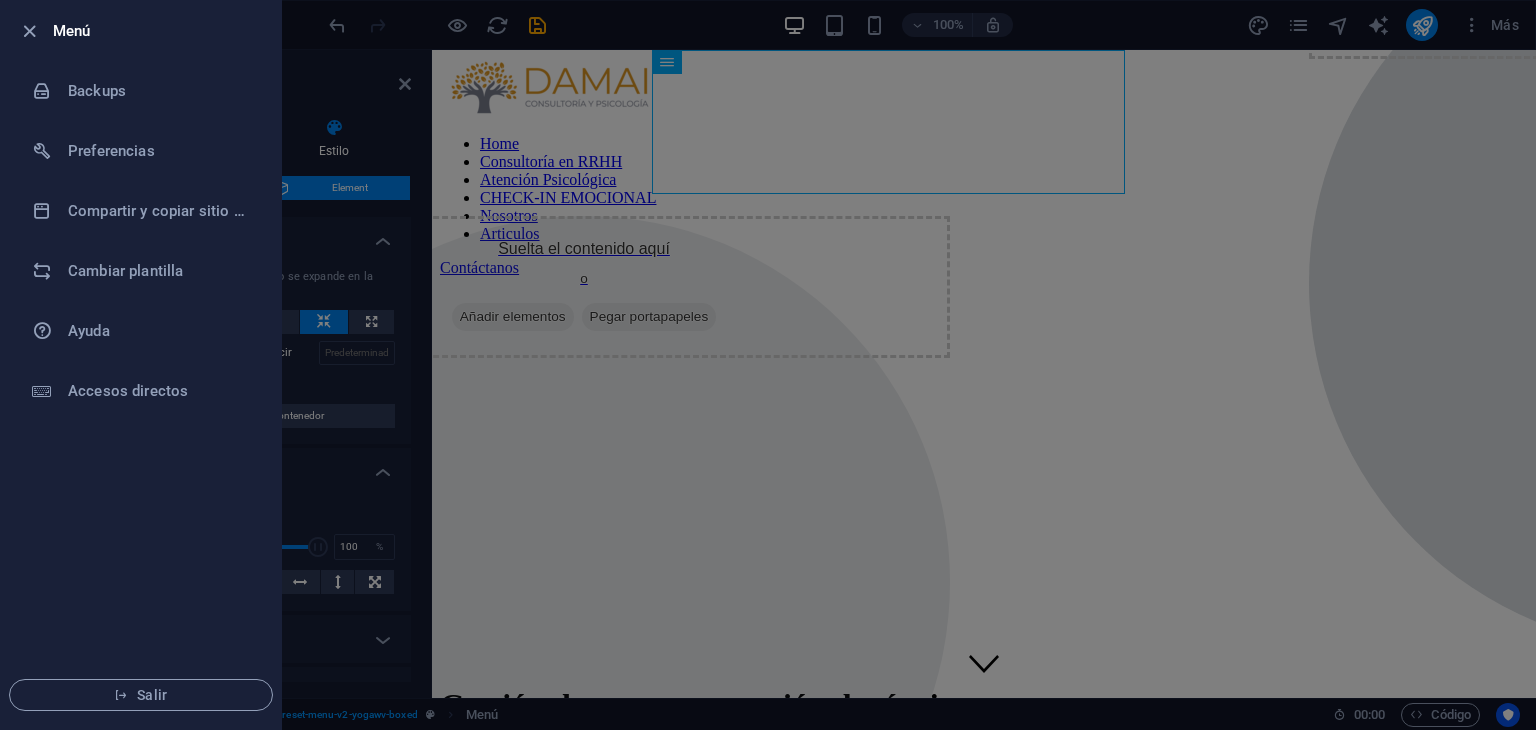 click on "Menú" at bounding box center [141, 31] 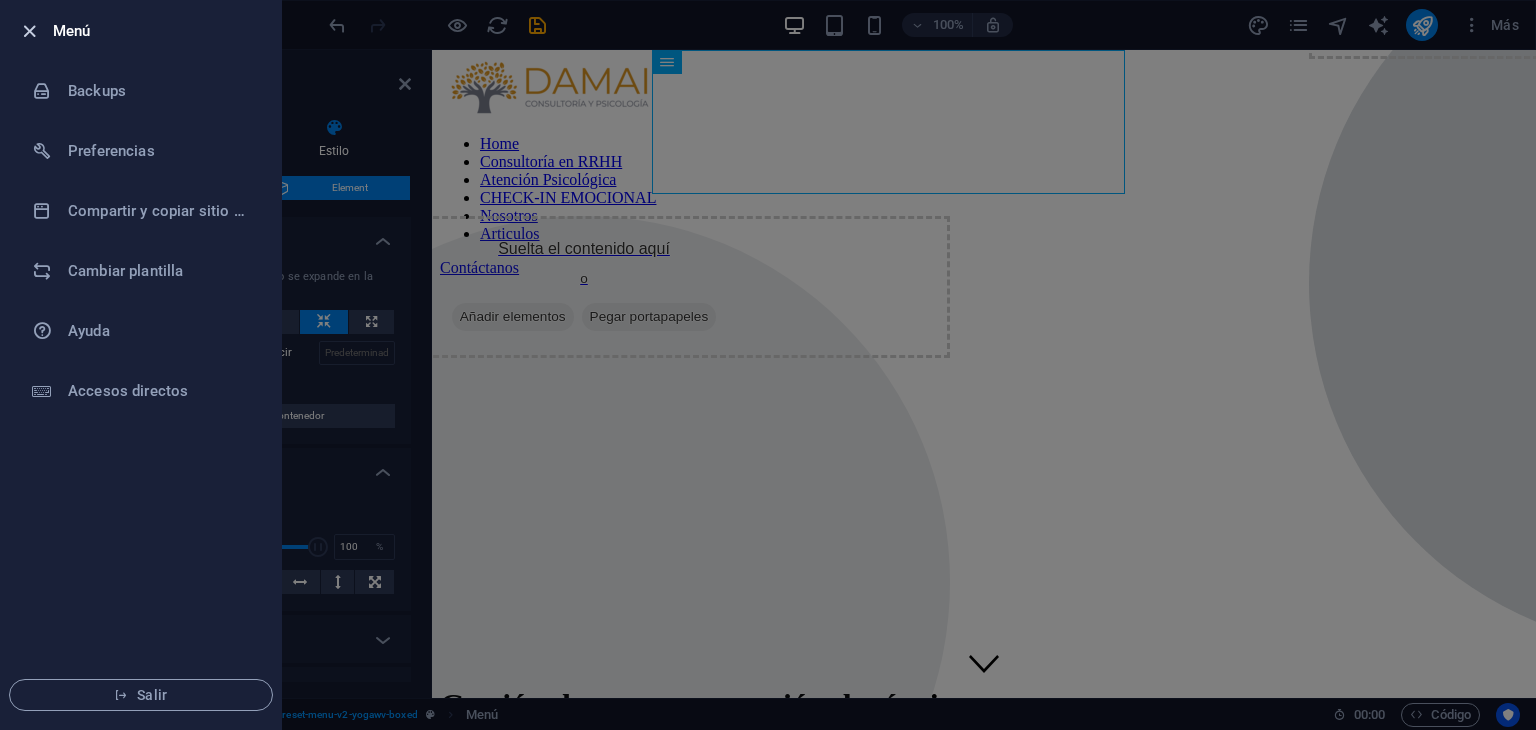 click at bounding box center (29, 31) 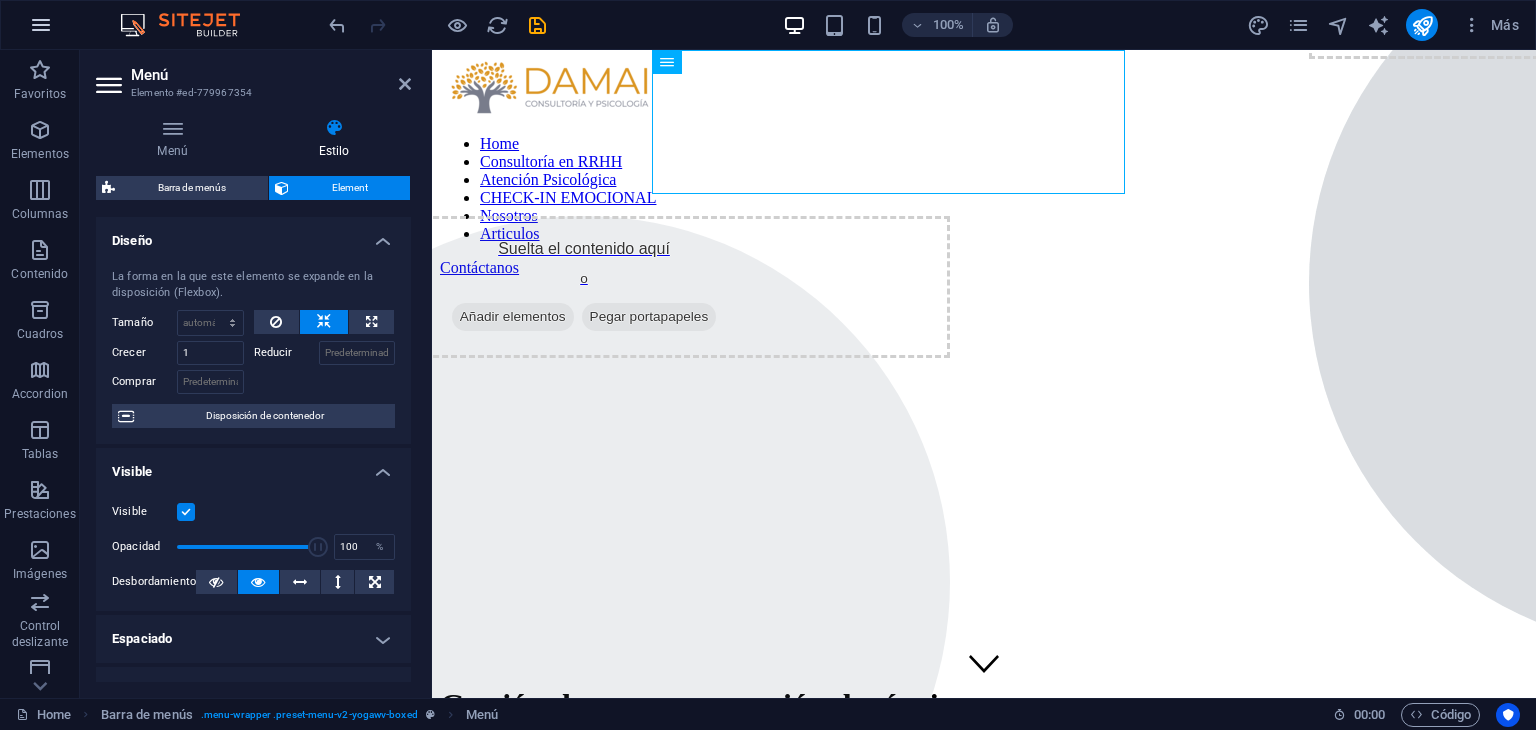 click at bounding box center [41, 25] 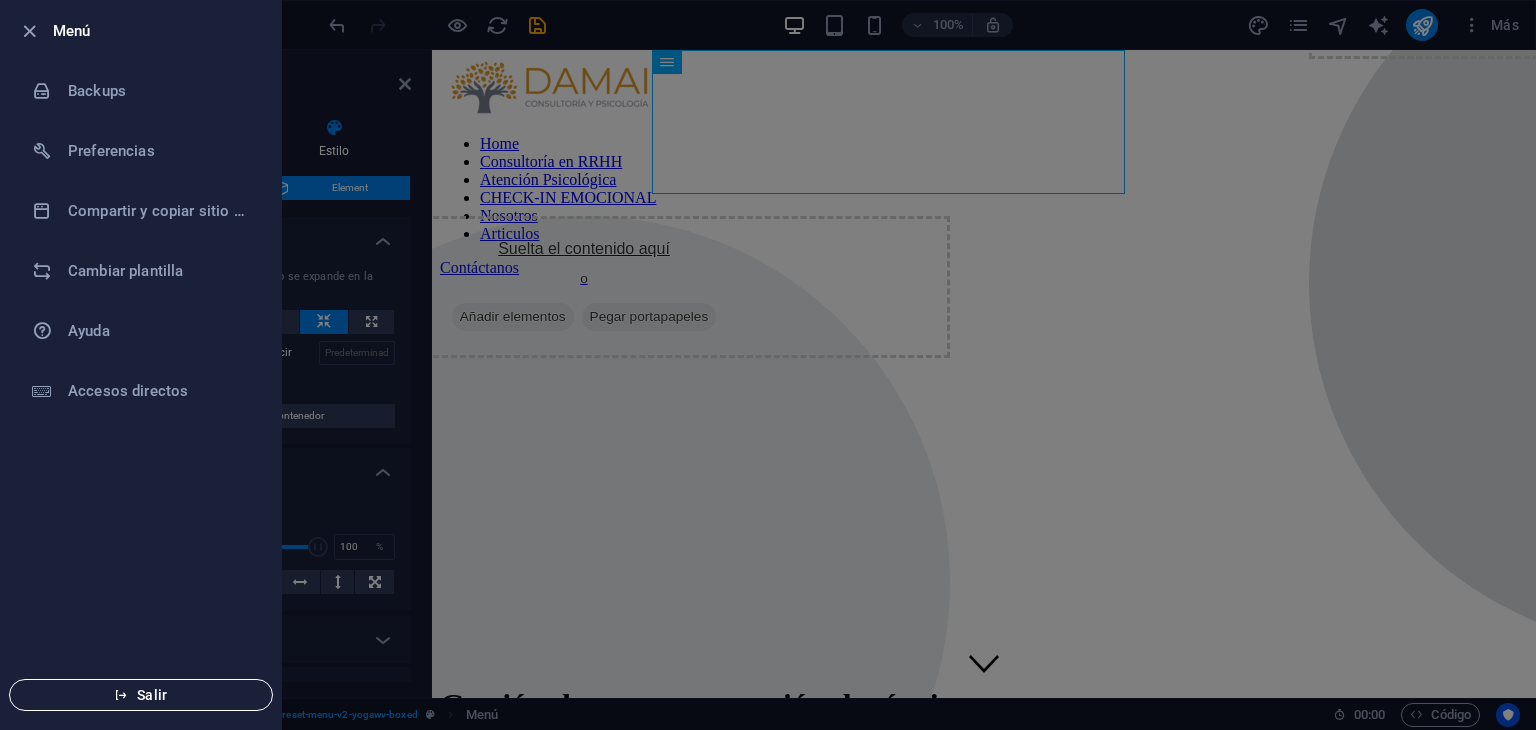 click on "Salir" at bounding box center (141, 695) 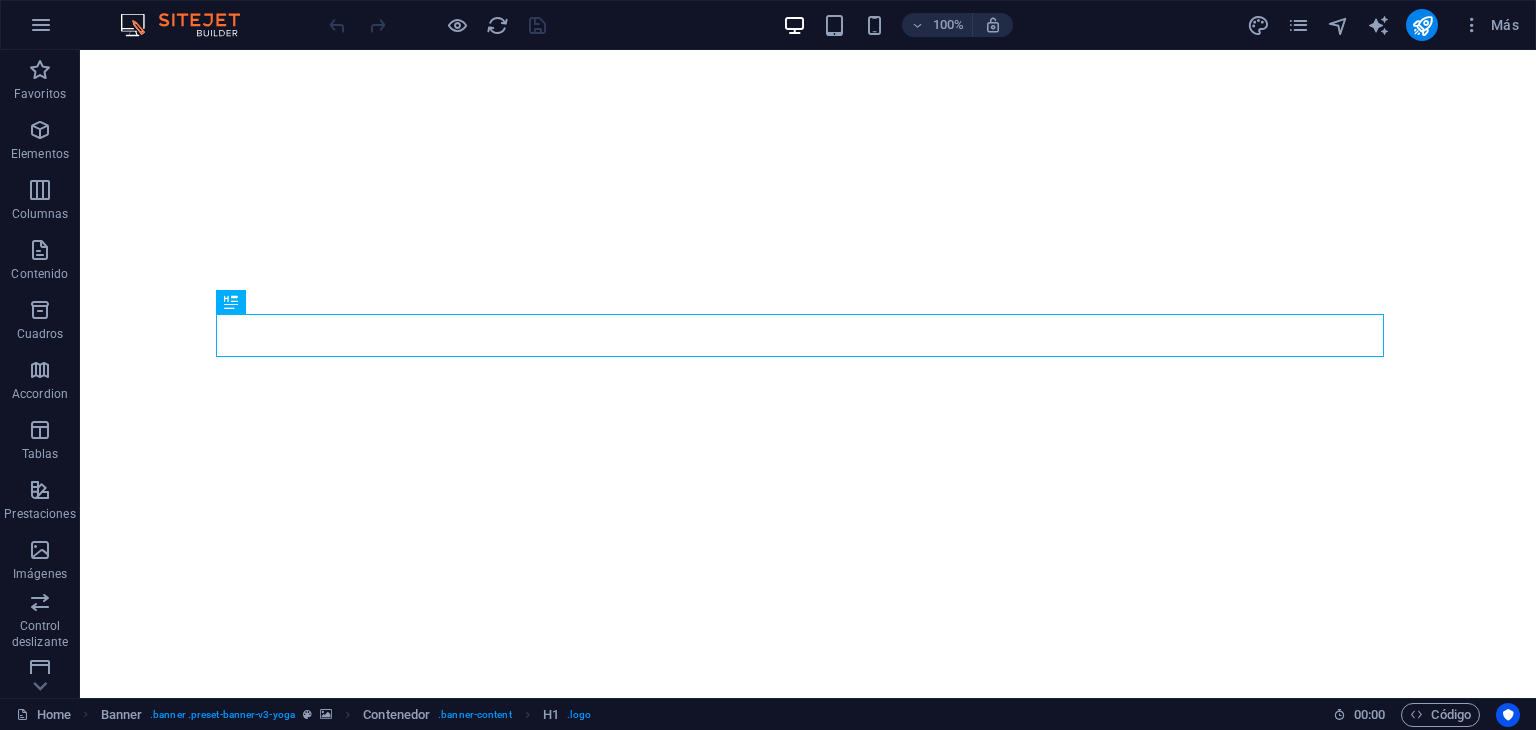 scroll, scrollTop: 0, scrollLeft: 0, axis: both 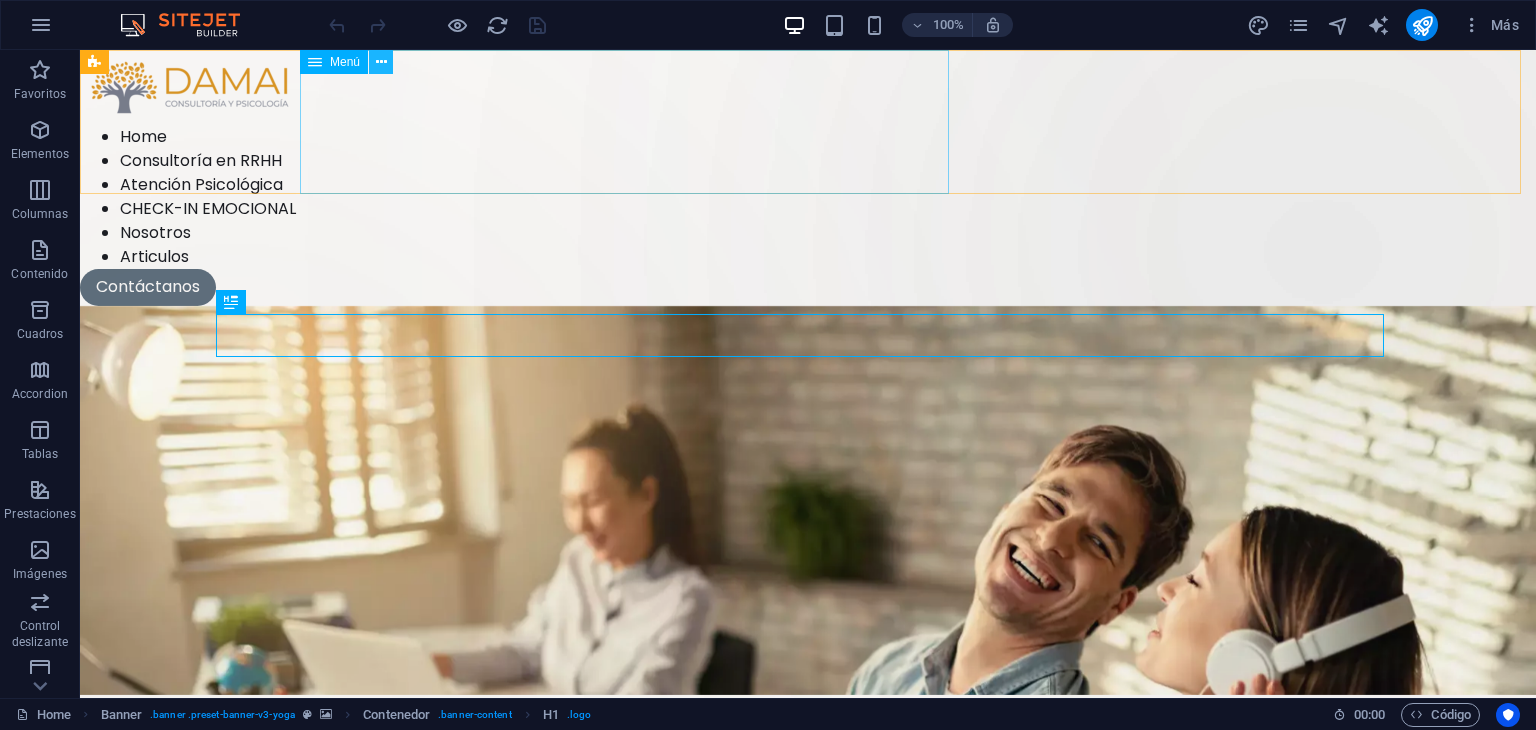 click at bounding box center (381, 62) 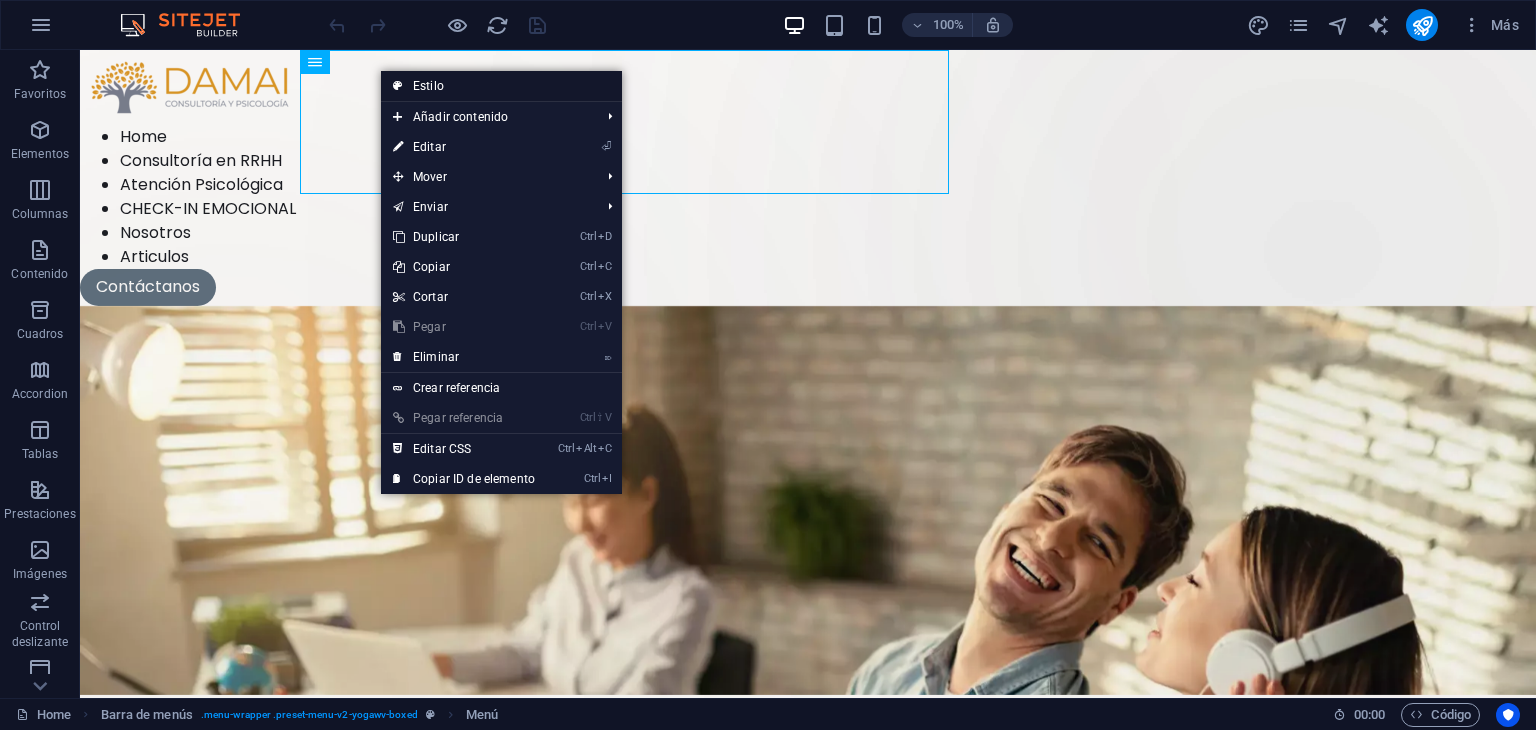 click on "Estilo" at bounding box center [501, 86] 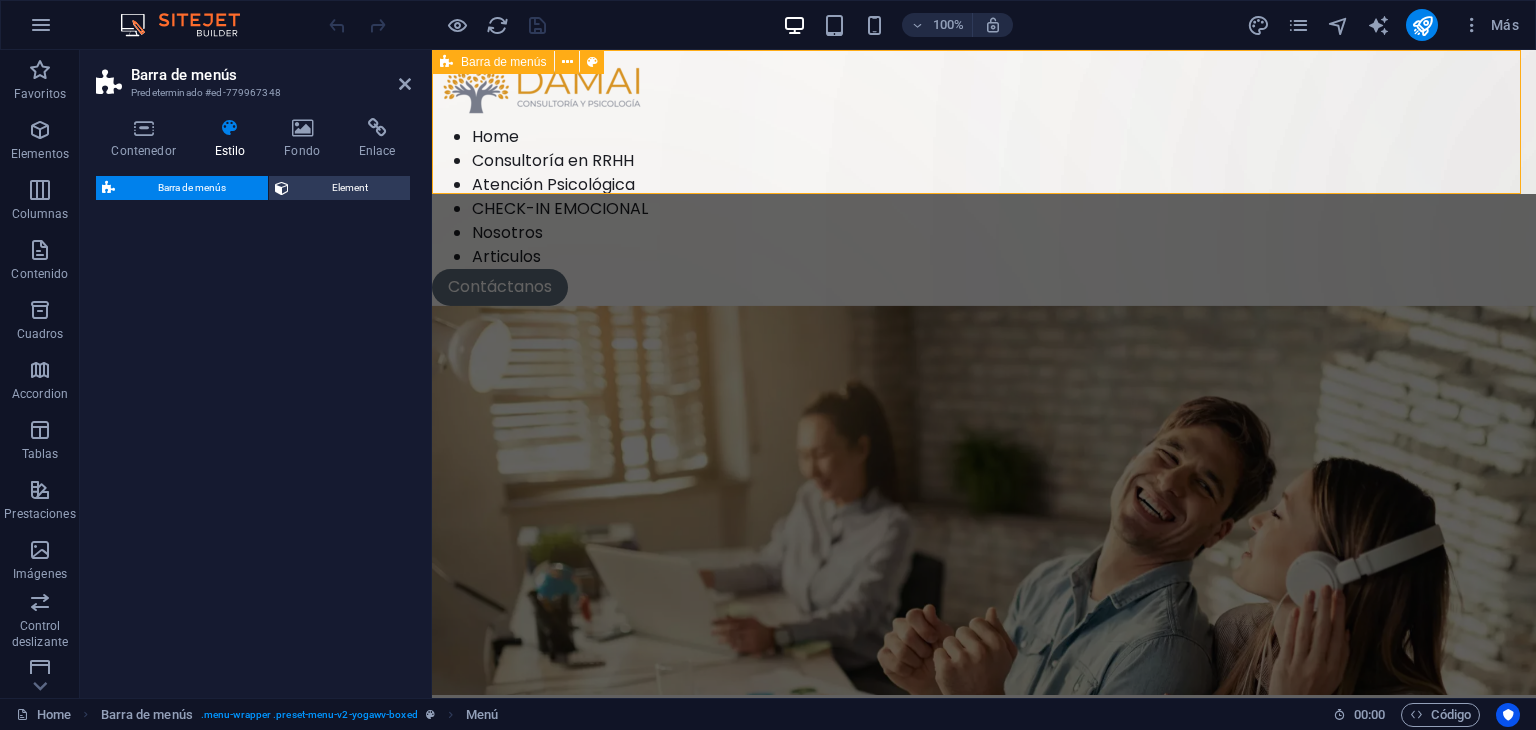 select on "rem" 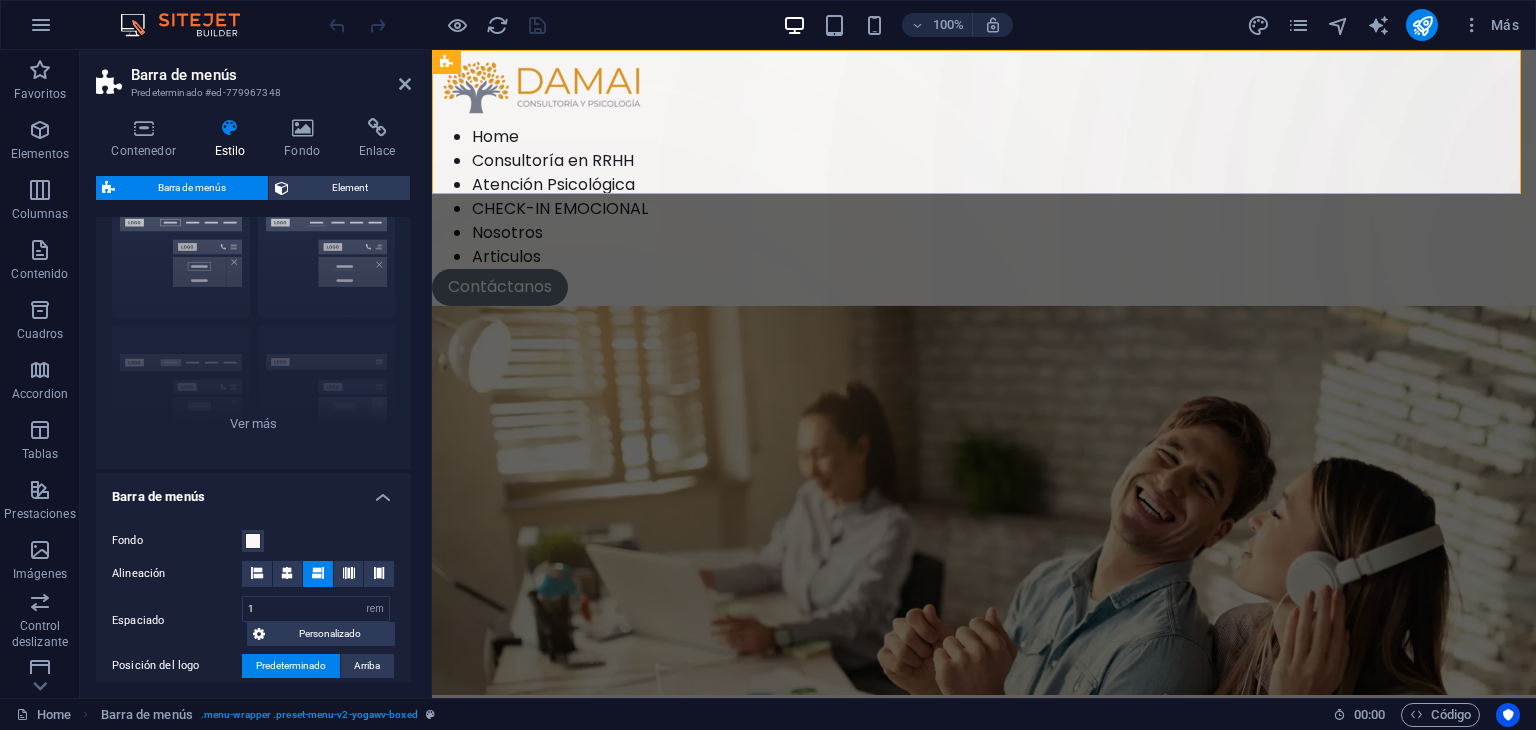 scroll, scrollTop: 0, scrollLeft: 0, axis: both 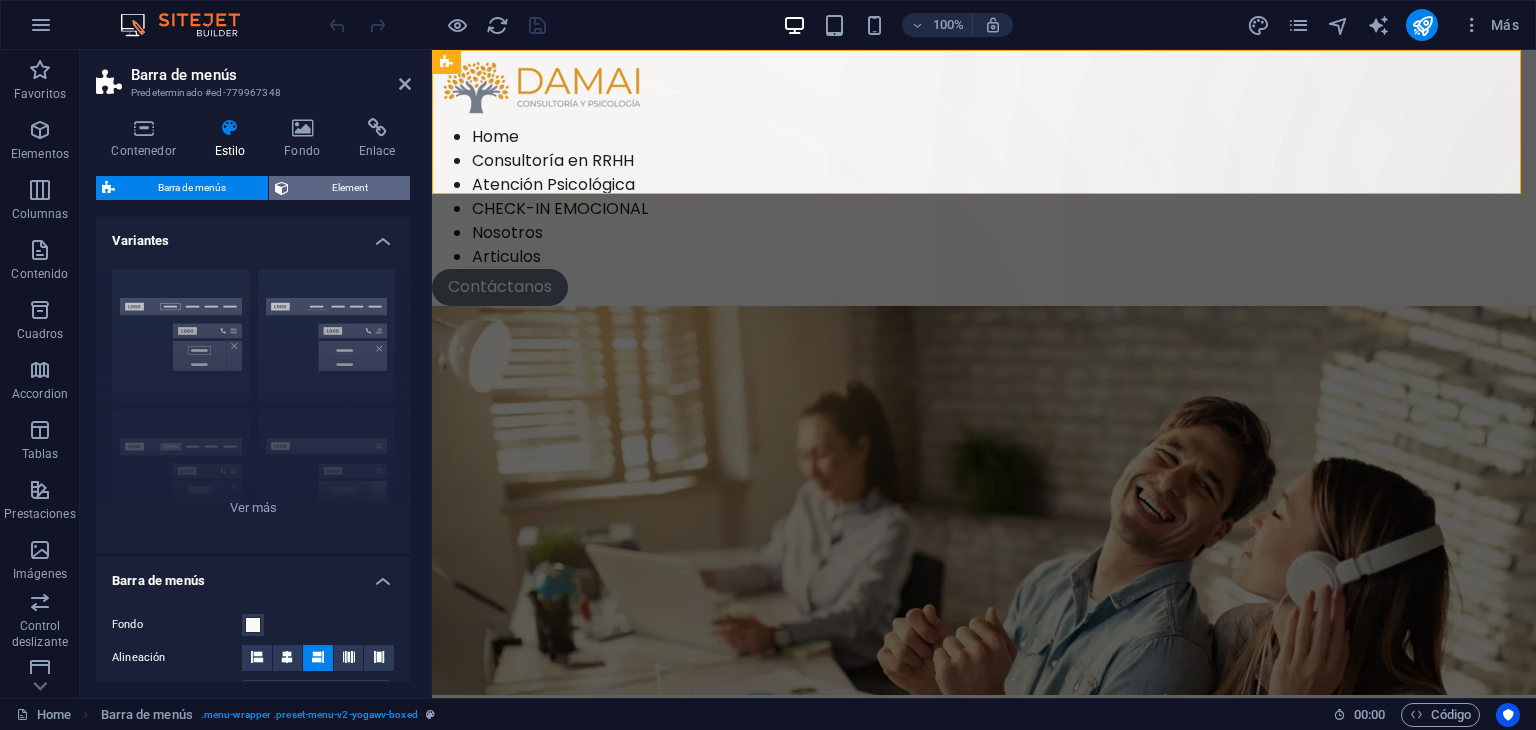click on "Element" at bounding box center [349, 188] 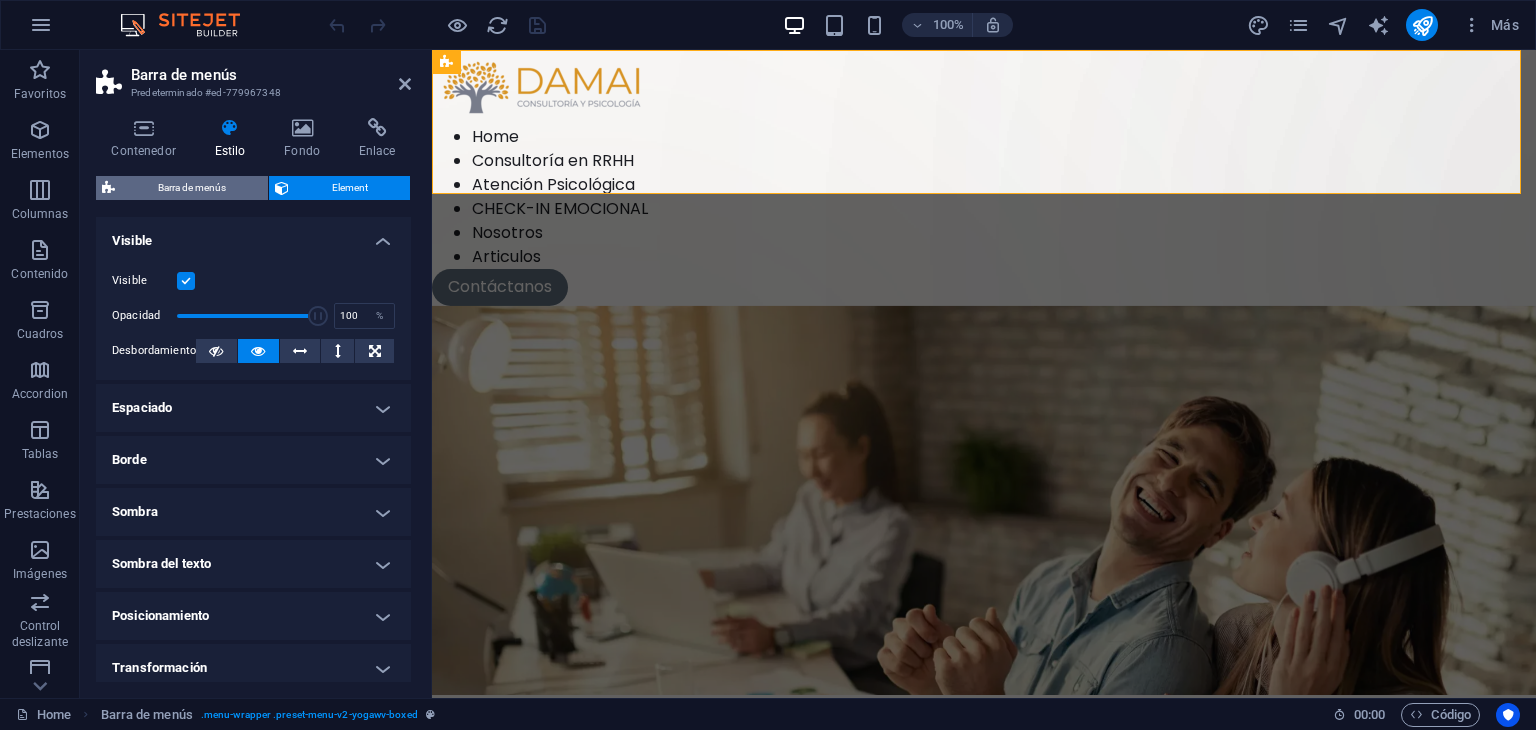 click on "Barra de menús" at bounding box center [191, 188] 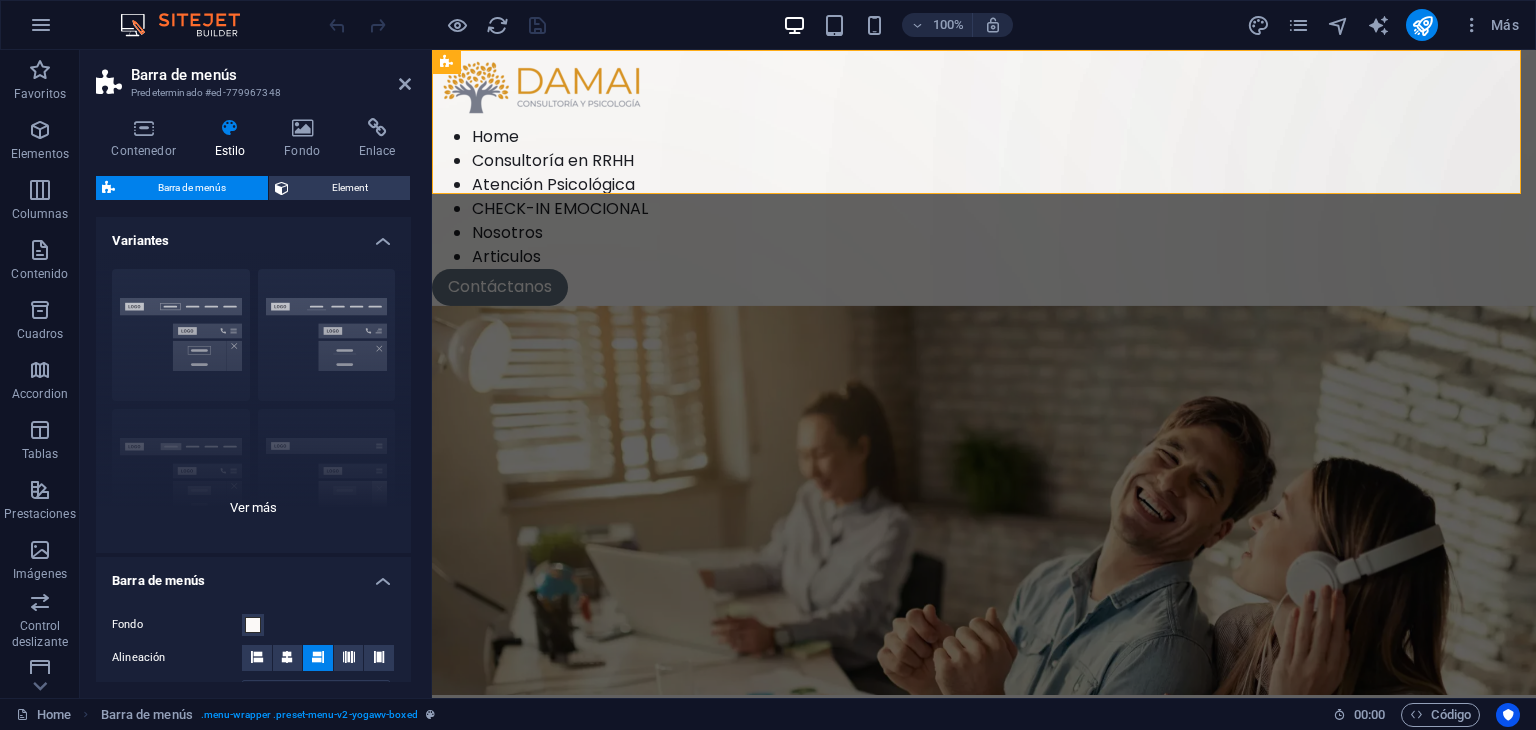 click on "Borde Centrado Predeterminado Fijo Loki Desencadenador Ancho XXL" at bounding box center [253, 403] 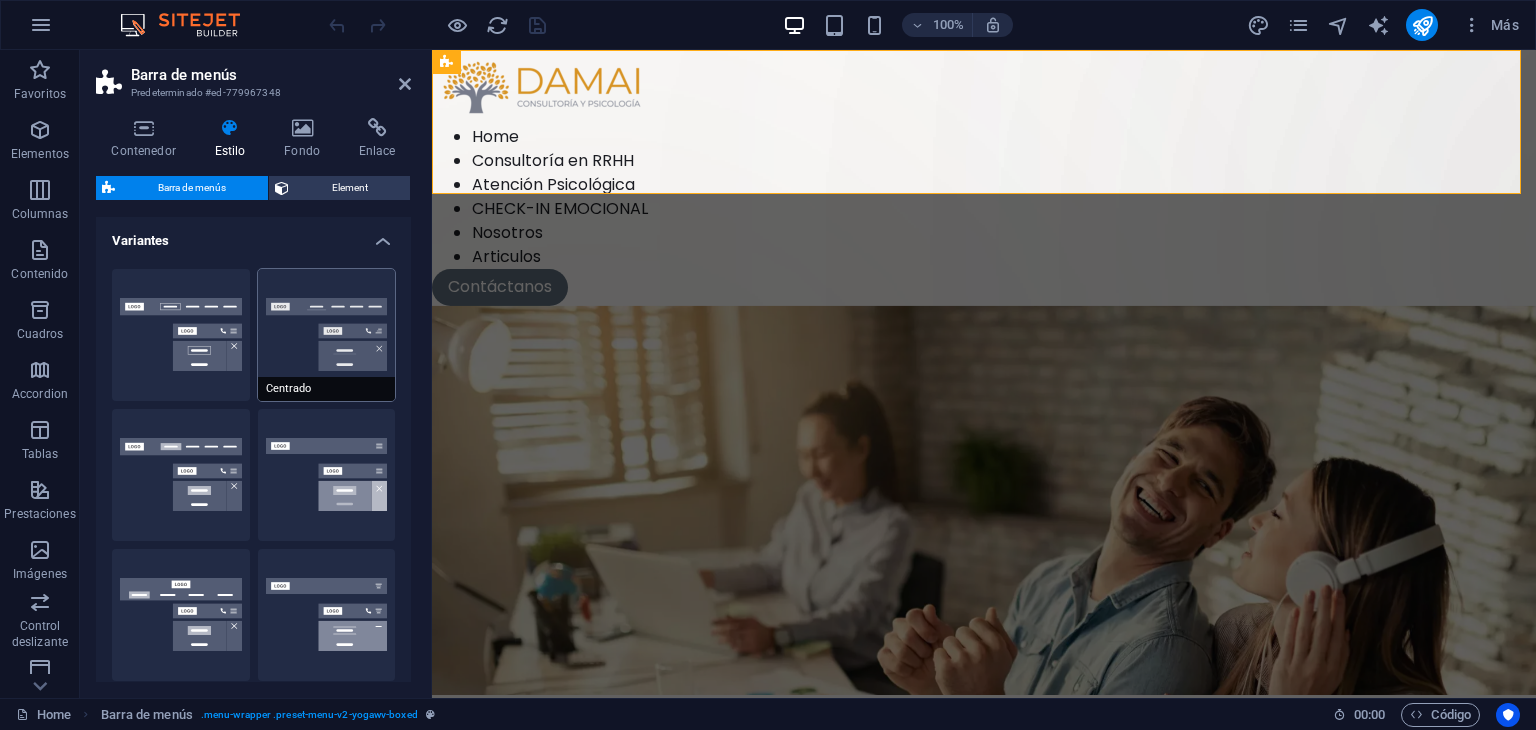 click on "Centrado" at bounding box center [327, 335] 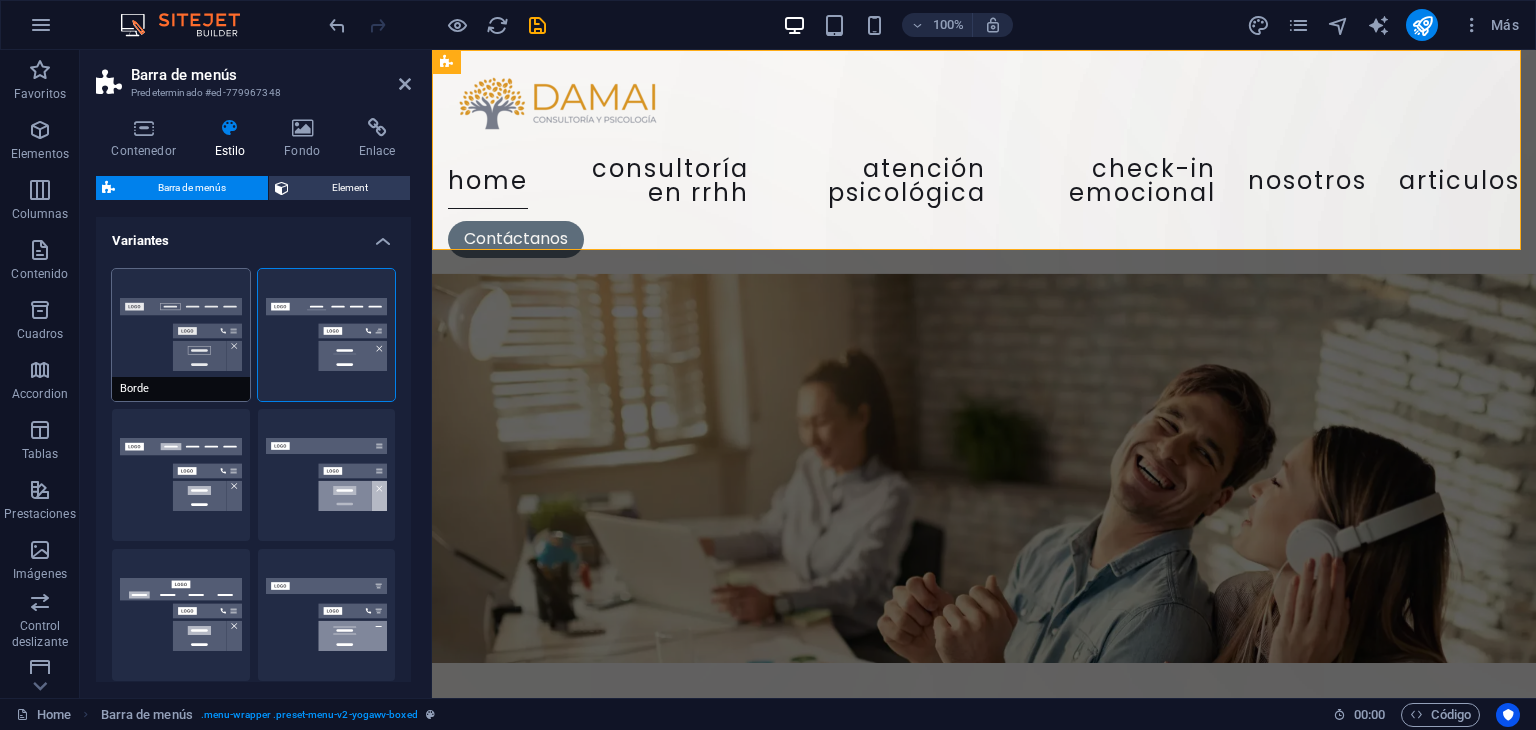 click on "Borde" at bounding box center (181, 335) 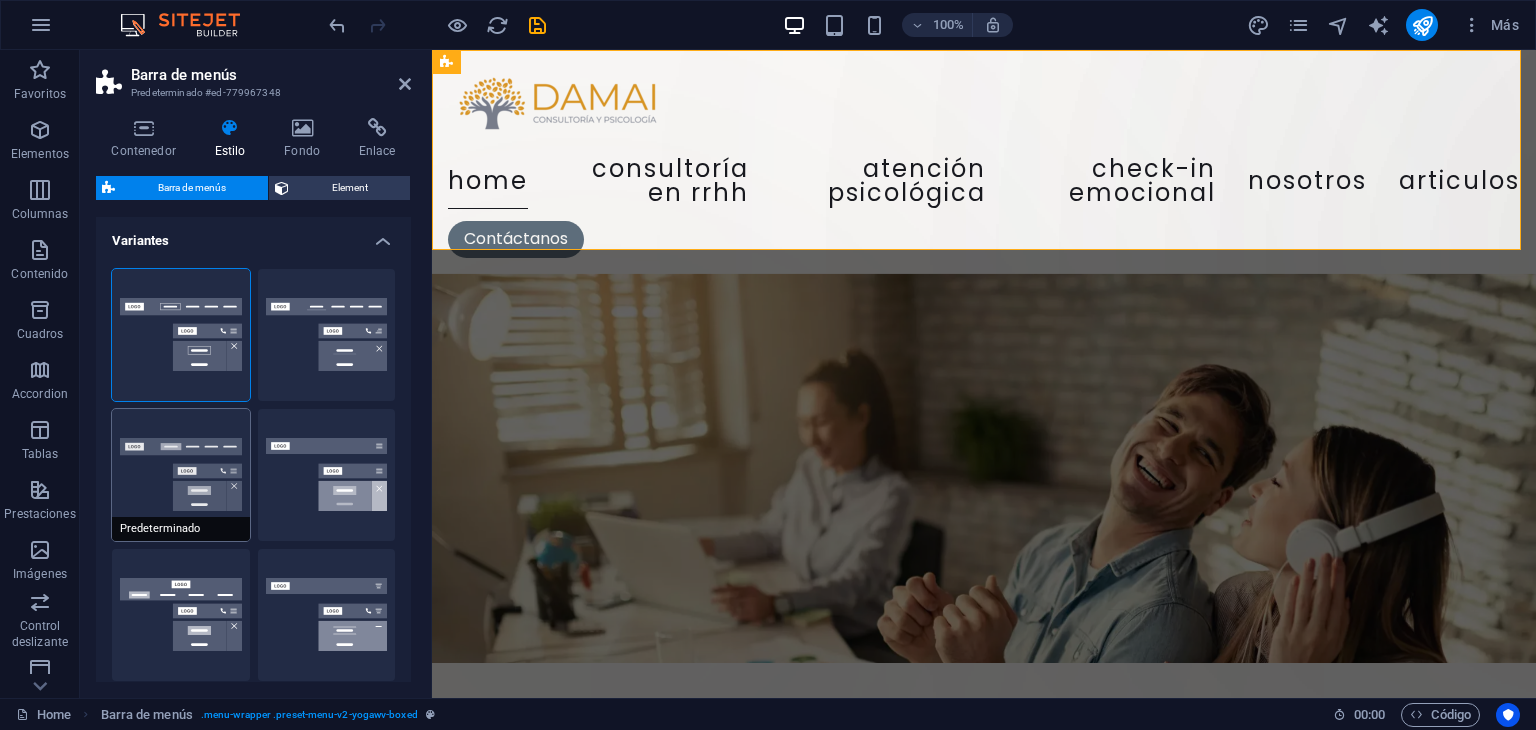 click on "Predeterminado" at bounding box center (181, 475) 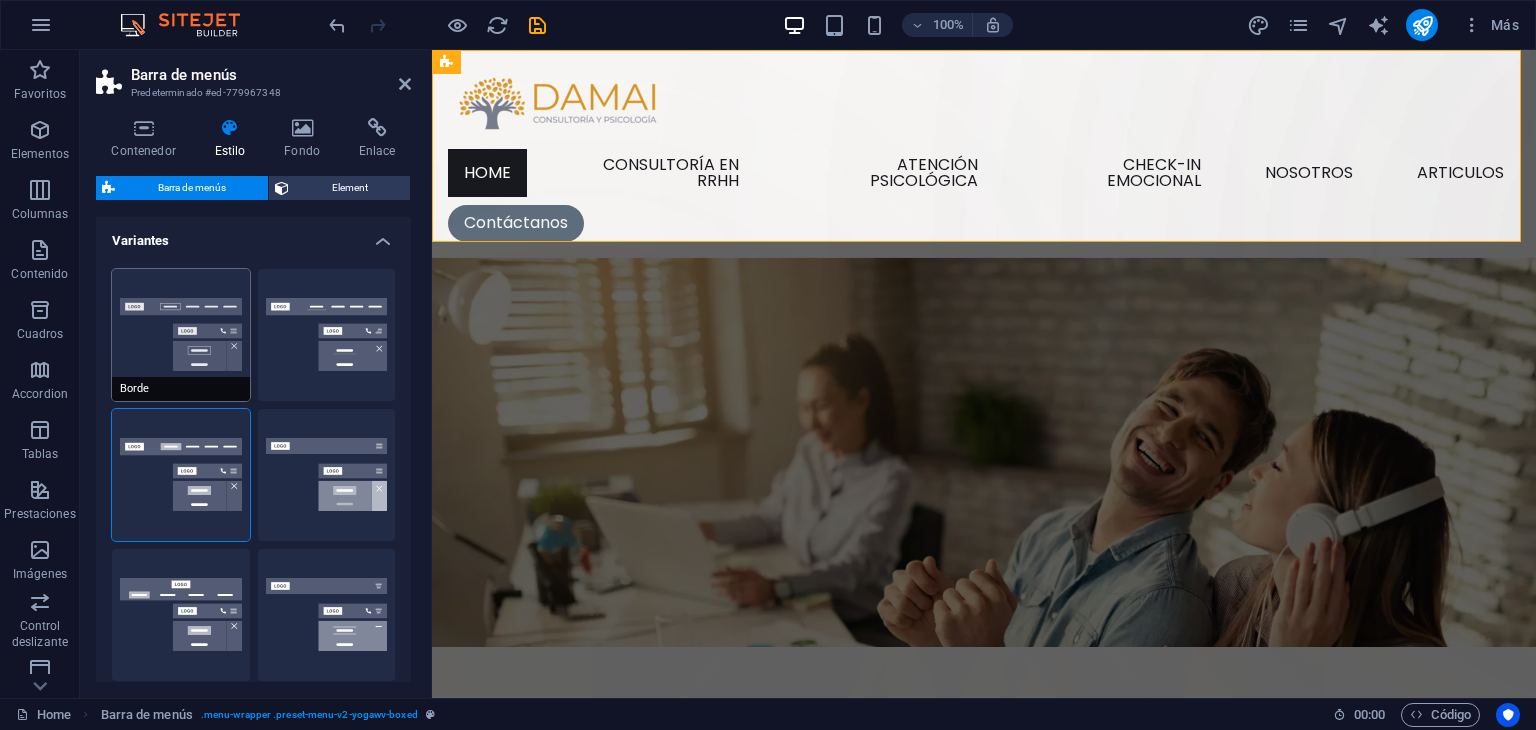 click on "Borde" at bounding box center (181, 335) 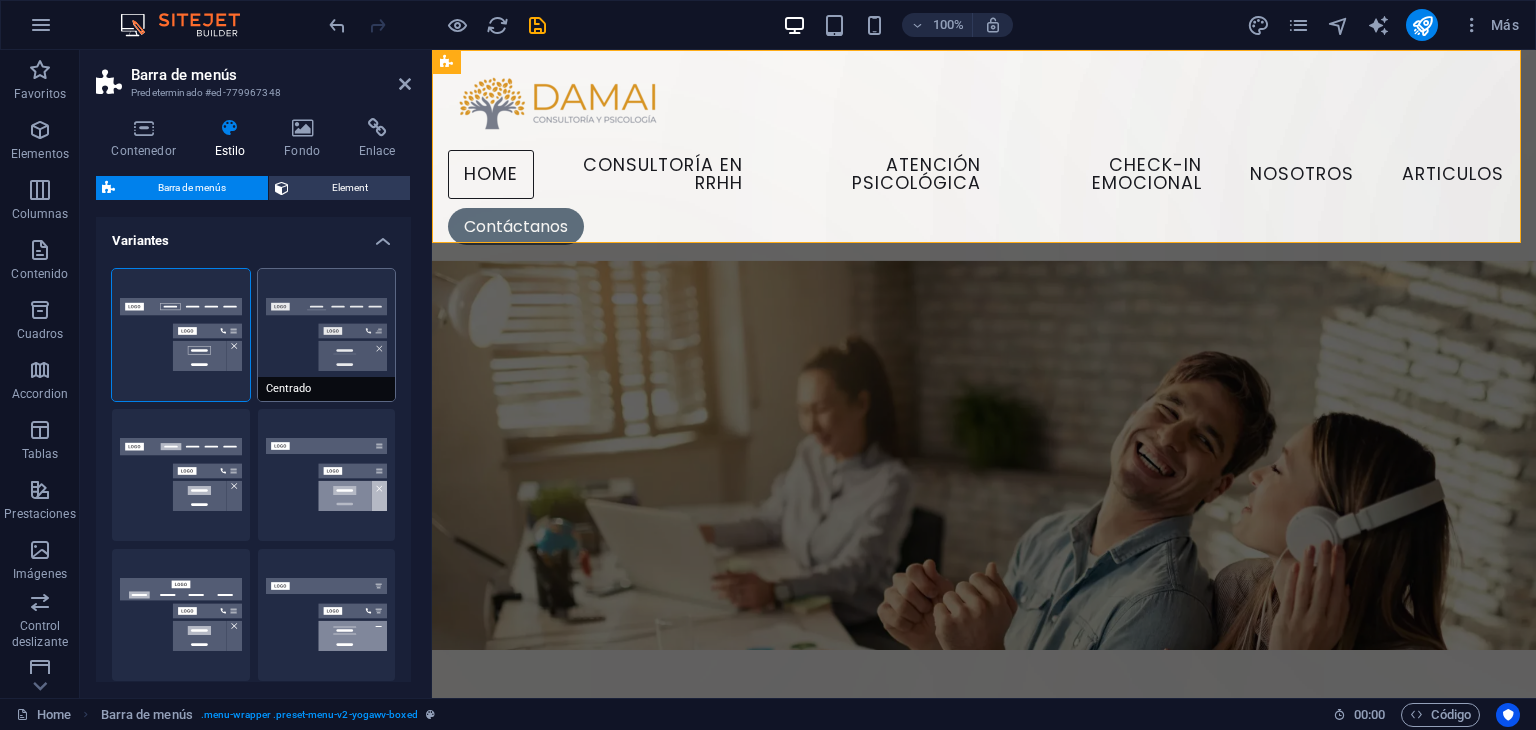 click on "Centrado" at bounding box center [327, 335] 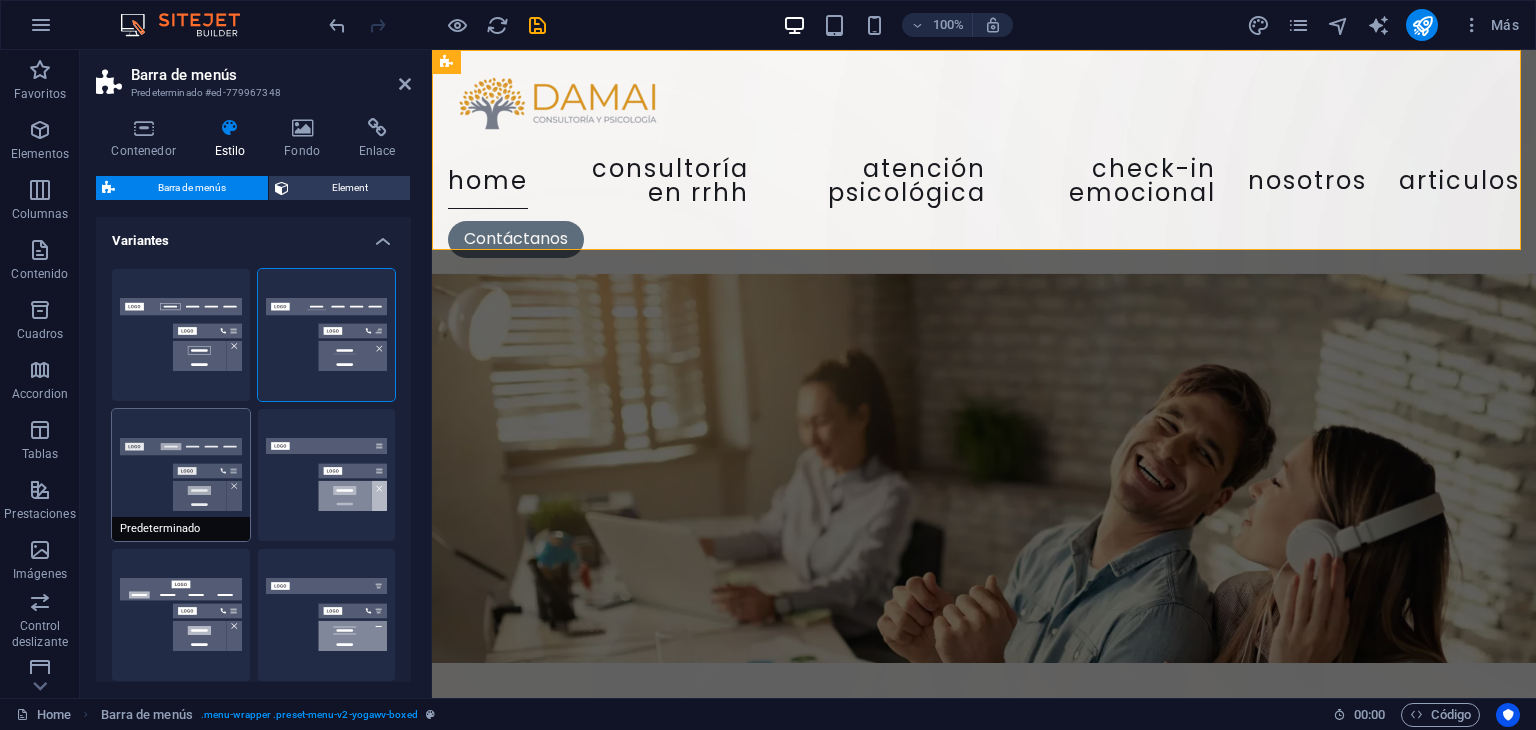 click on "Predeterminado" at bounding box center (181, 475) 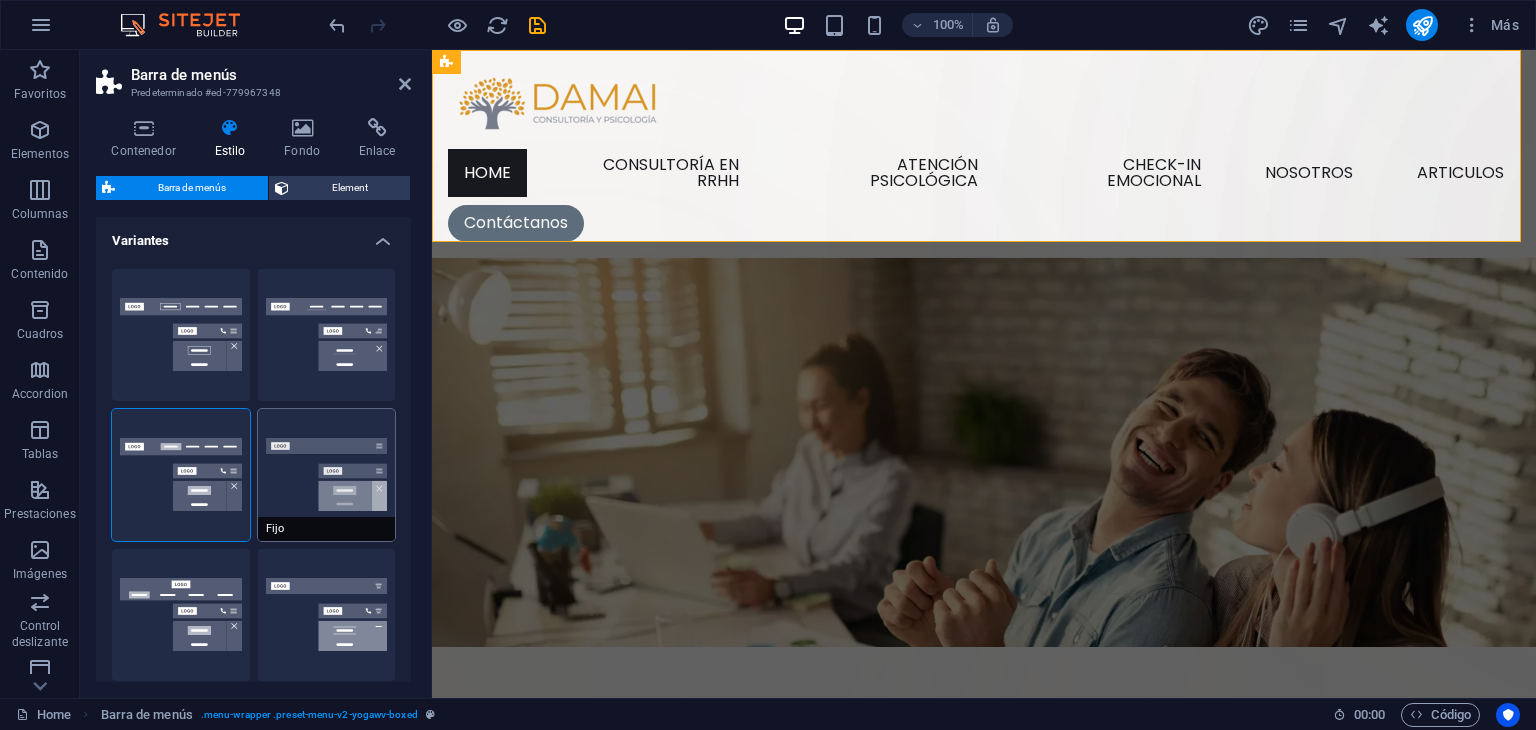 click on "Fijo" at bounding box center (327, 475) 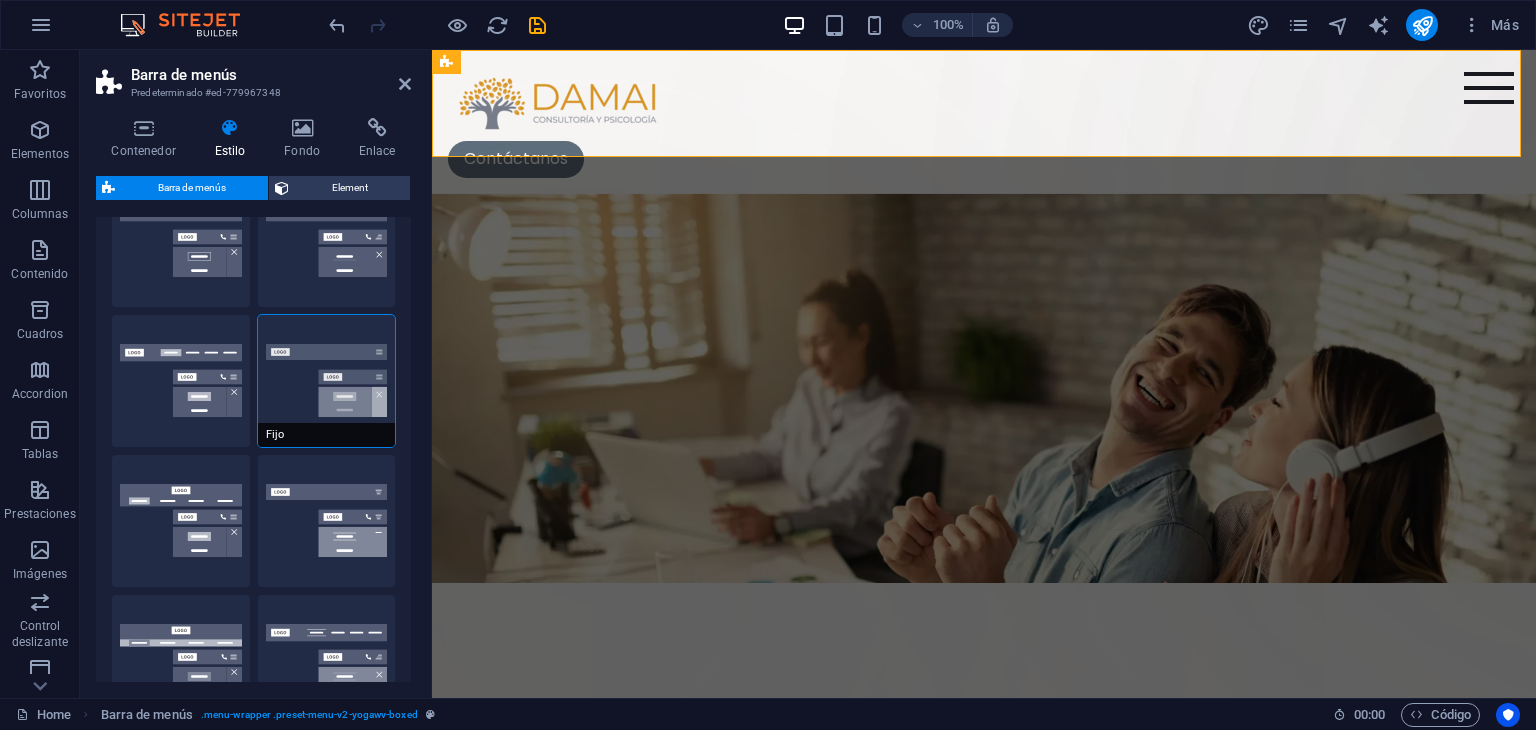 scroll, scrollTop: 100, scrollLeft: 0, axis: vertical 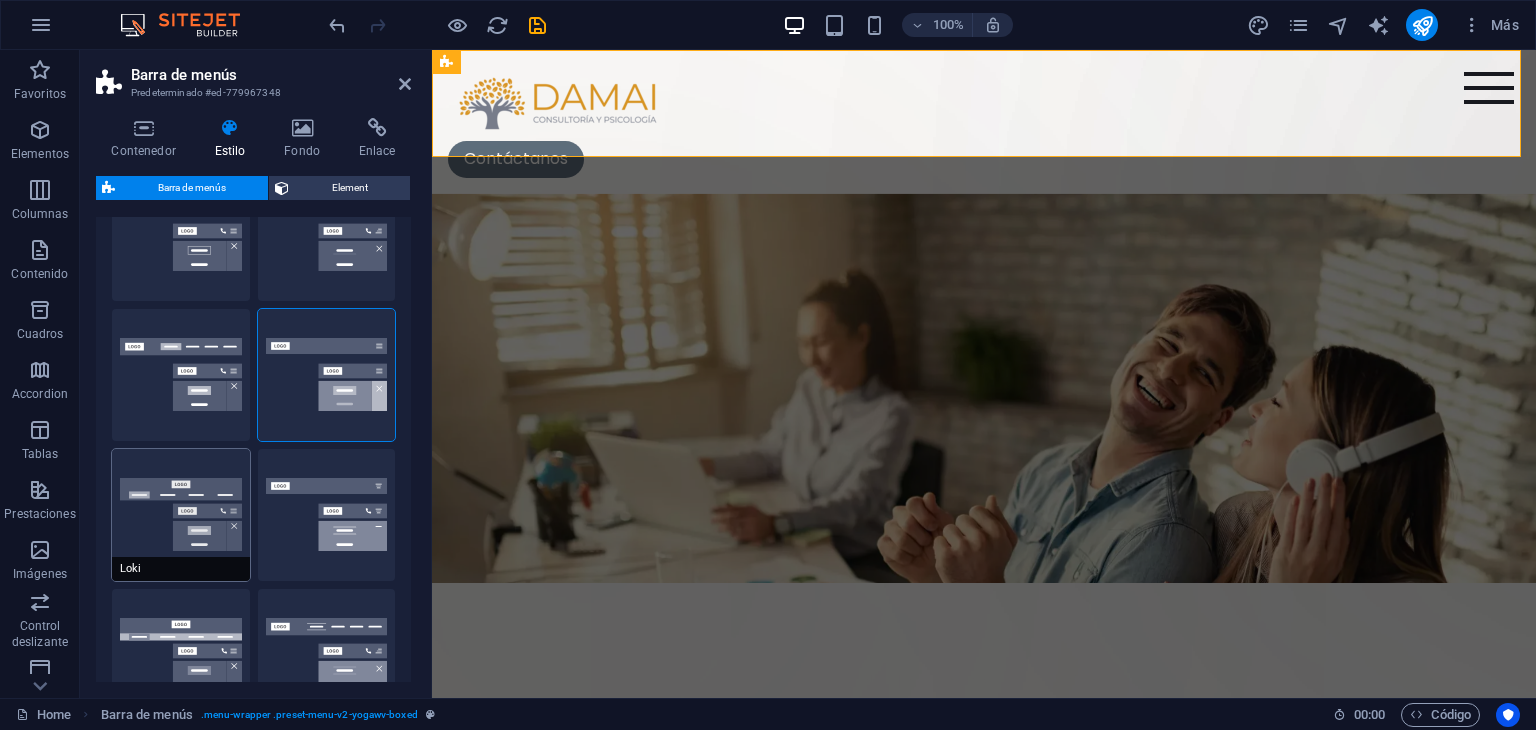 click on "Loki" at bounding box center [181, 515] 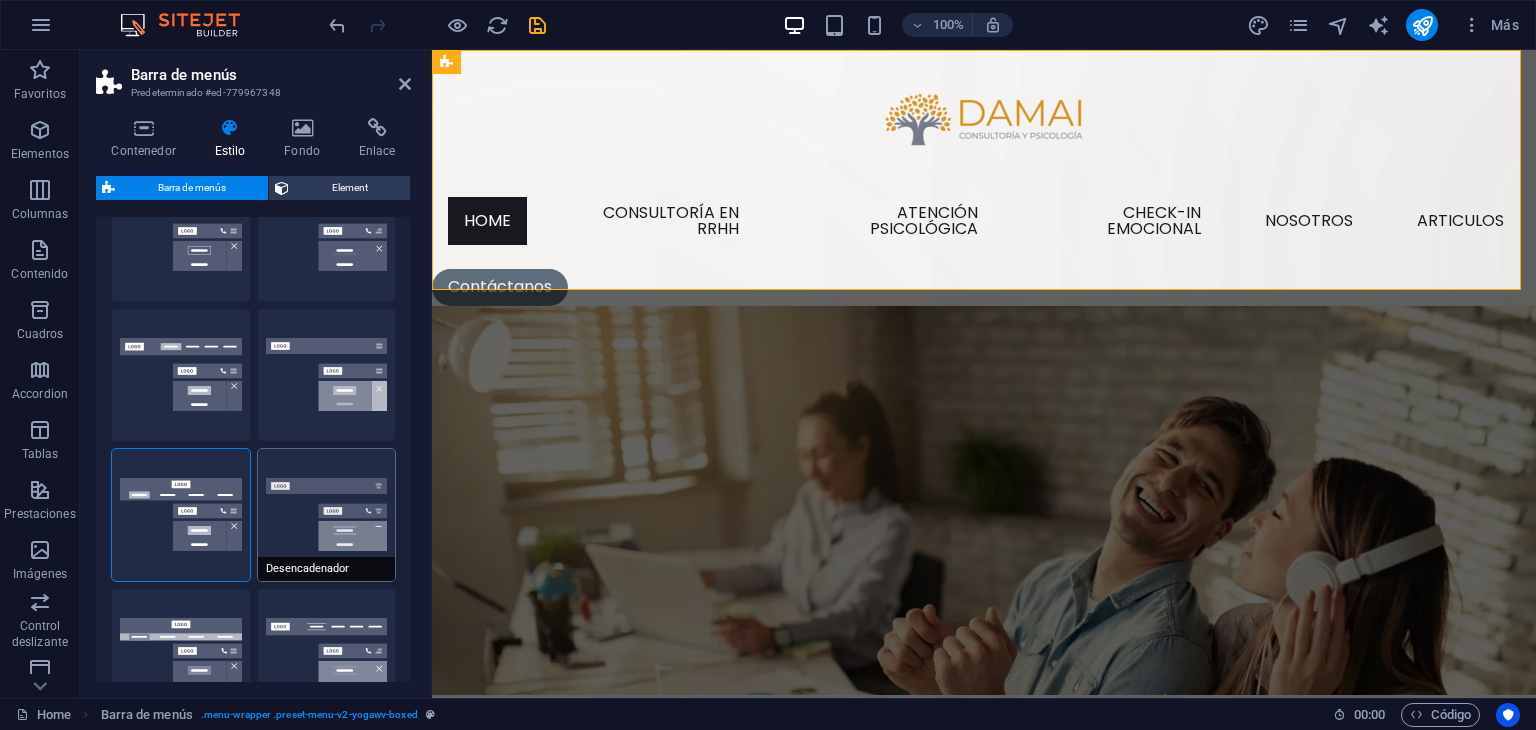 click on "Desencadenador" at bounding box center (327, 515) 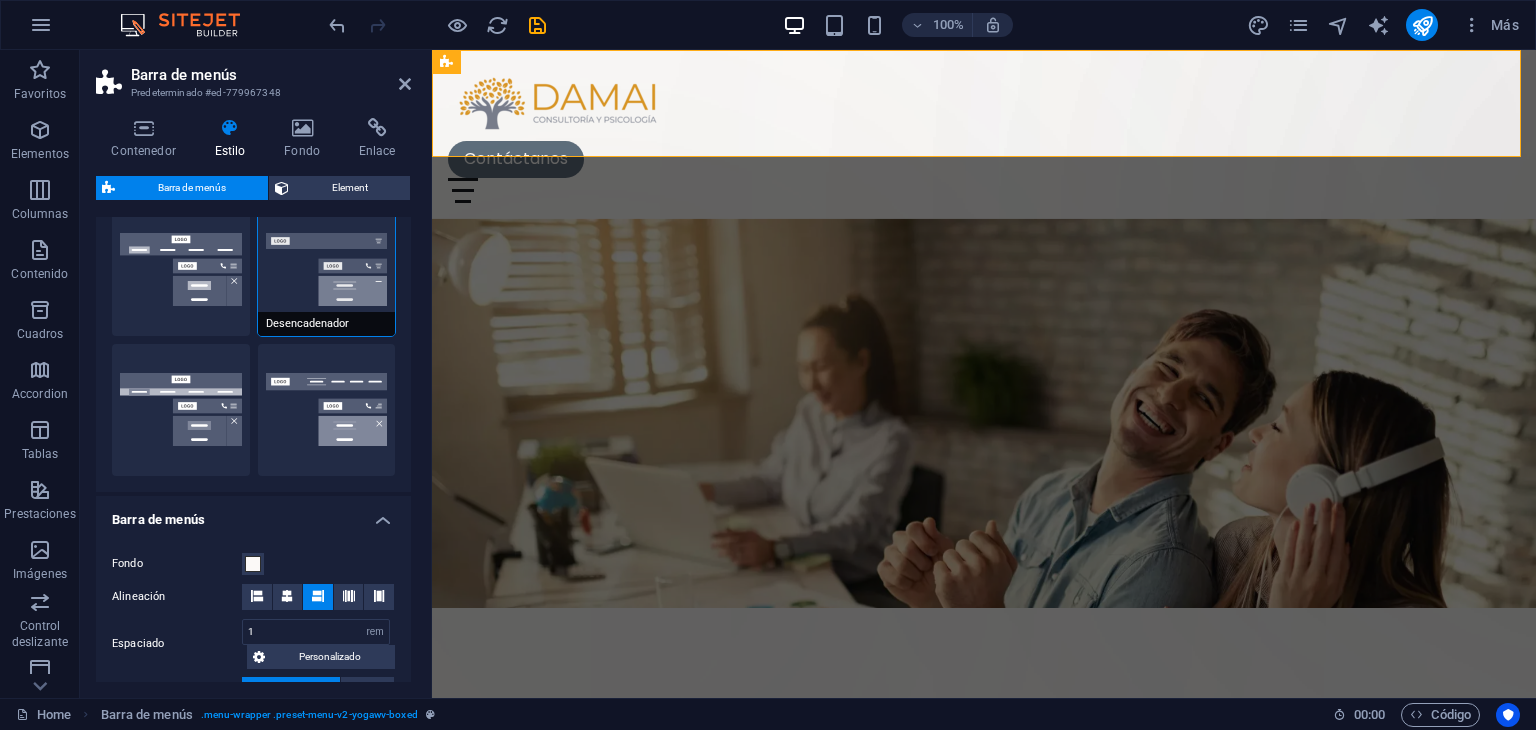scroll, scrollTop: 400, scrollLeft: 0, axis: vertical 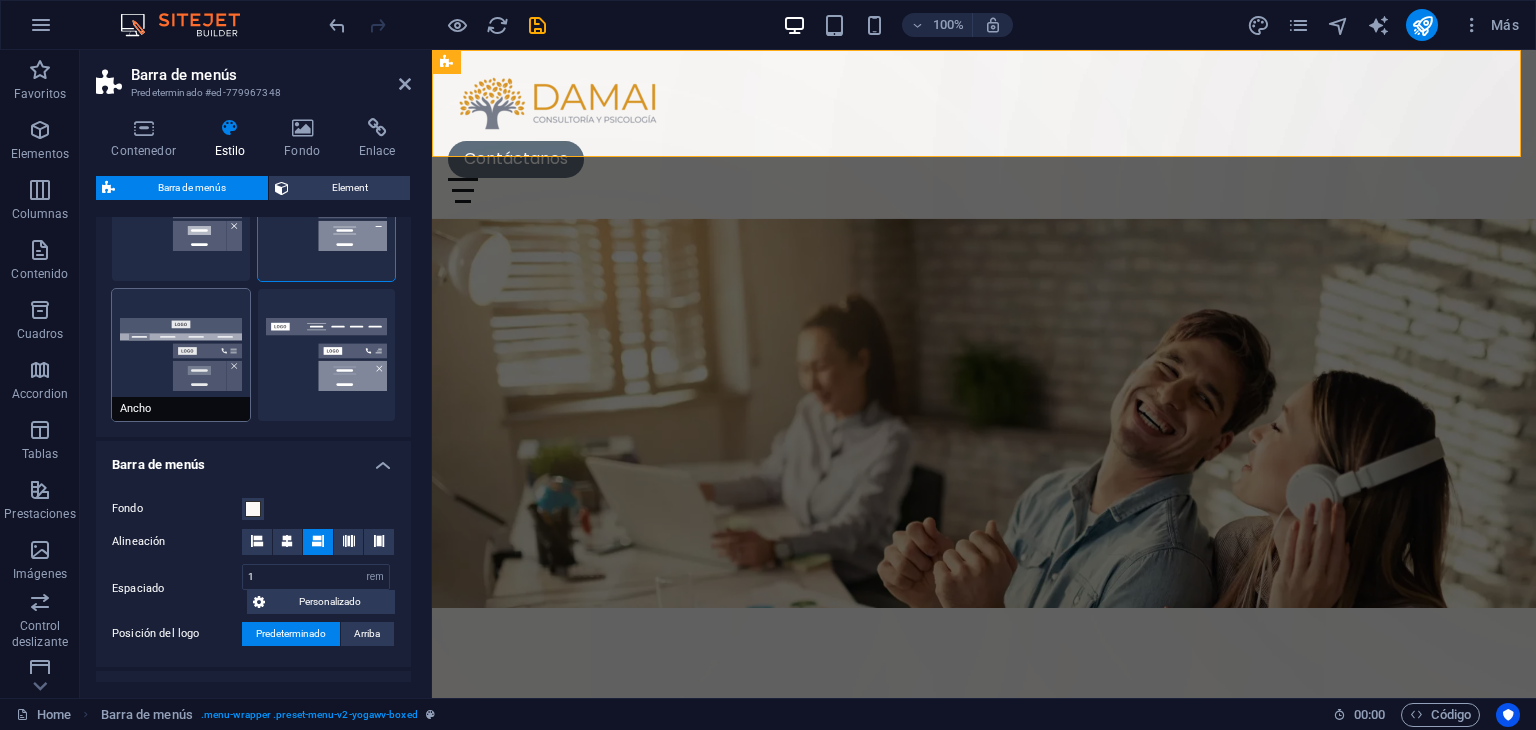click on "Ancho" at bounding box center (181, 355) 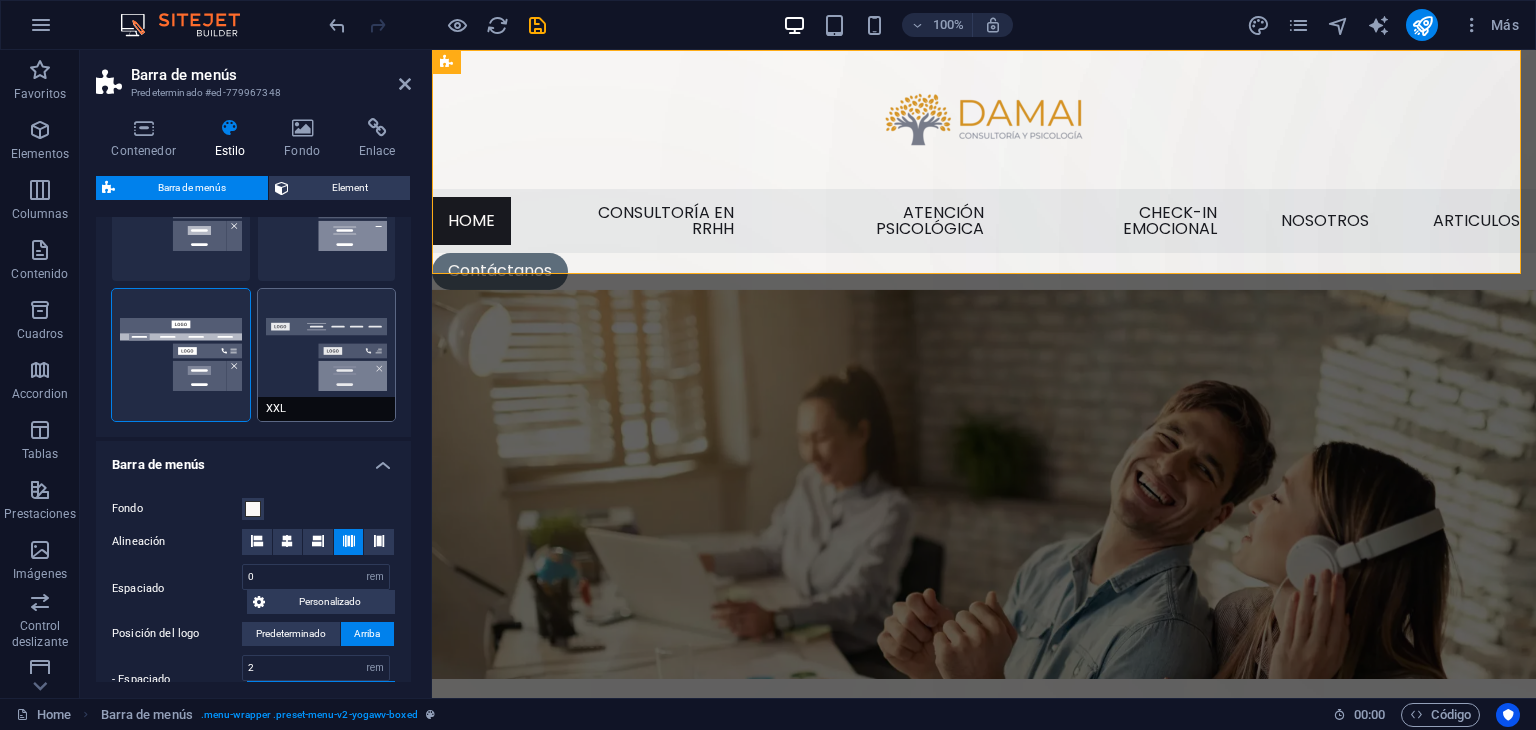click on "XXL" at bounding box center [327, 355] 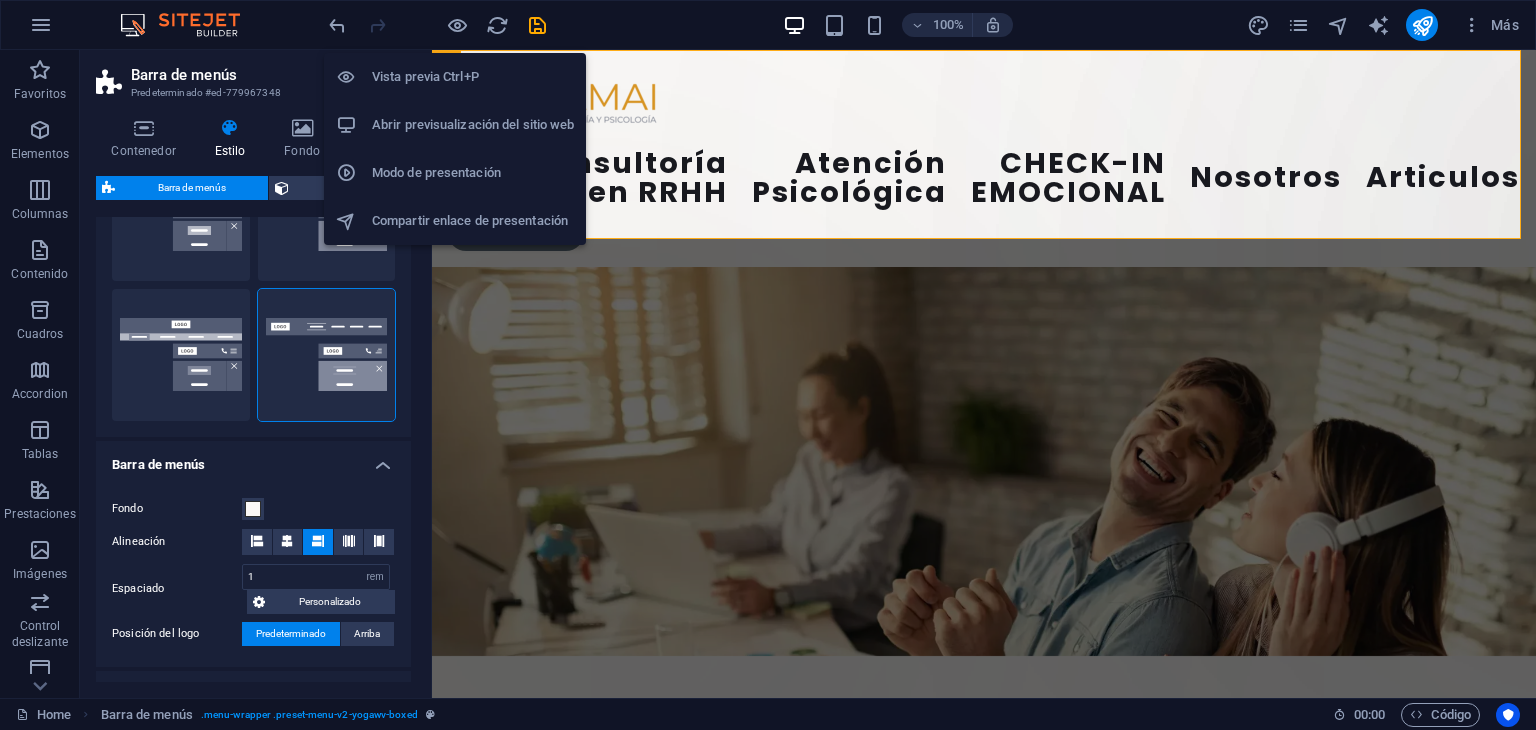 click on "Vista previa Ctrl+P" at bounding box center (473, 77) 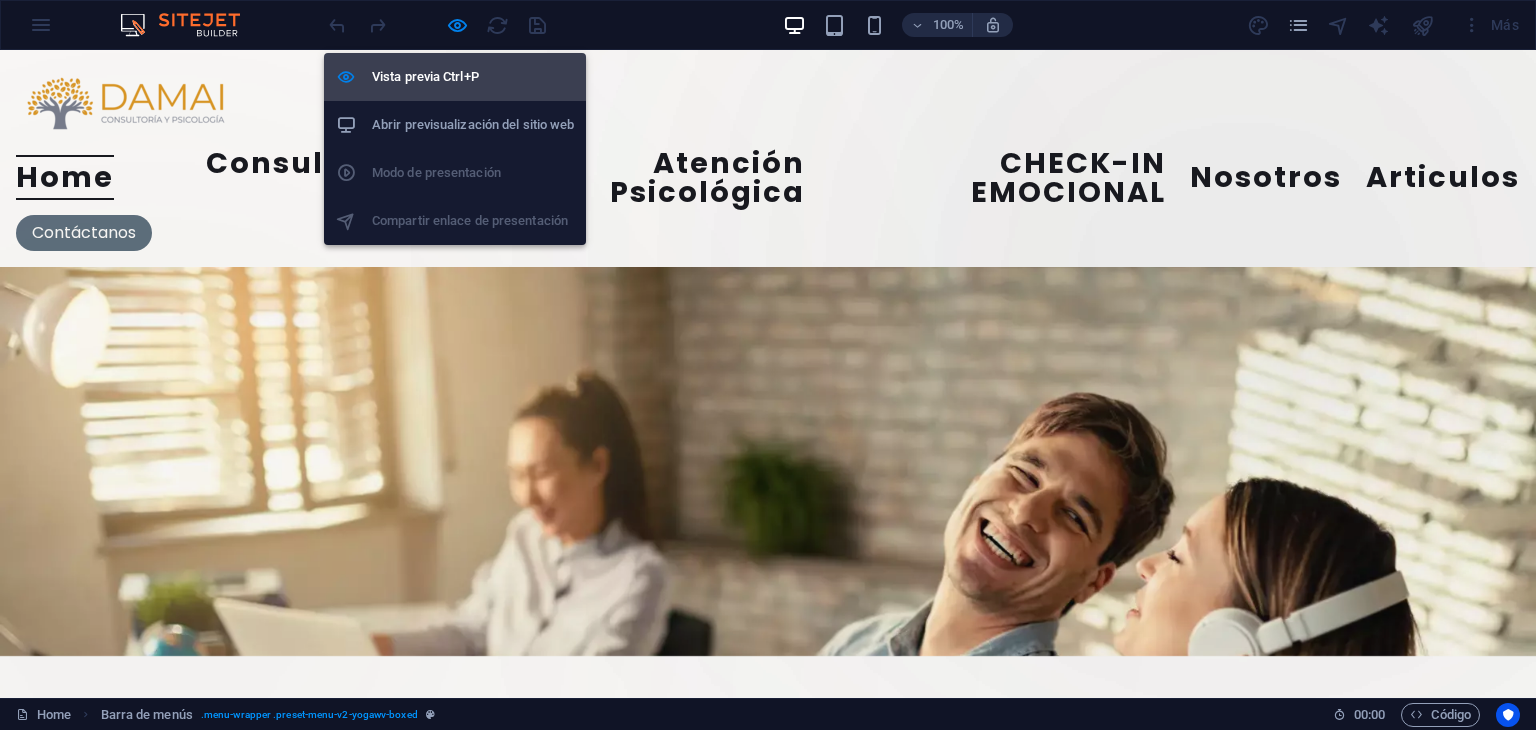 click on "Vista previa Ctrl+P" at bounding box center [473, 77] 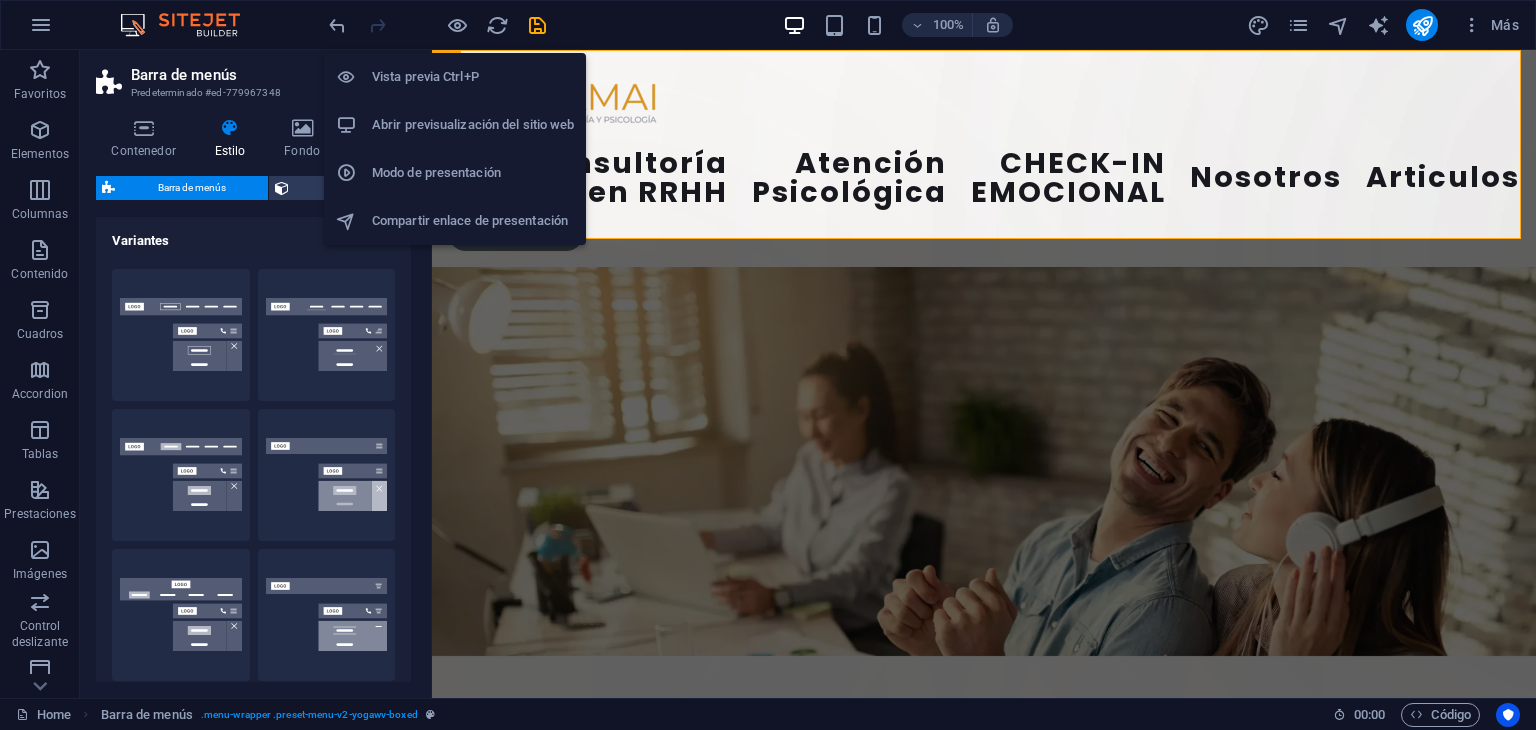 click on "Vista previa Ctrl+P" at bounding box center [473, 77] 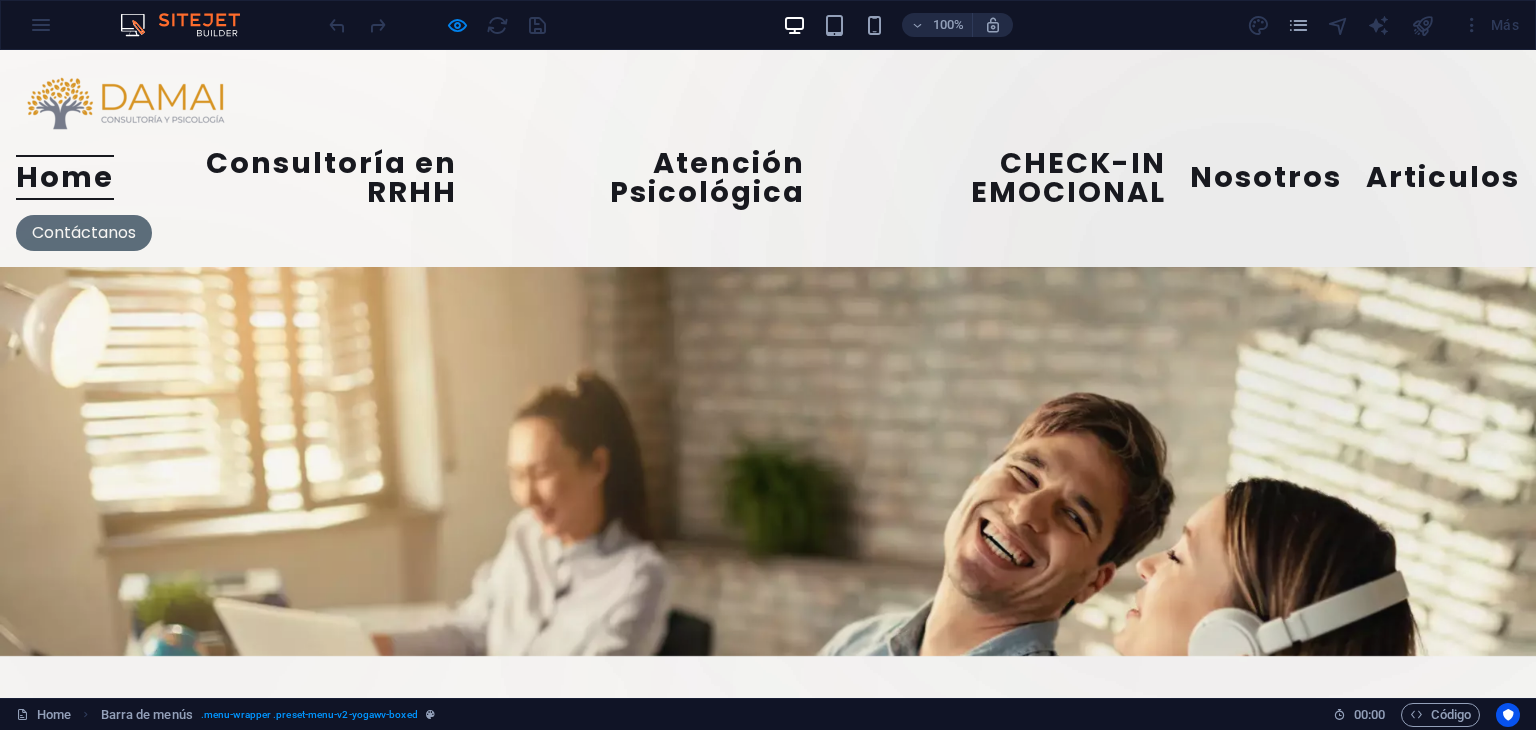 click at bounding box center [437, 25] 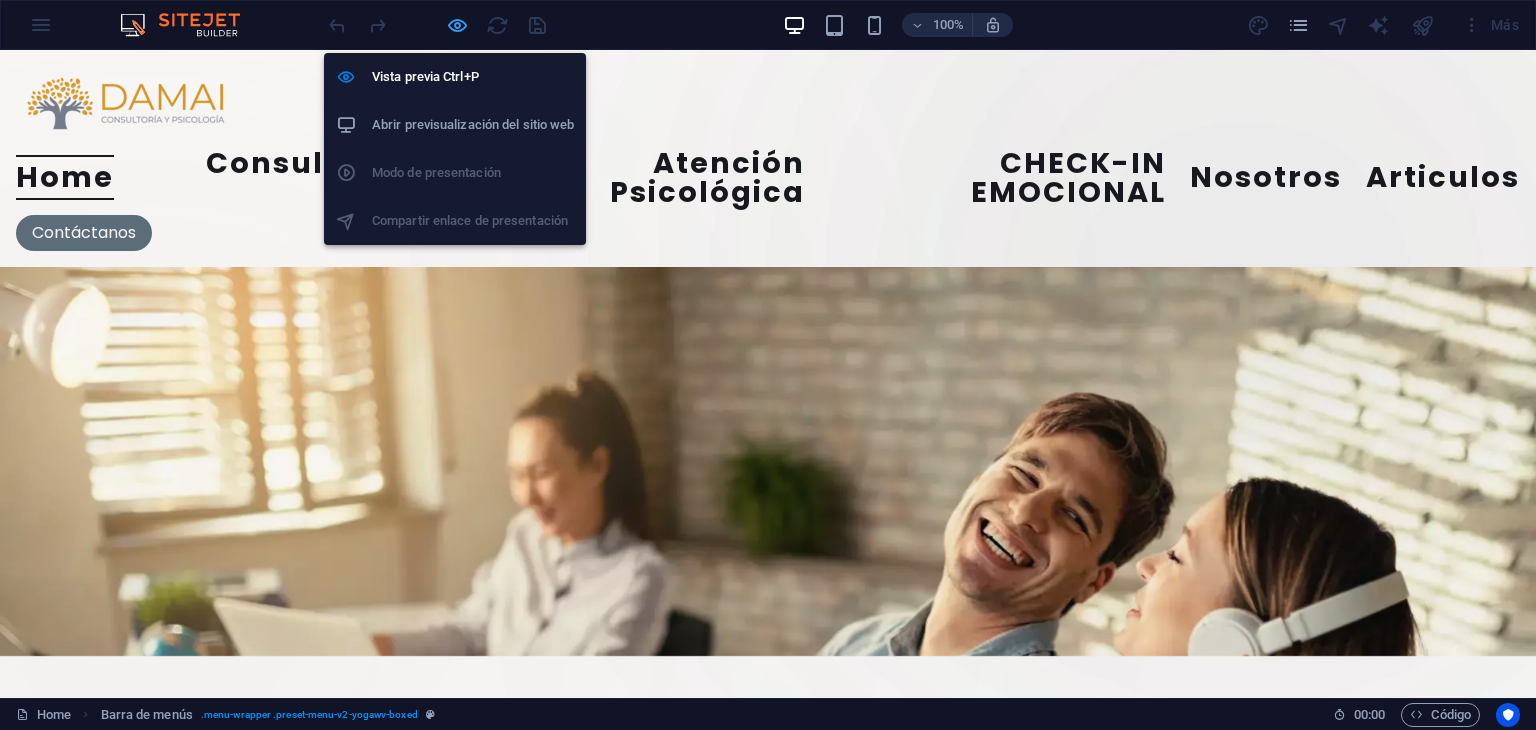 click at bounding box center [457, 25] 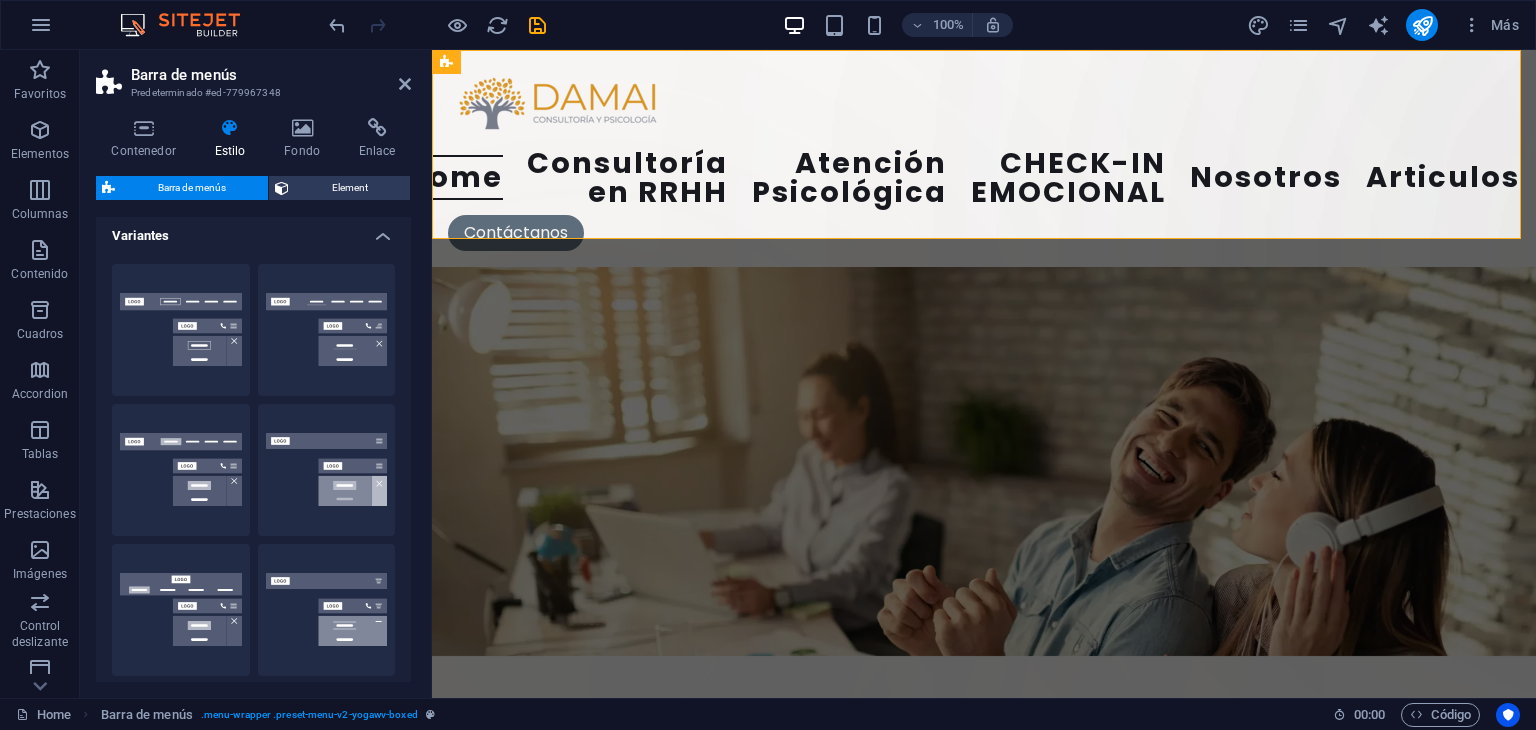 scroll, scrollTop: 0, scrollLeft: 0, axis: both 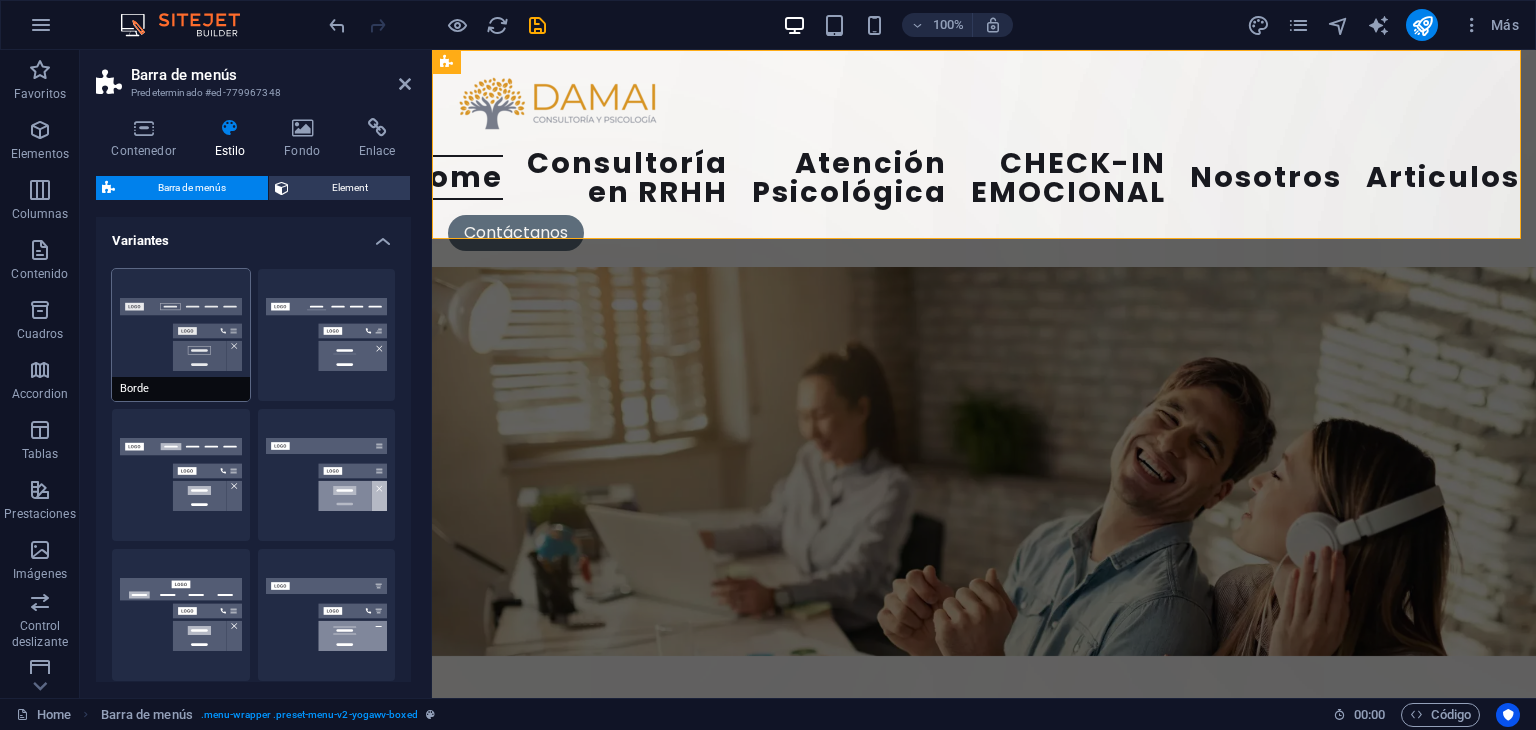 click on "Borde" at bounding box center [181, 335] 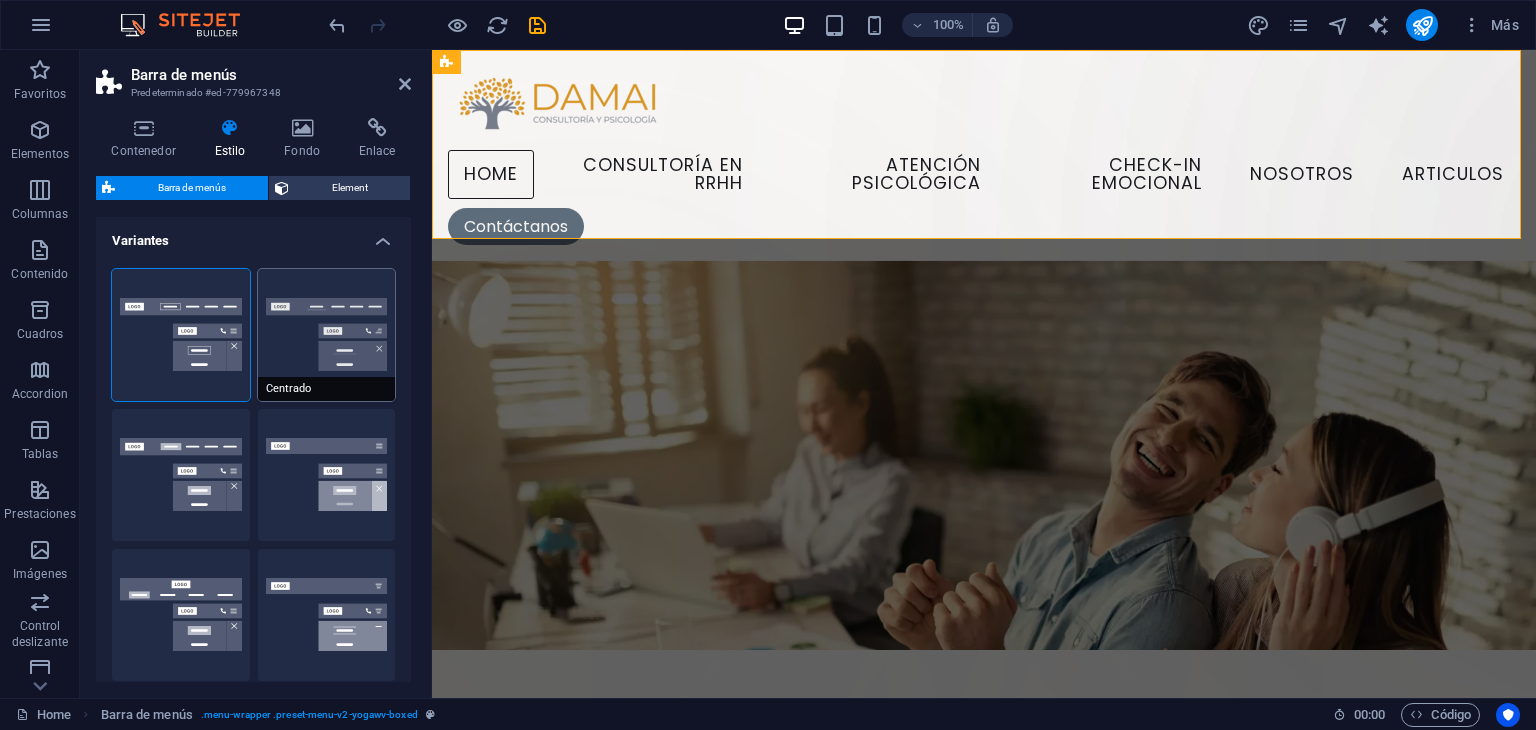 click on "Centrado" at bounding box center (327, 335) 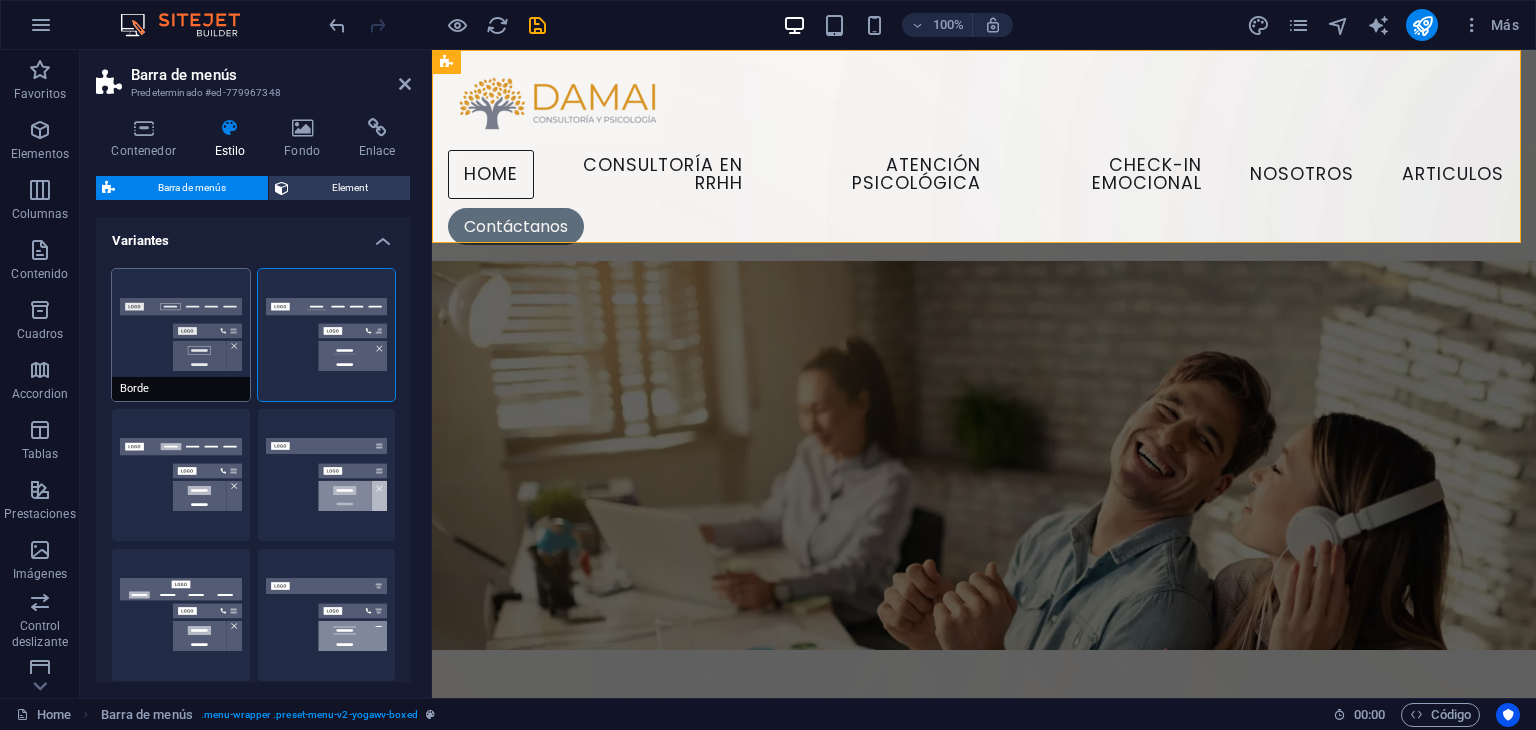 click on "Borde" at bounding box center [181, 335] 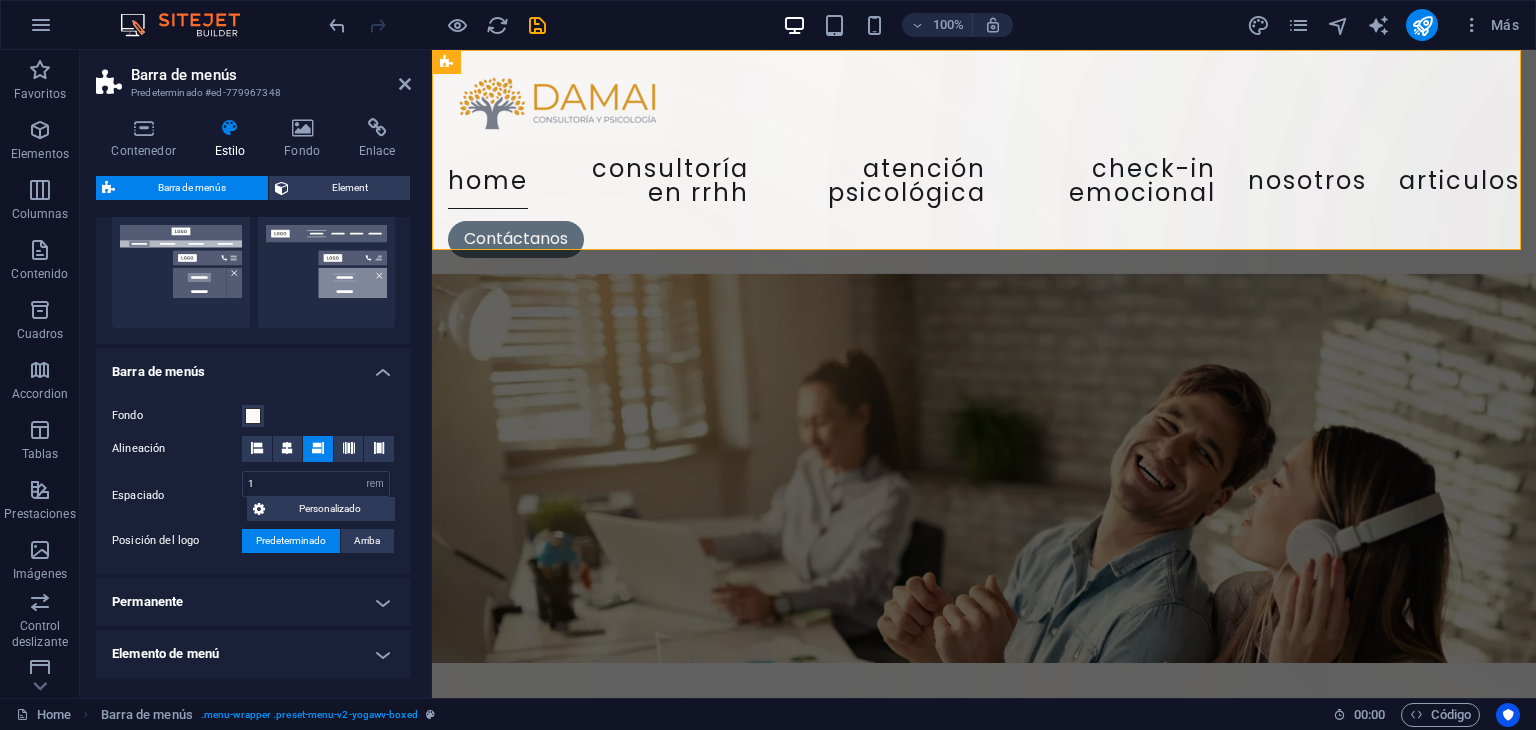 scroll, scrollTop: 600, scrollLeft: 0, axis: vertical 